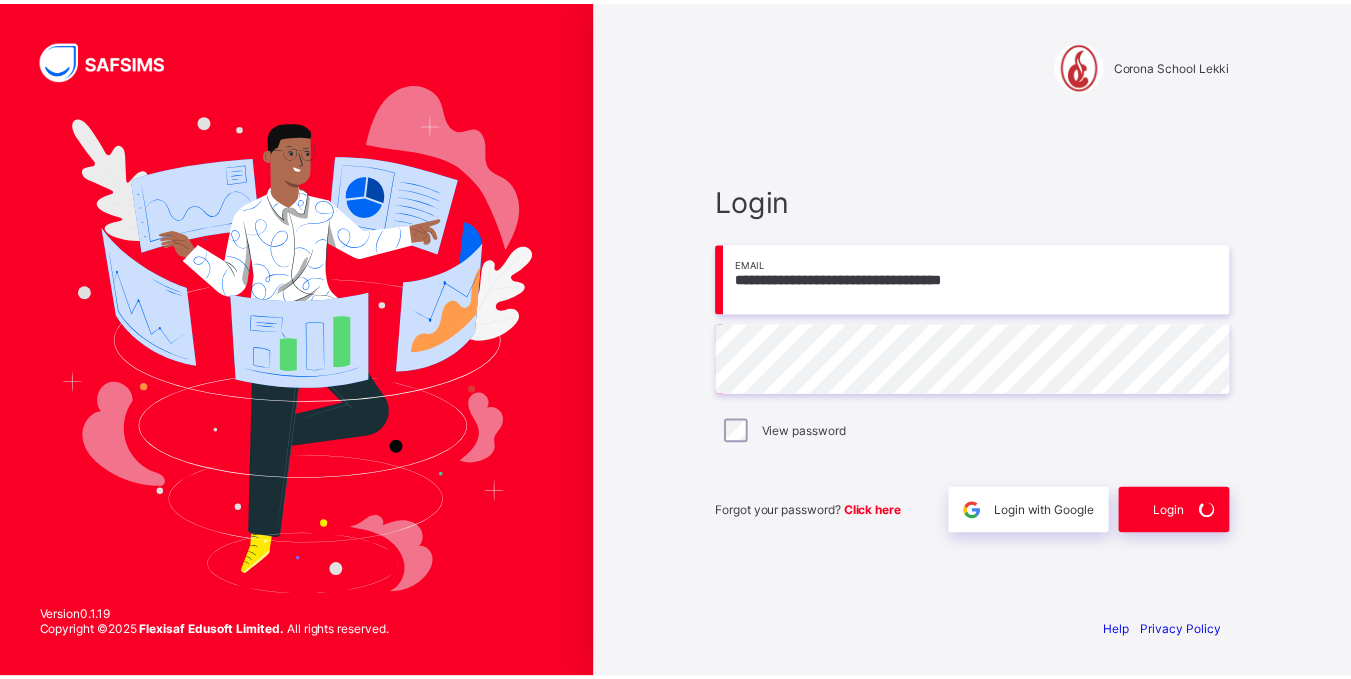 scroll, scrollTop: 0, scrollLeft: 0, axis: both 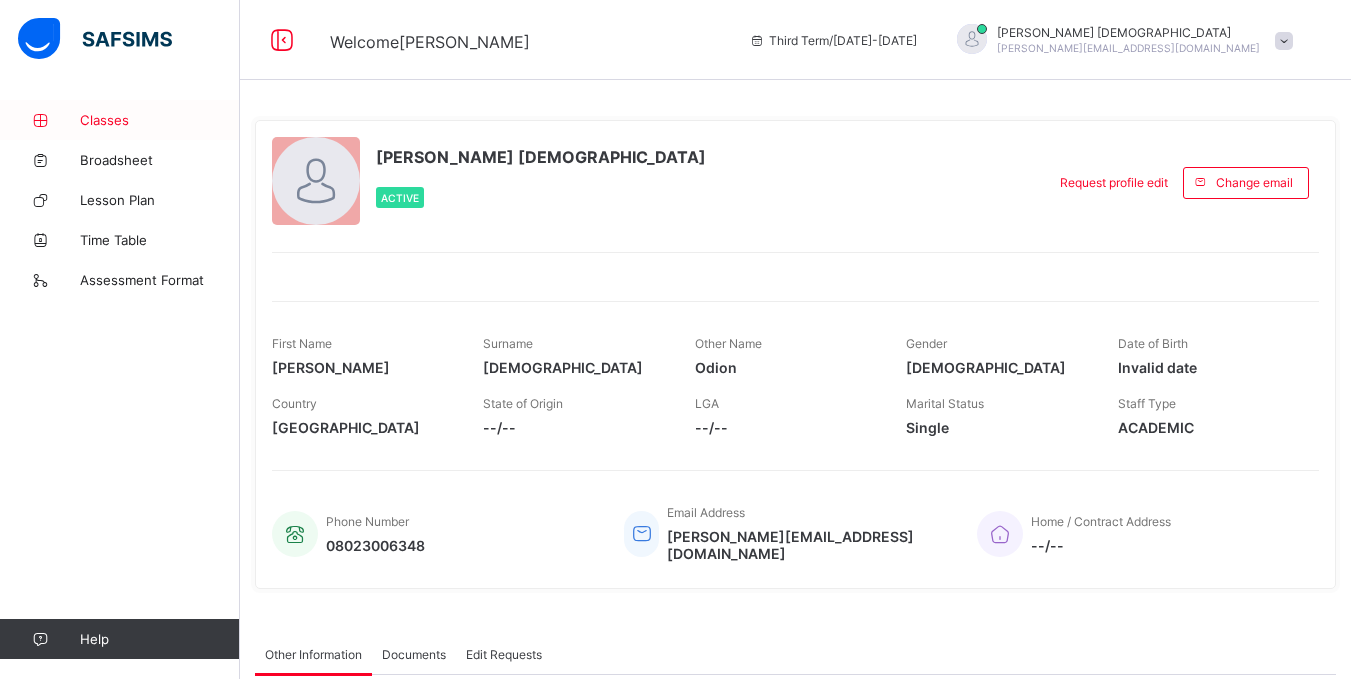click on "Classes" at bounding box center (160, 120) 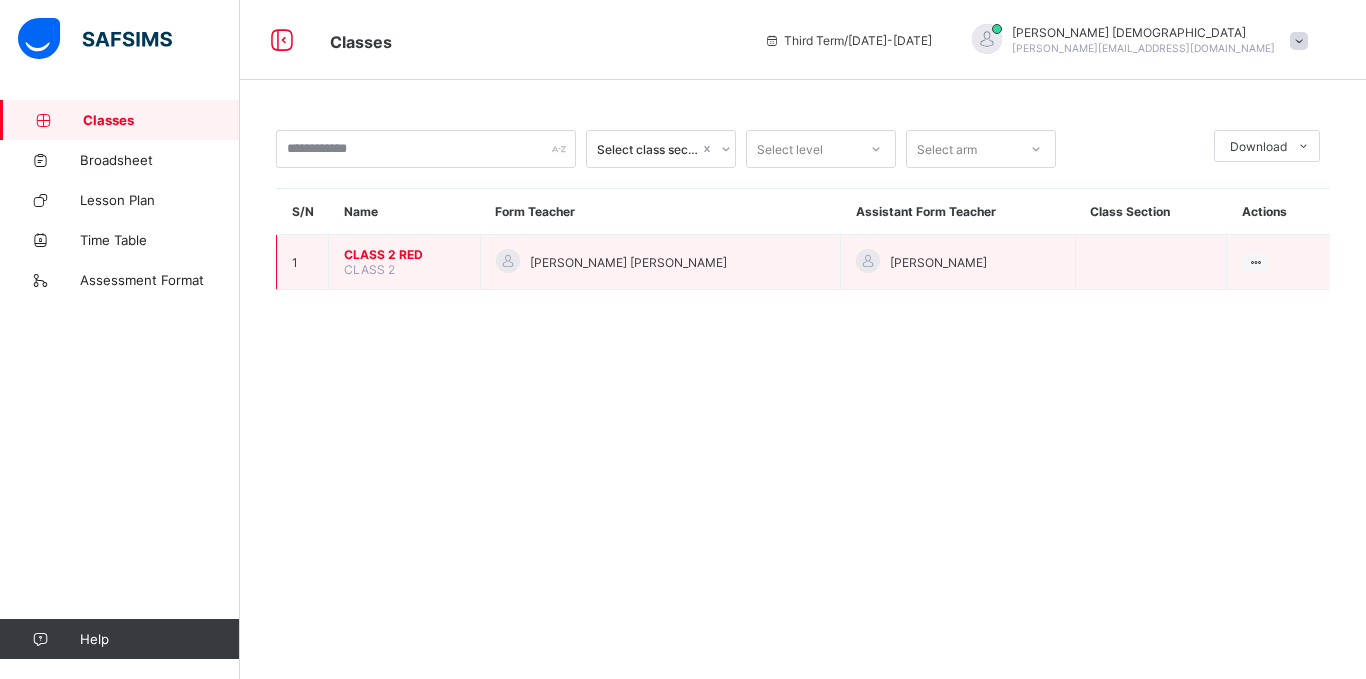 click on "CLASS 2   RED" at bounding box center (404, 254) 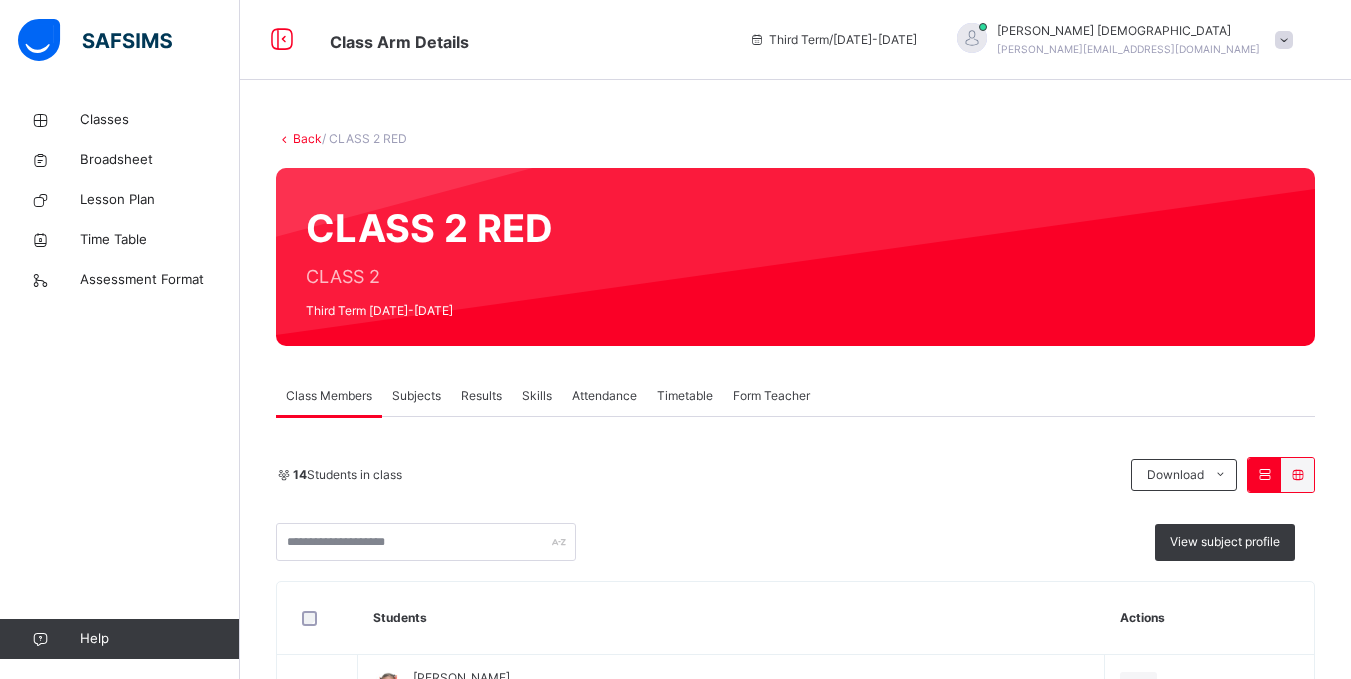 click on "Subjects" at bounding box center (416, 396) 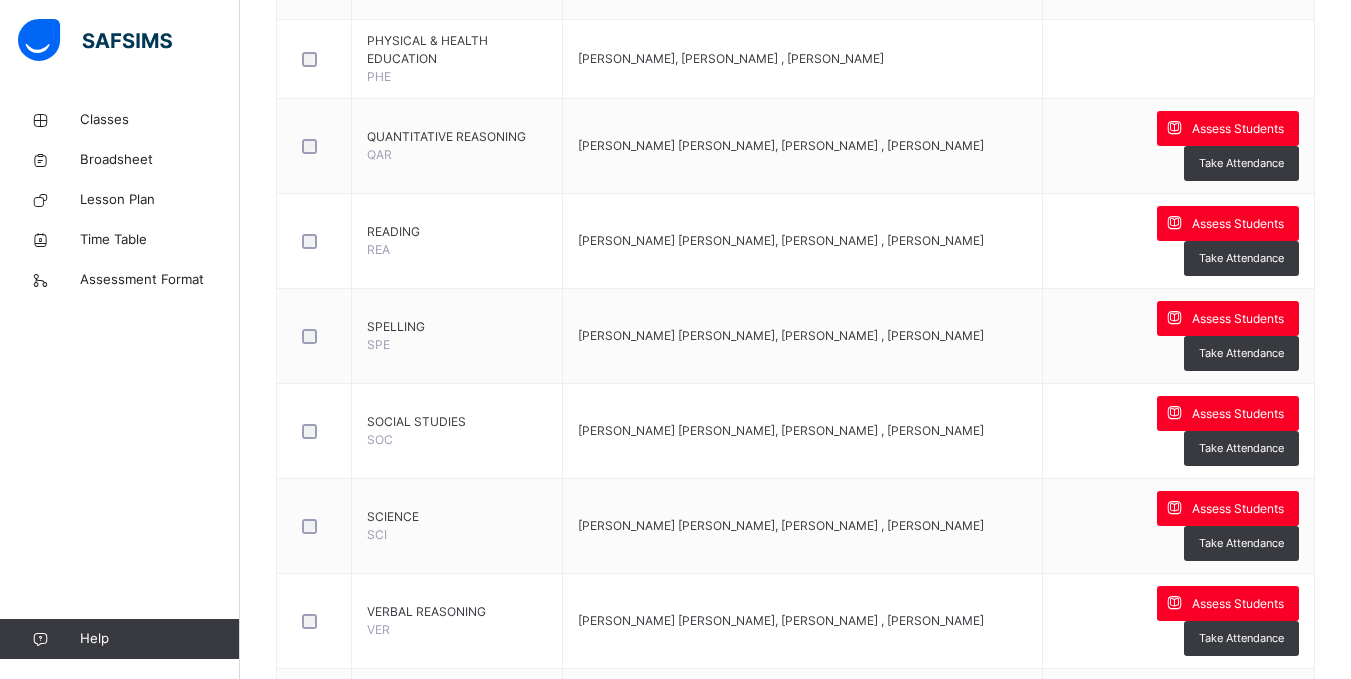 scroll, scrollTop: 1398, scrollLeft: 0, axis: vertical 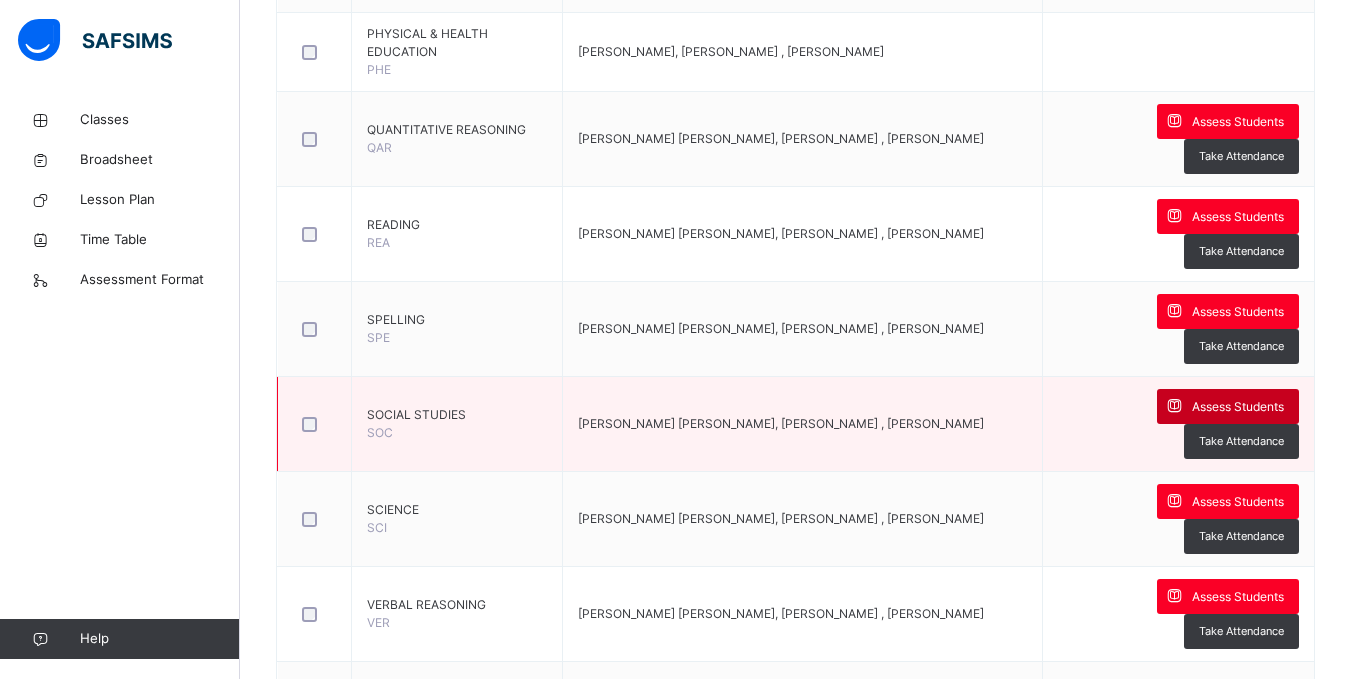 click on "Assess Students" at bounding box center (1238, 407) 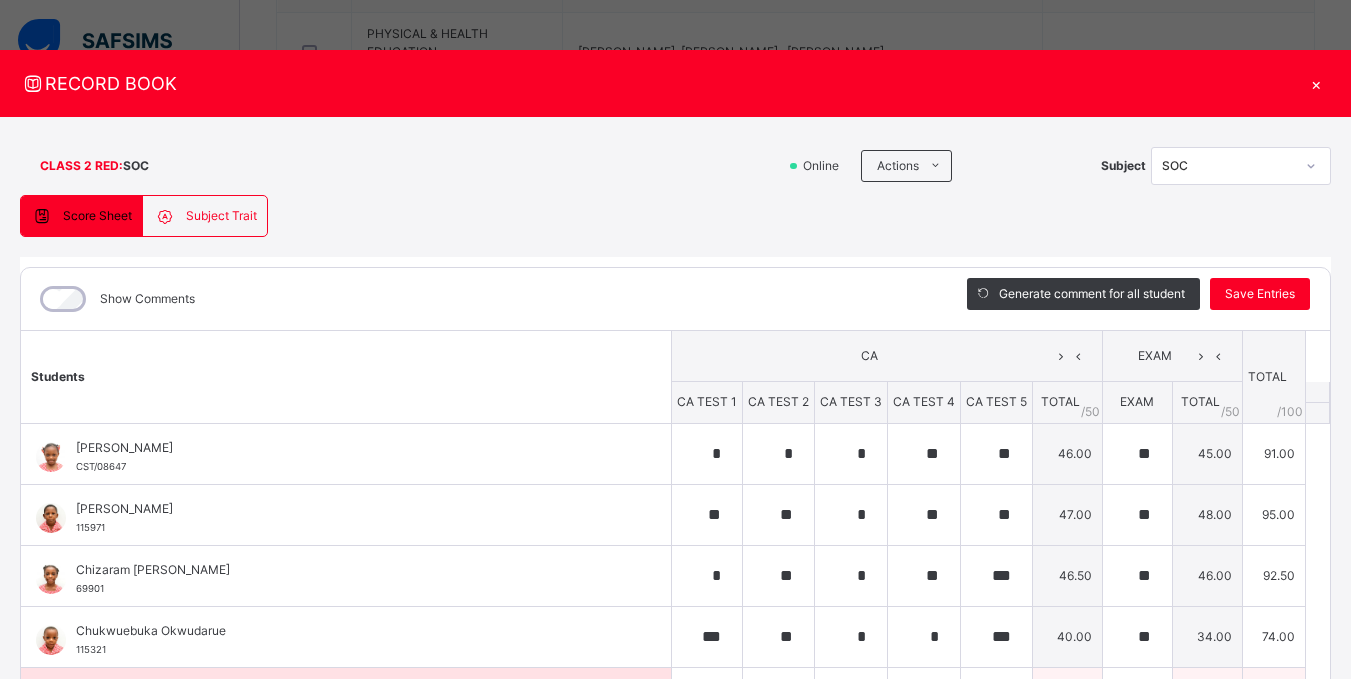 type on "*" 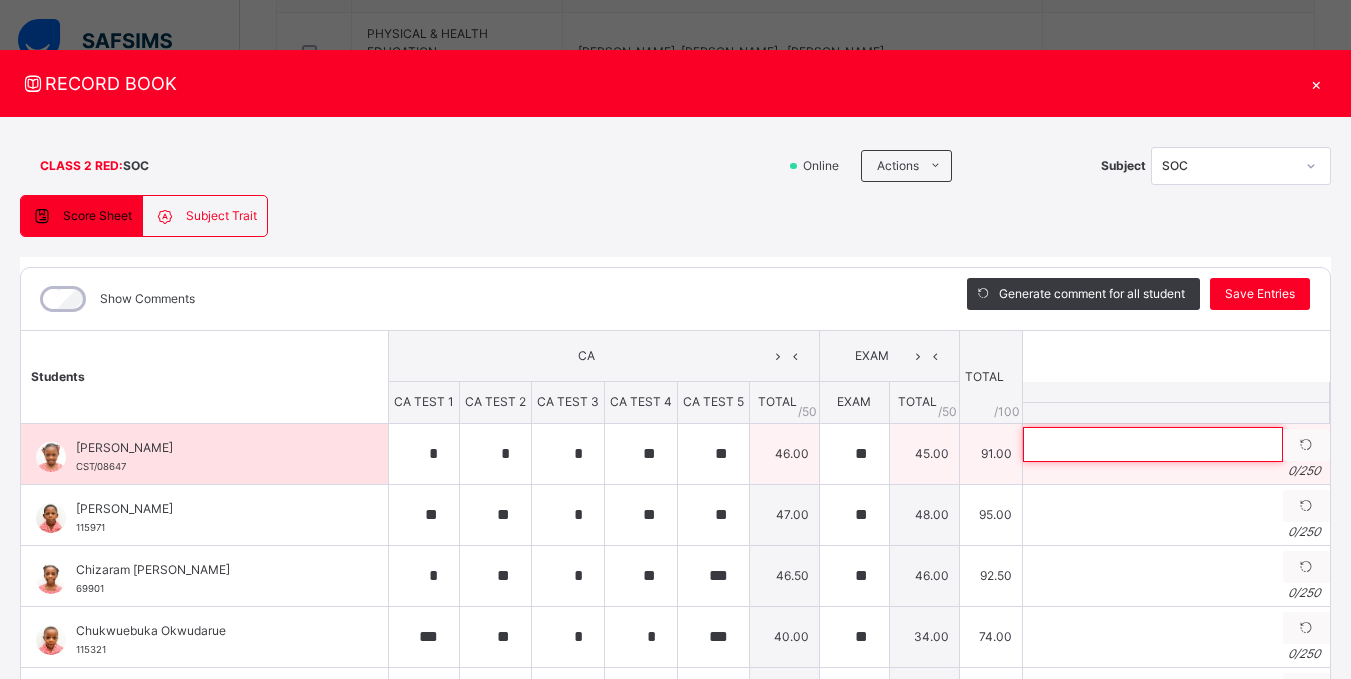 click at bounding box center [1153, 444] 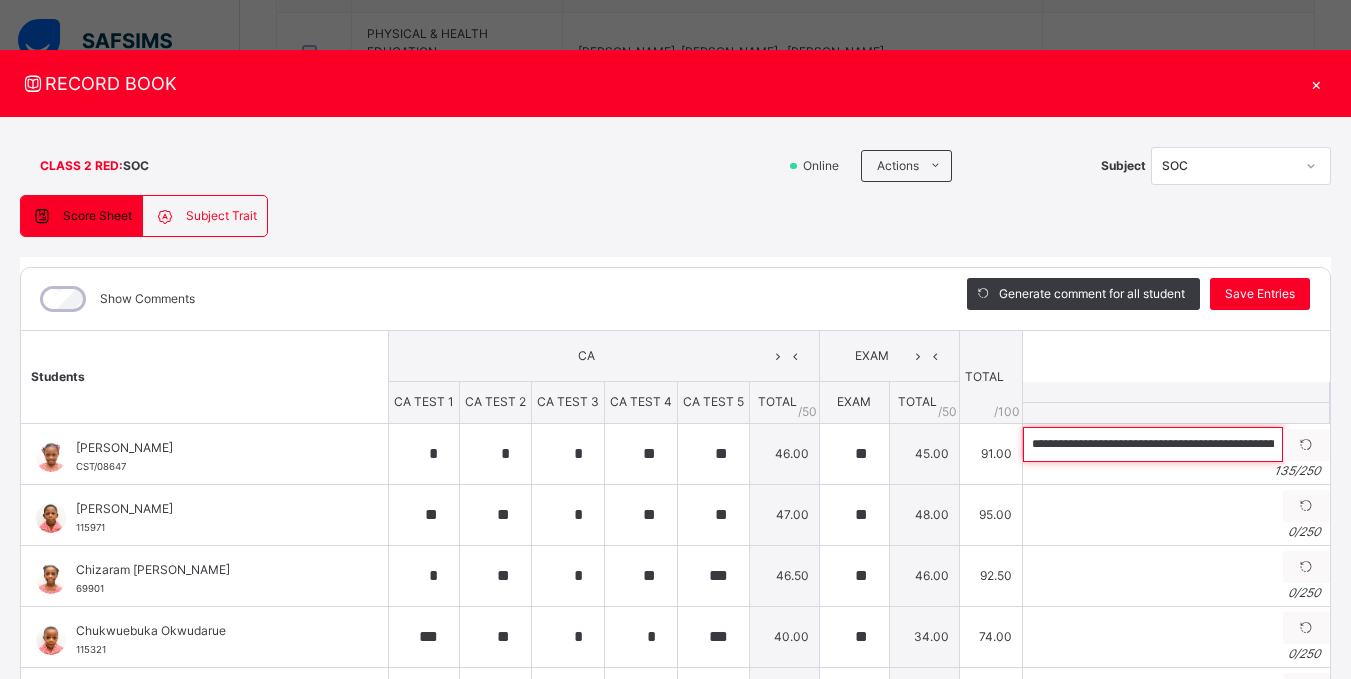 scroll, scrollTop: 0, scrollLeft: 527, axis: horizontal 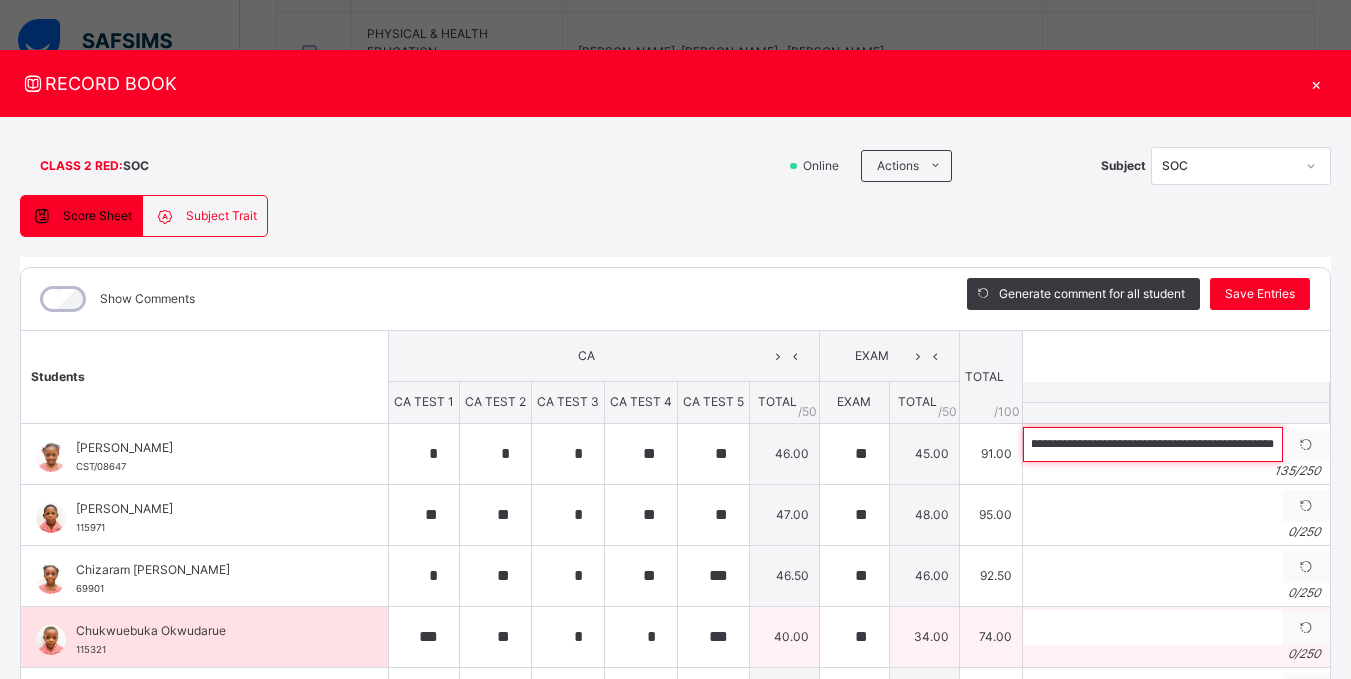 type on "**********" 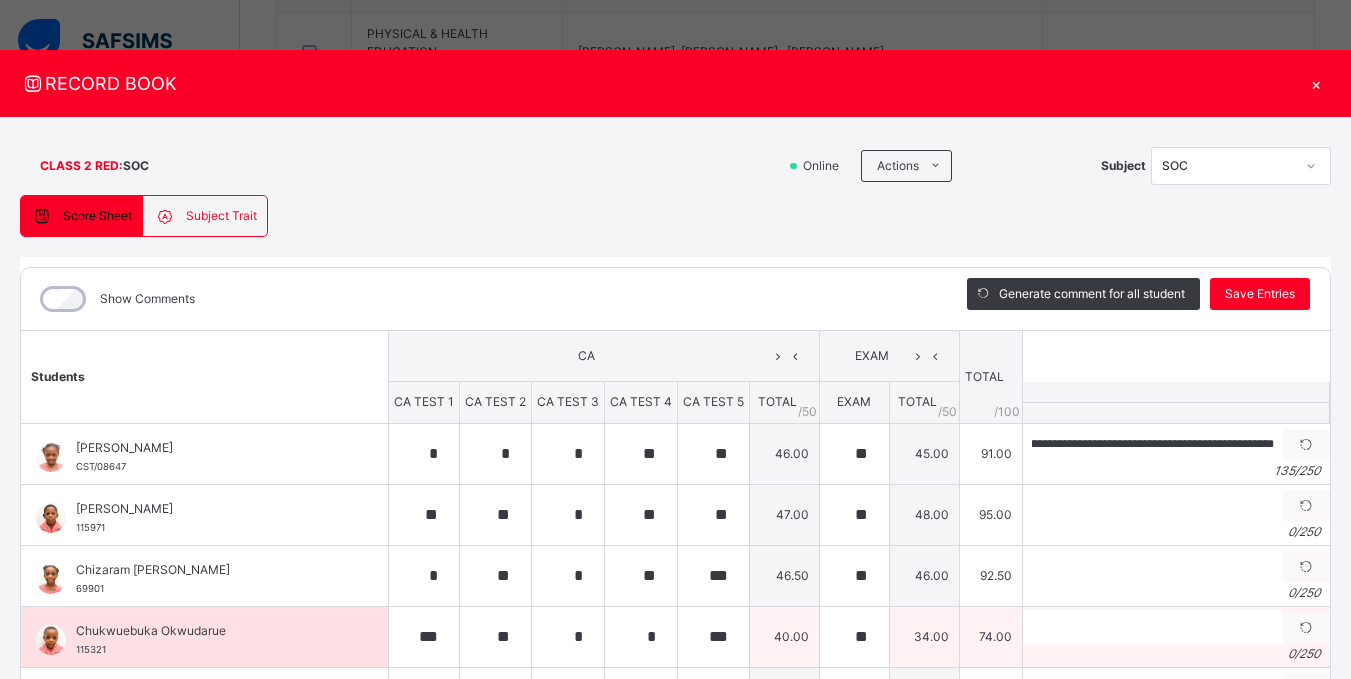 scroll, scrollTop: 0, scrollLeft: 0, axis: both 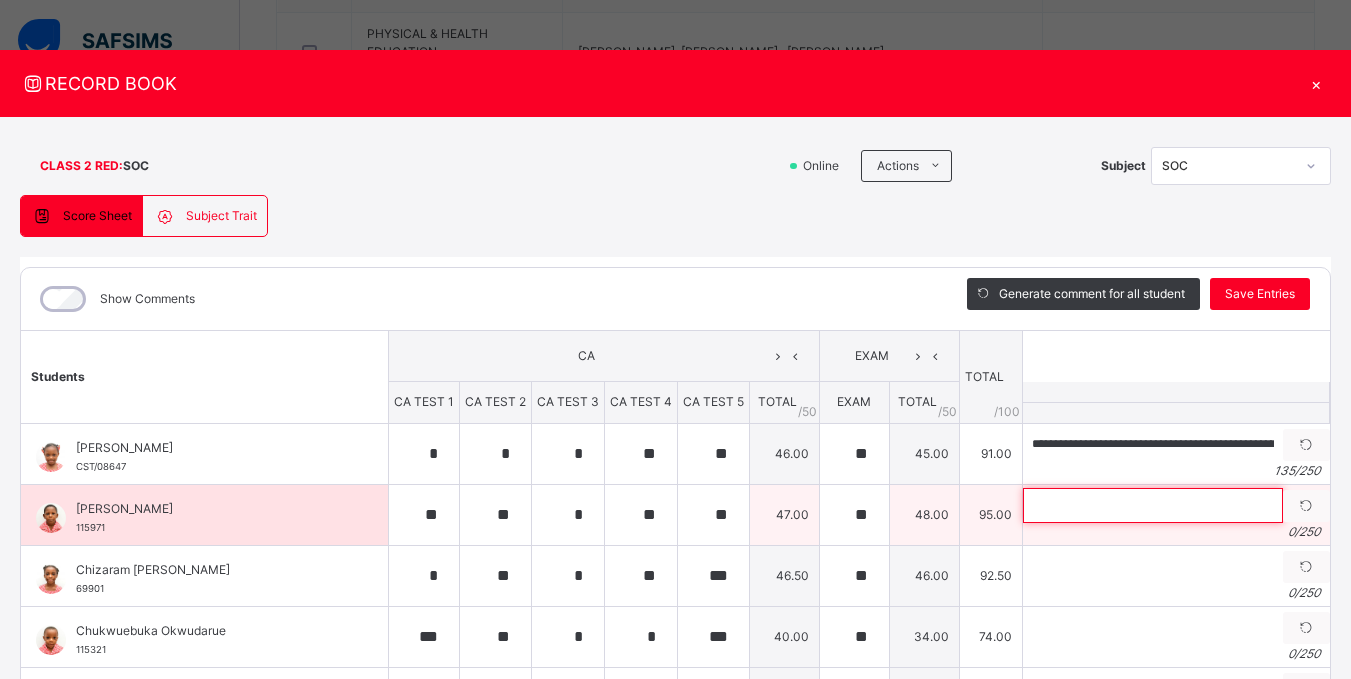 click at bounding box center [1153, 505] 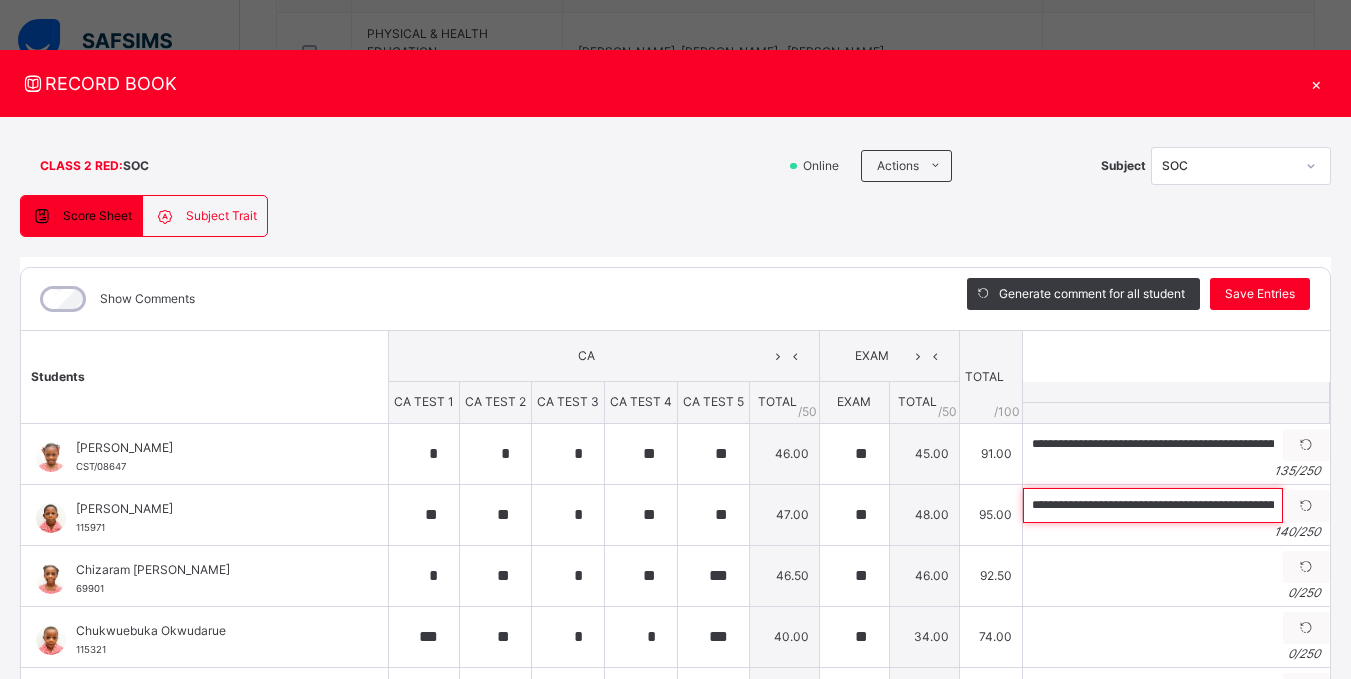 scroll, scrollTop: 0, scrollLeft: 564, axis: horizontal 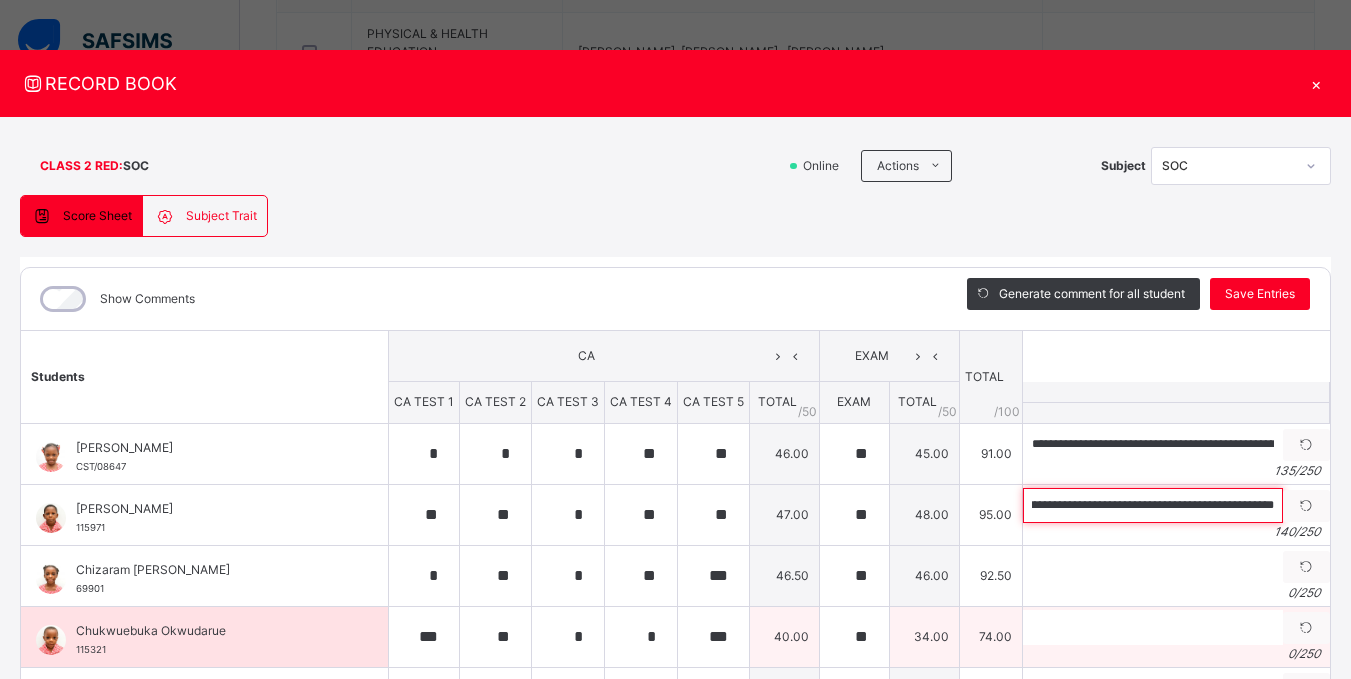 type on "**********" 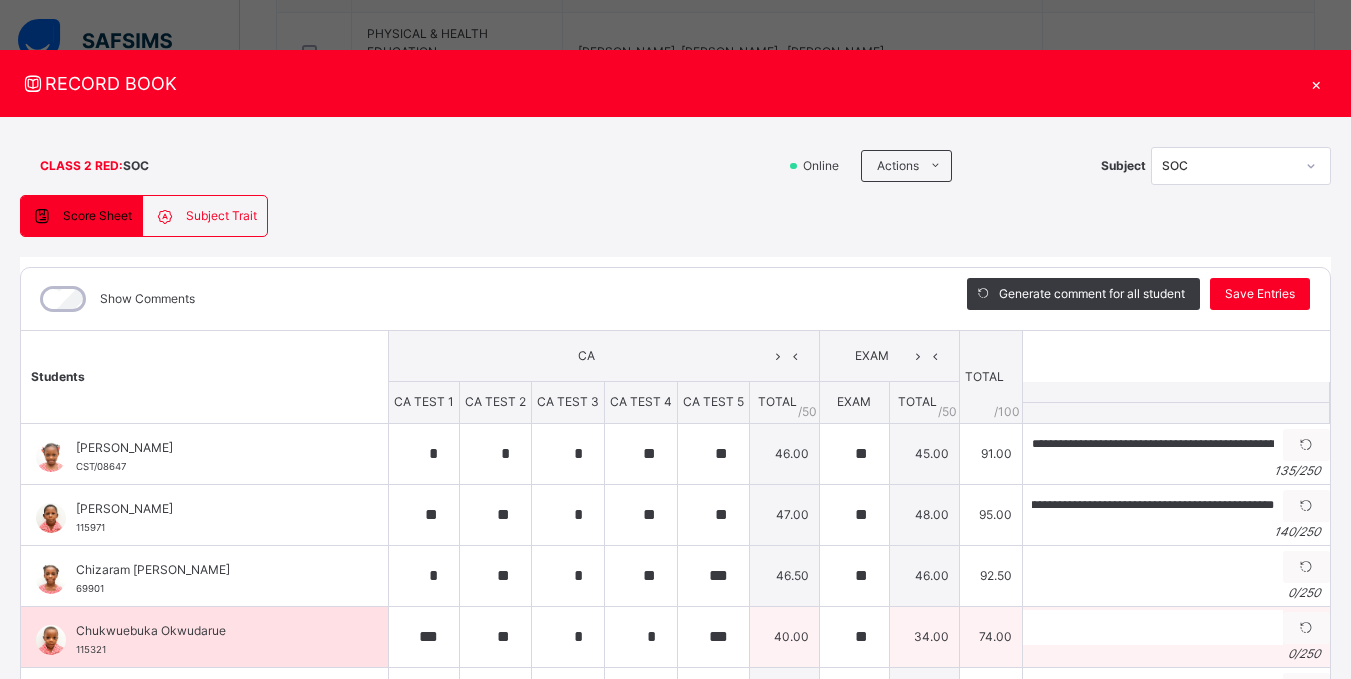 scroll, scrollTop: 0, scrollLeft: 0, axis: both 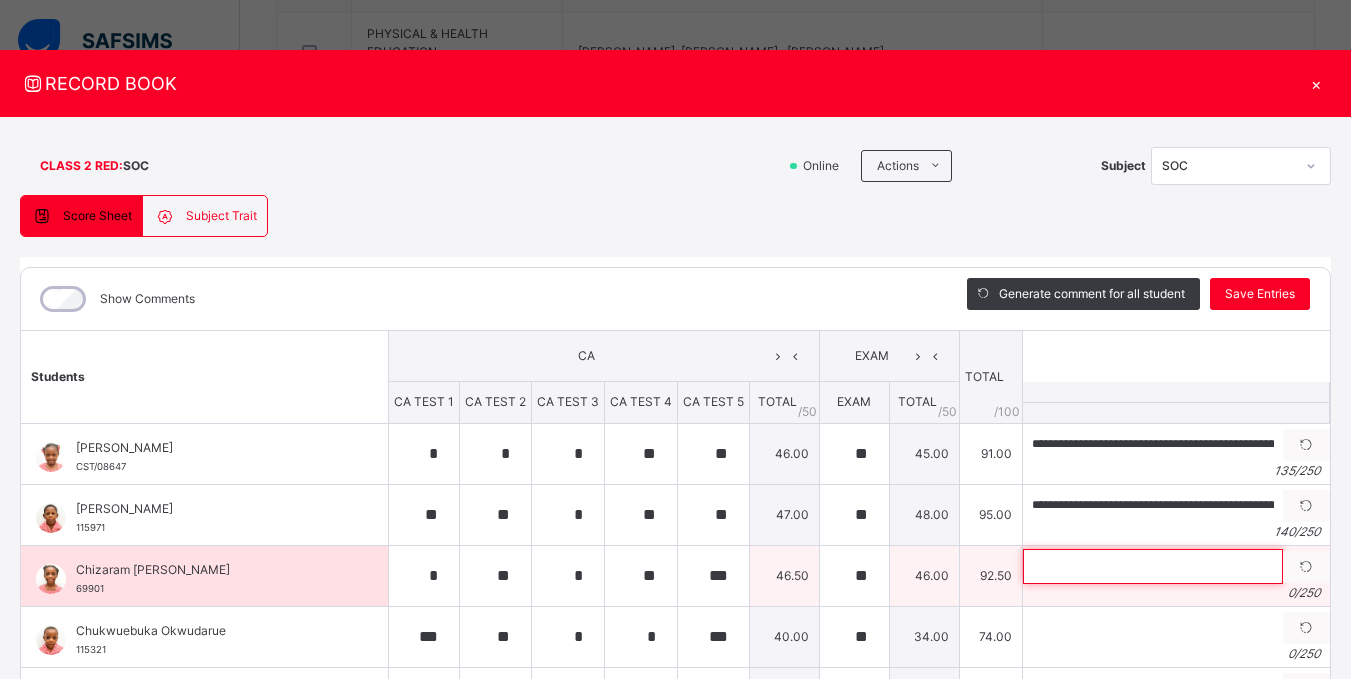 click at bounding box center [1153, 566] 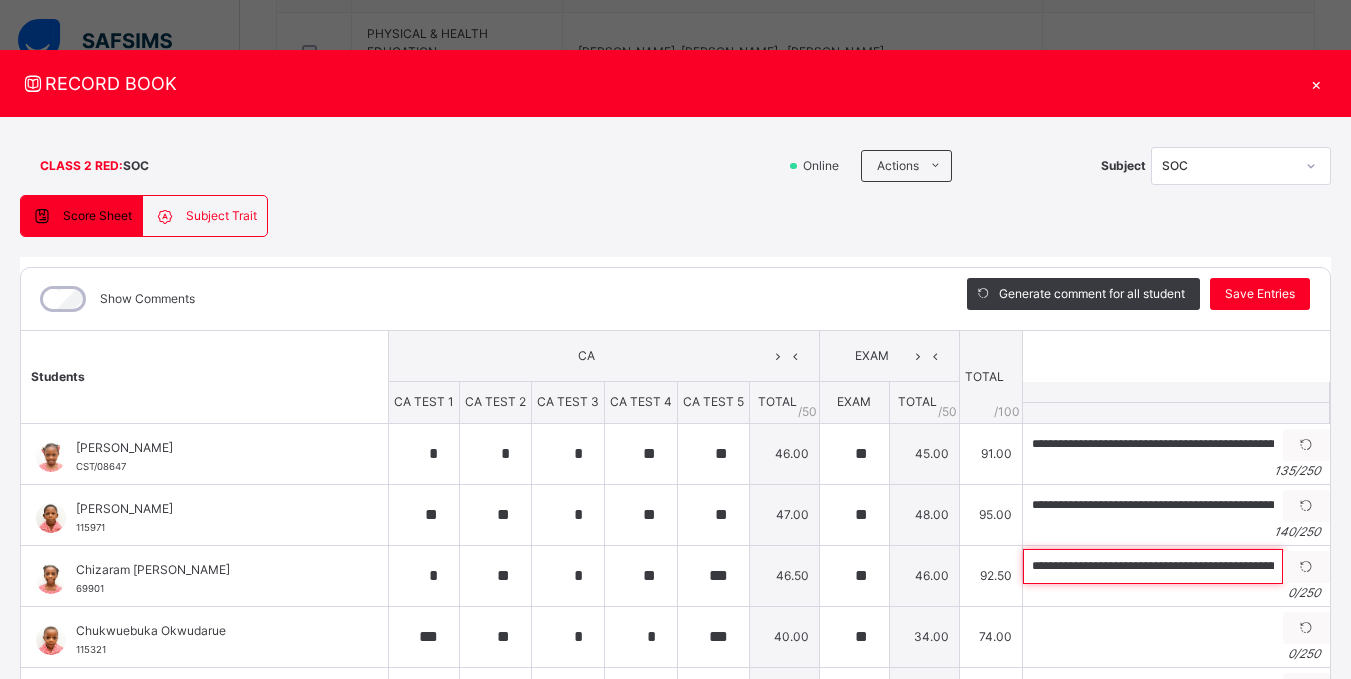 scroll, scrollTop: 0, scrollLeft: 574, axis: horizontal 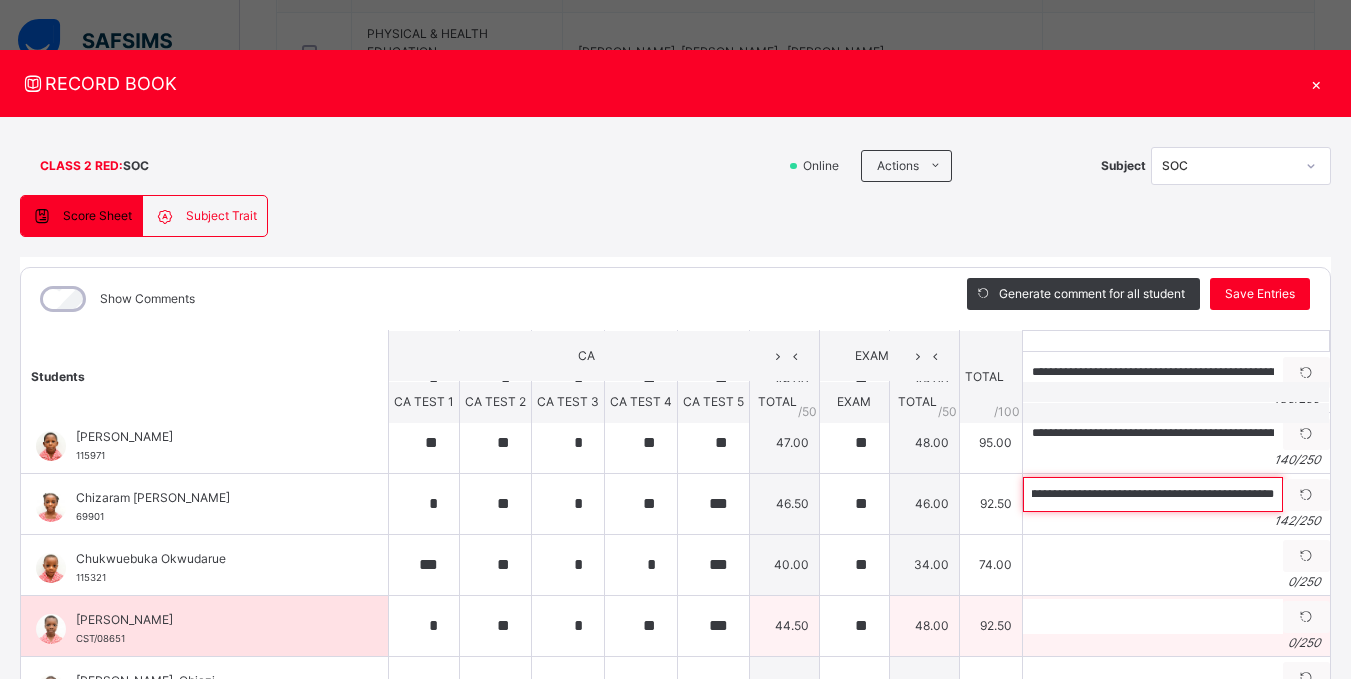 type on "**********" 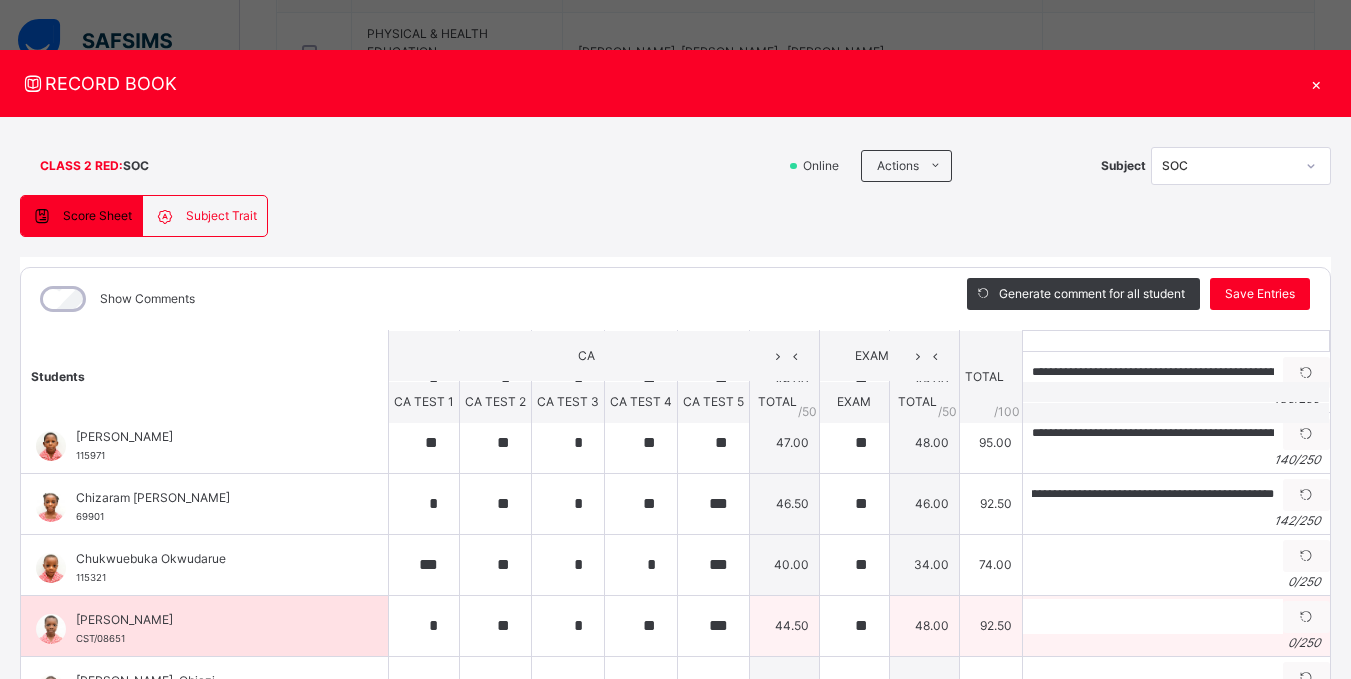 scroll, scrollTop: 0, scrollLeft: 0, axis: both 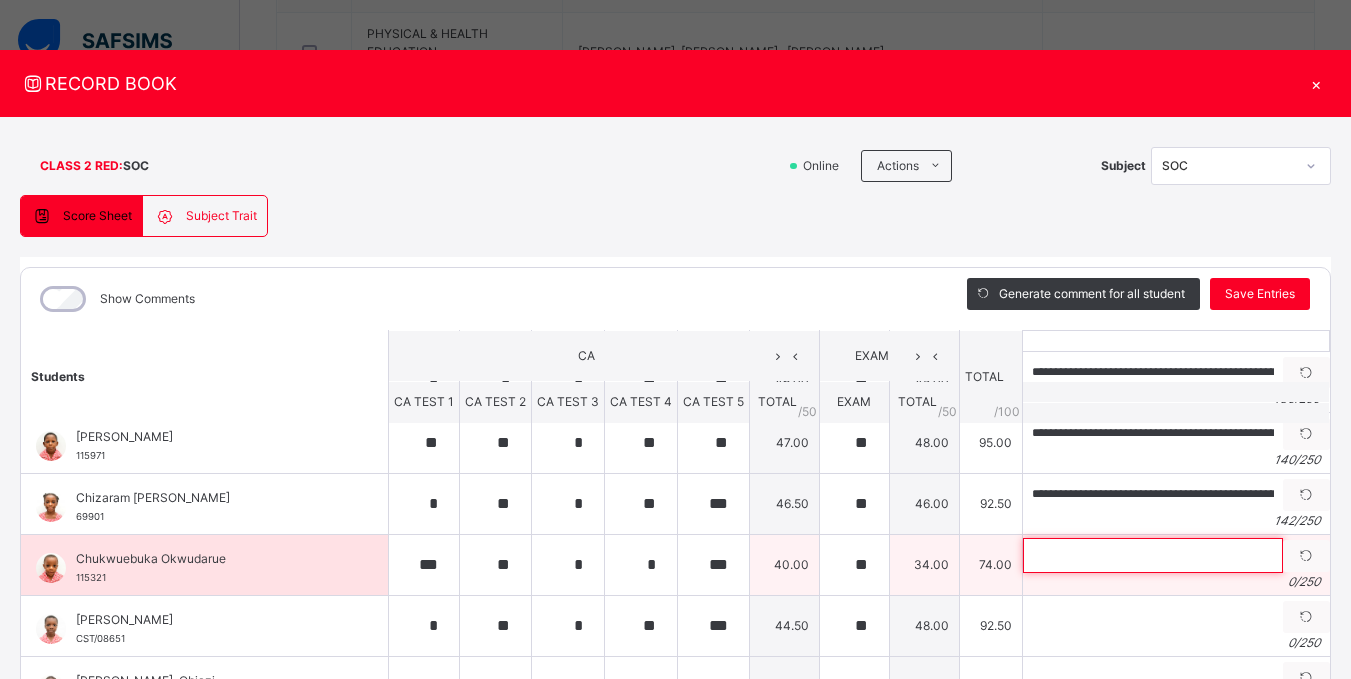 click at bounding box center (1153, 555) 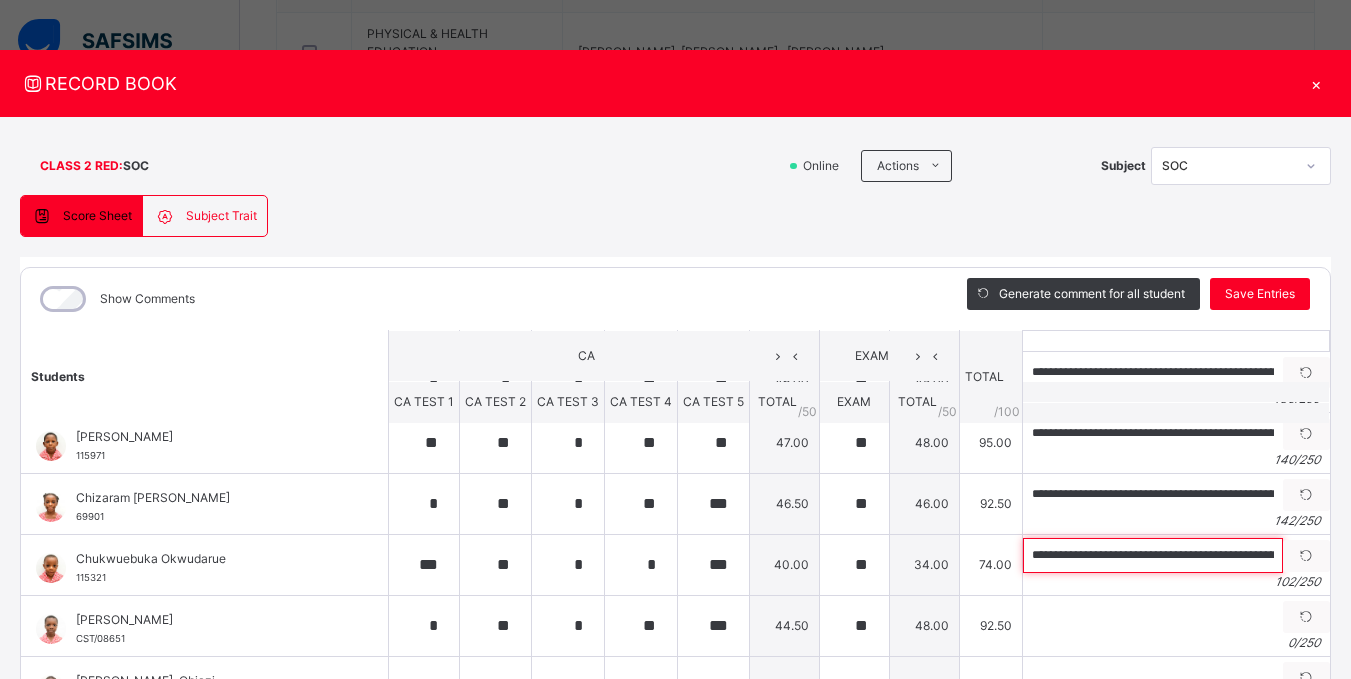 scroll, scrollTop: 0, scrollLeft: 355, axis: horizontal 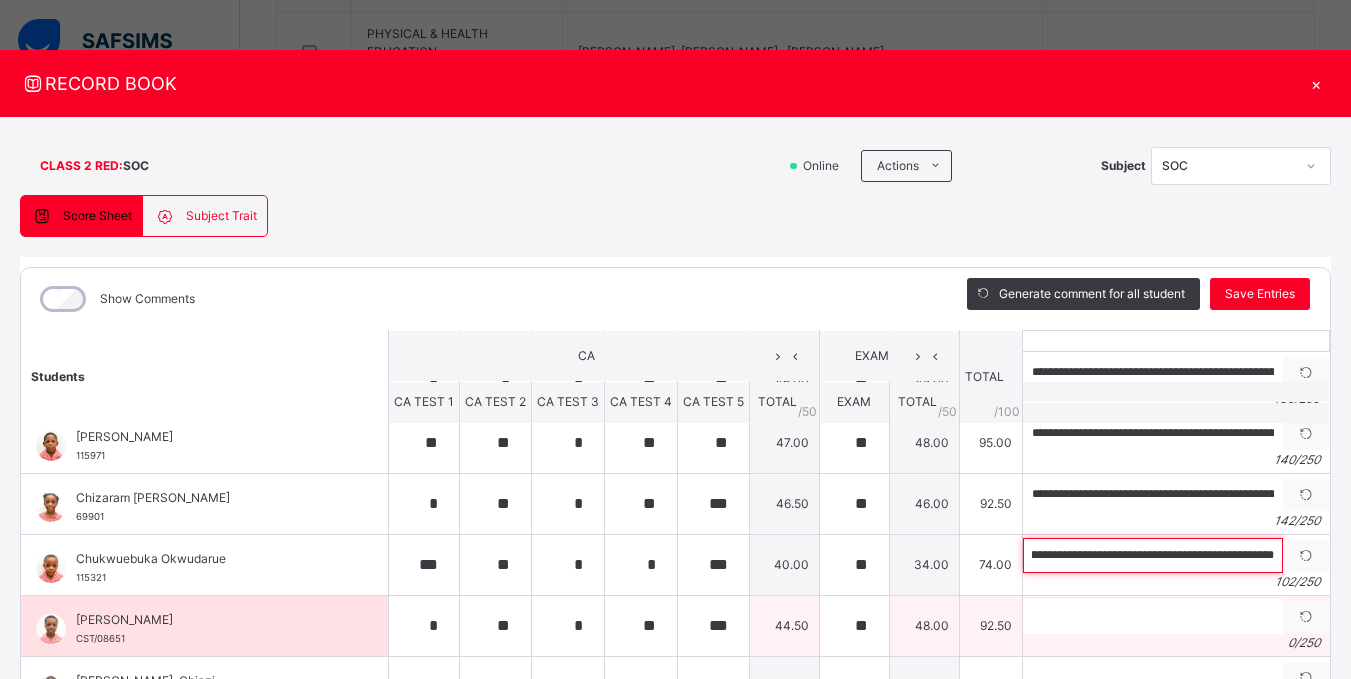 type on "**********" 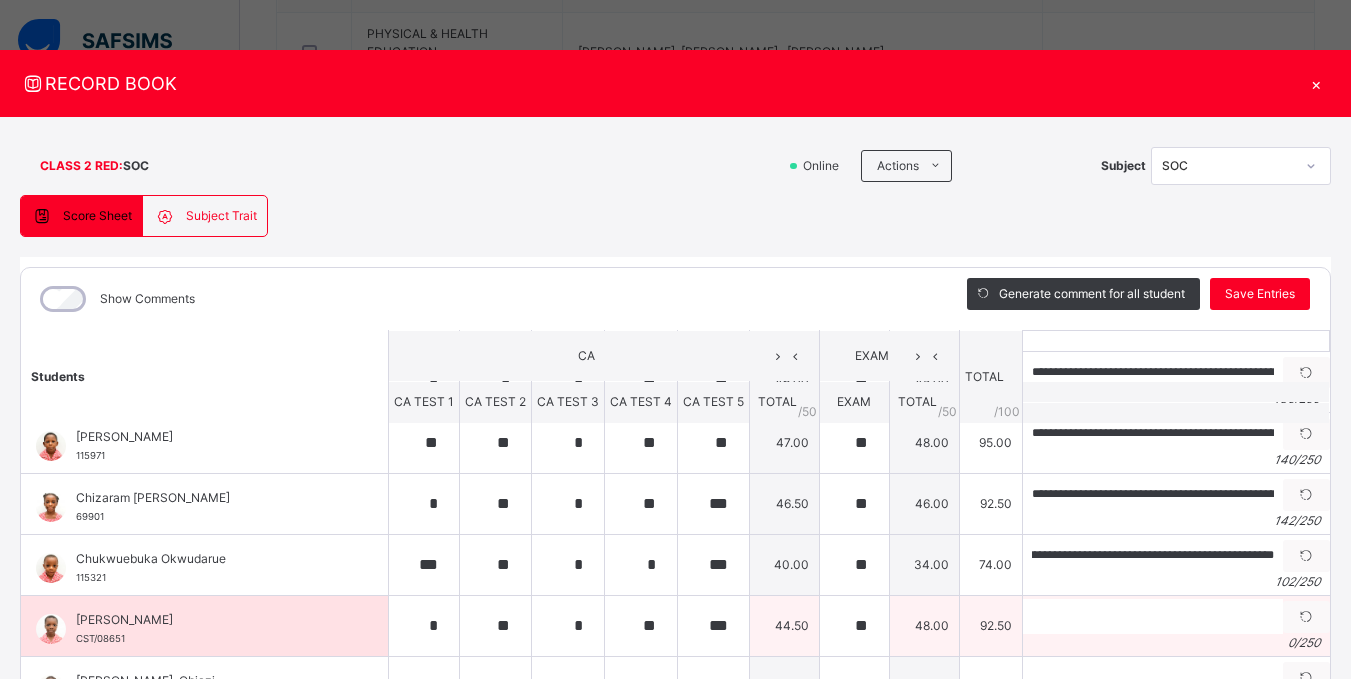 scroll, scrollTop: 0, scrollLeft: 0, axis: both 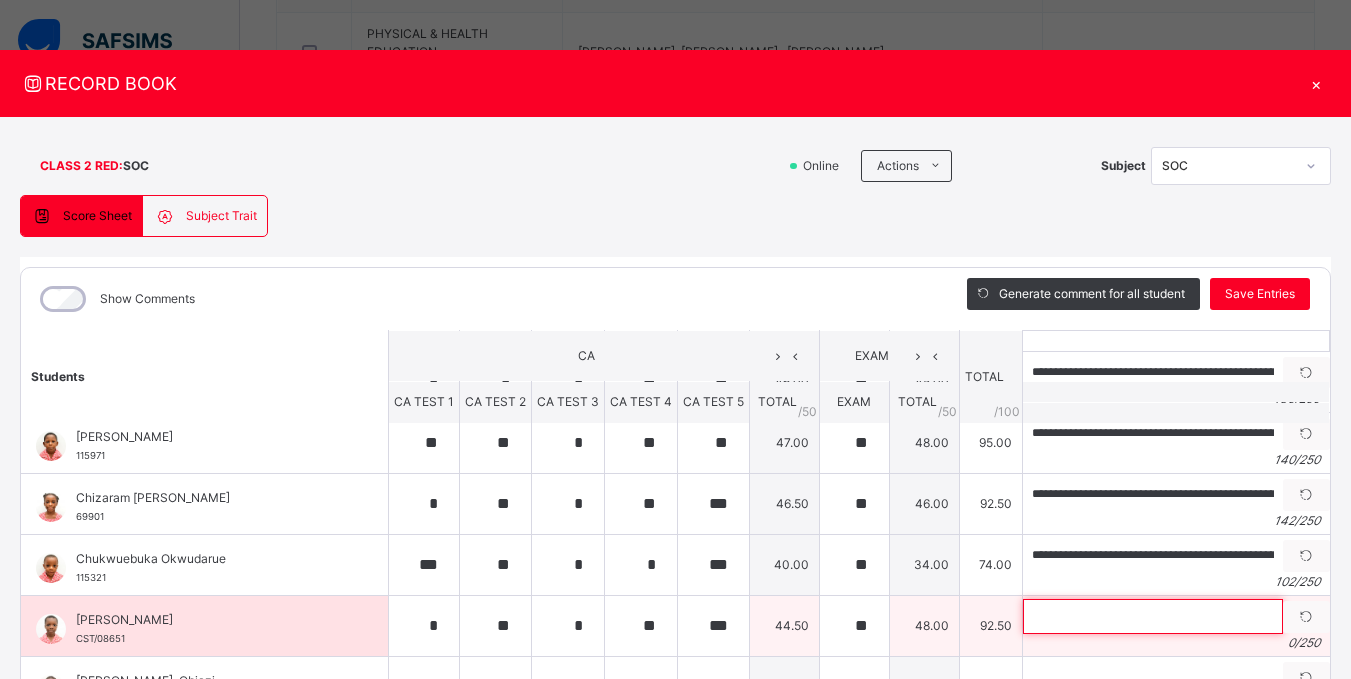 click at bounding box center (1153, 616) 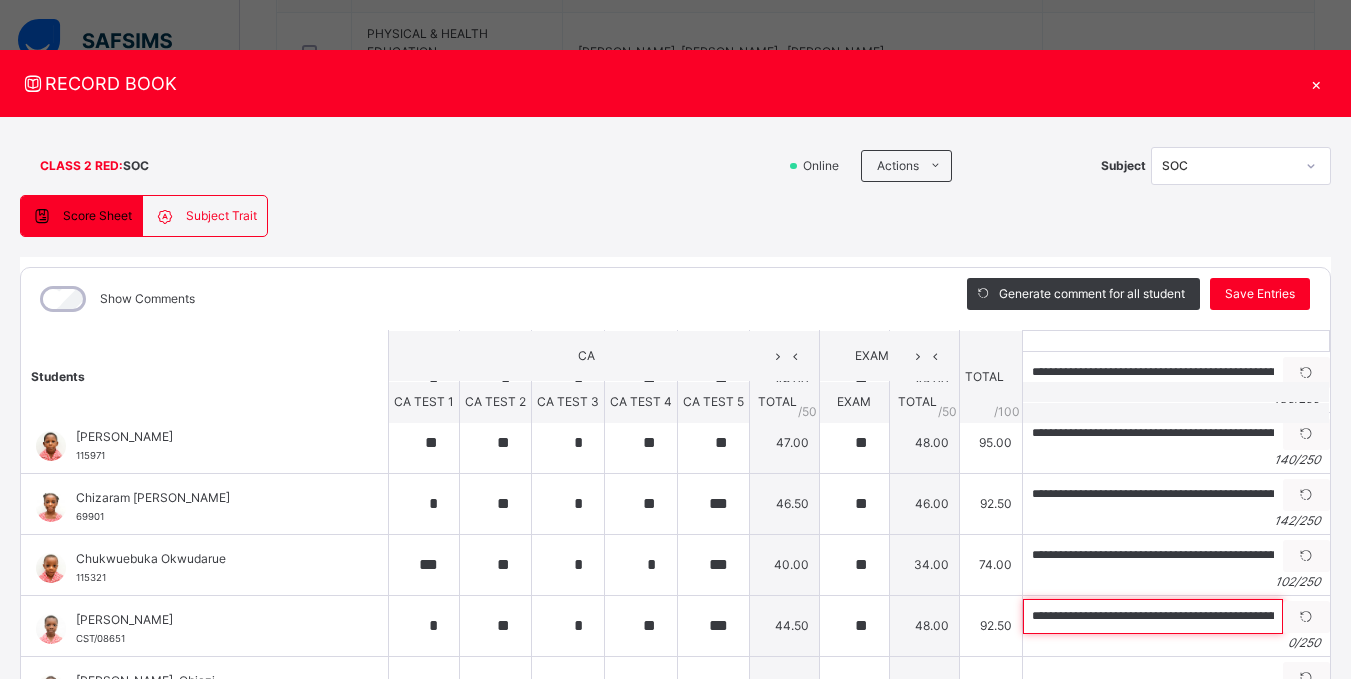scroll, scrollTop: 0, scrollLeft: 562, axis: horizontal 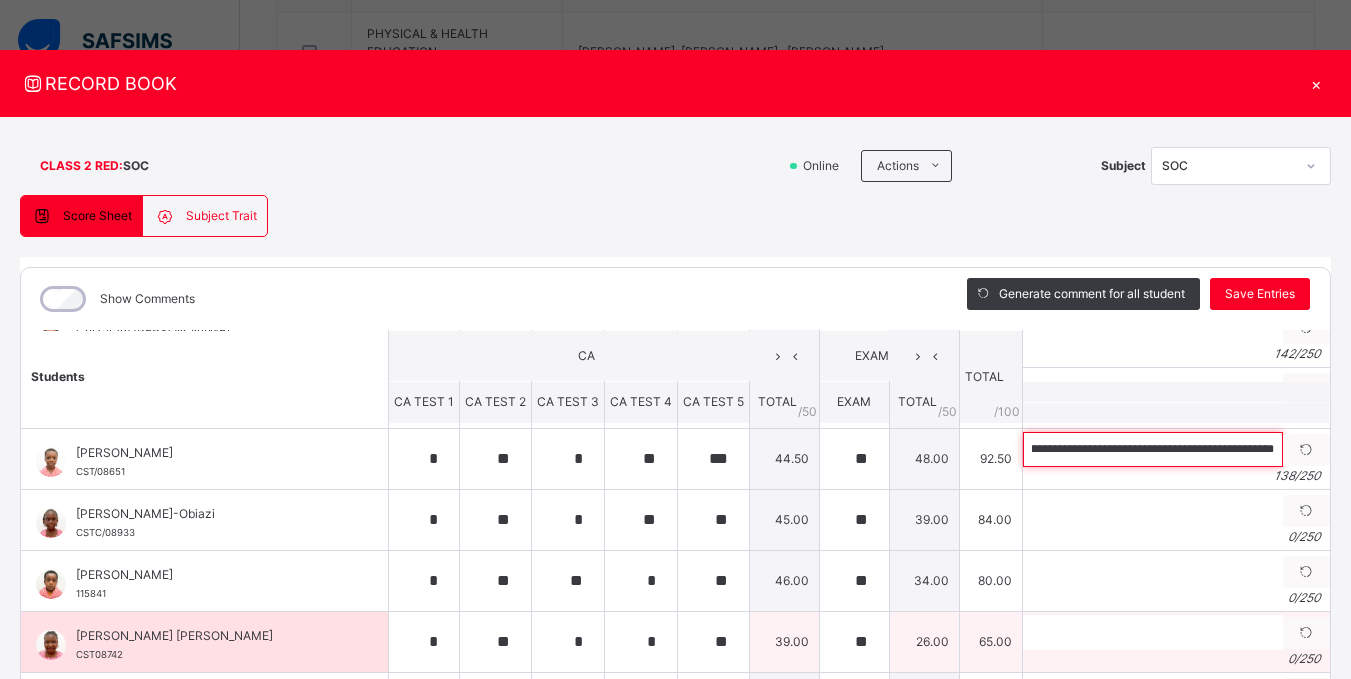 type on "**********" 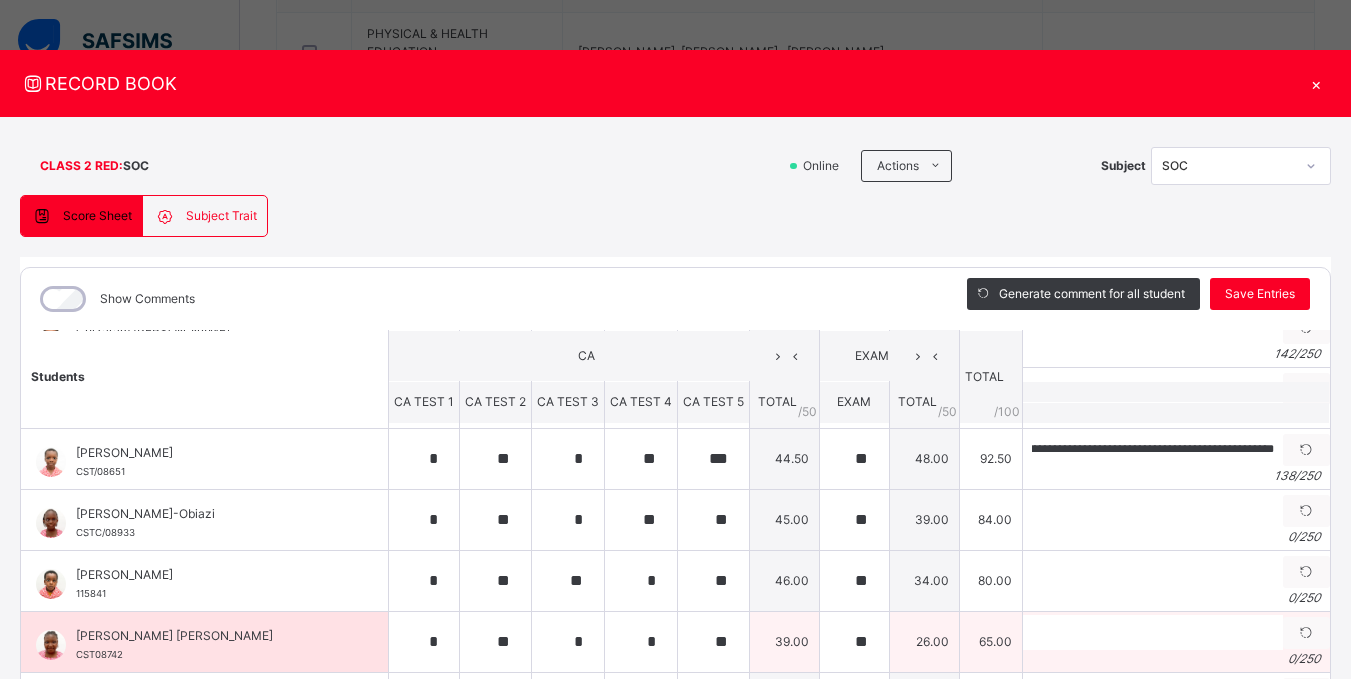 scroll, scrollTop: 0, scrollLeft: 0, axis: both 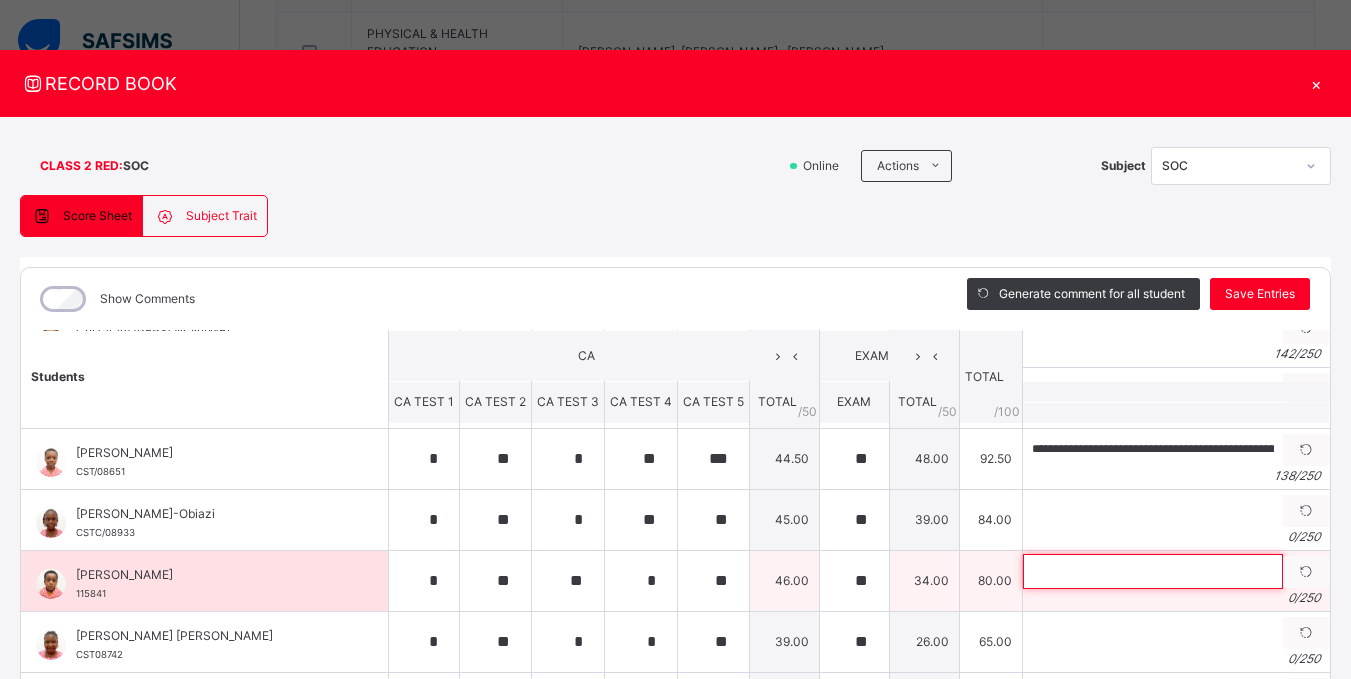 click at bounding box center [1153, 571] 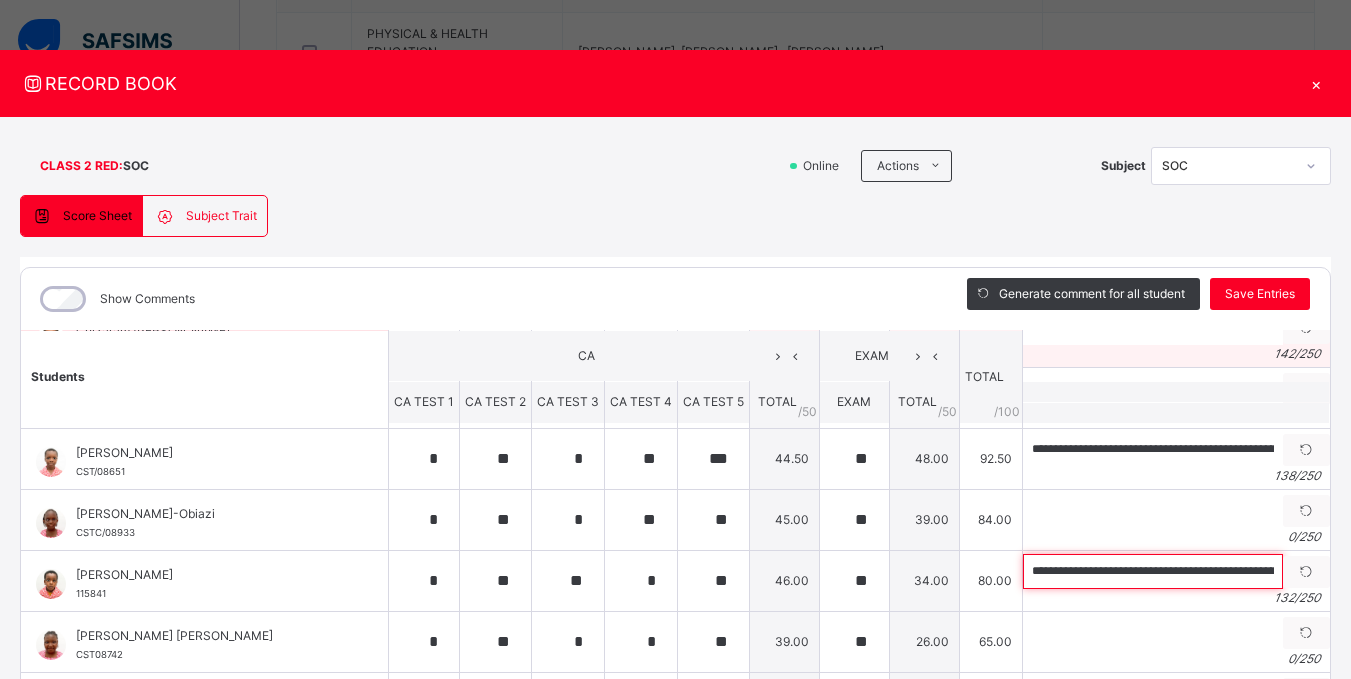 scroll, scrollTop: 0, scrollLeft: 518, axis: horizontal 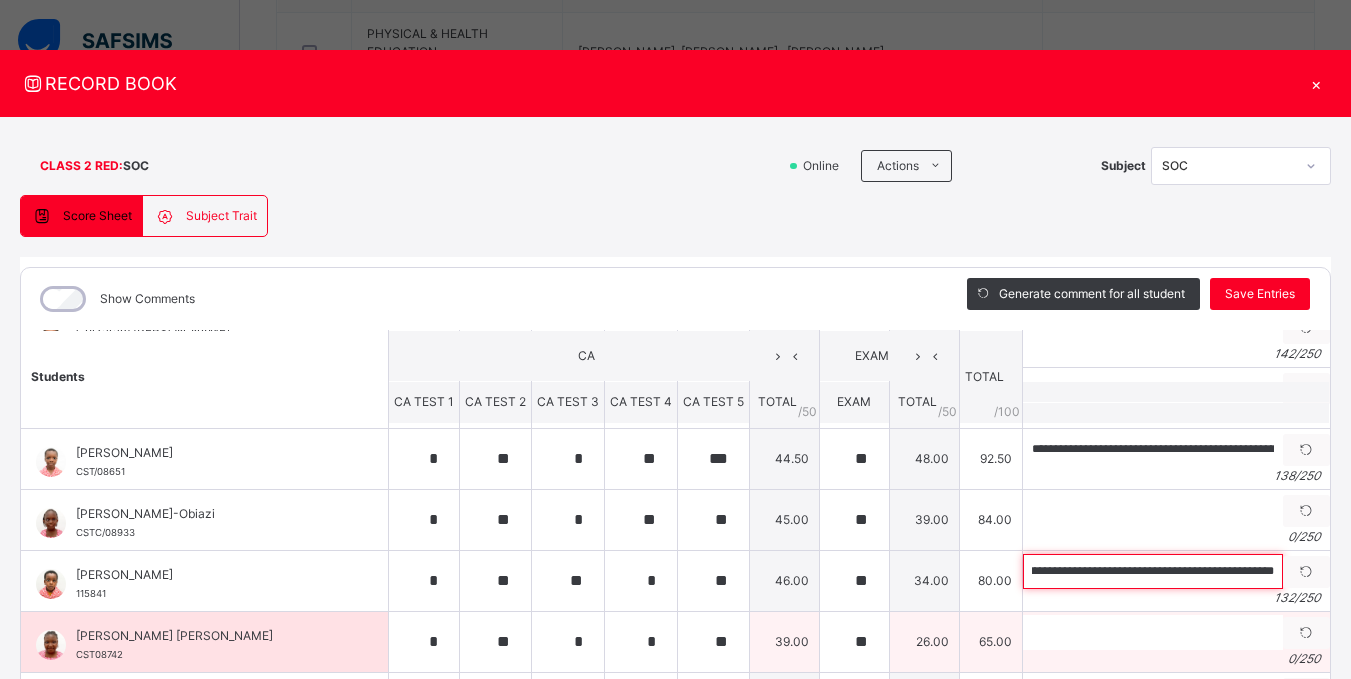 type on "**********" 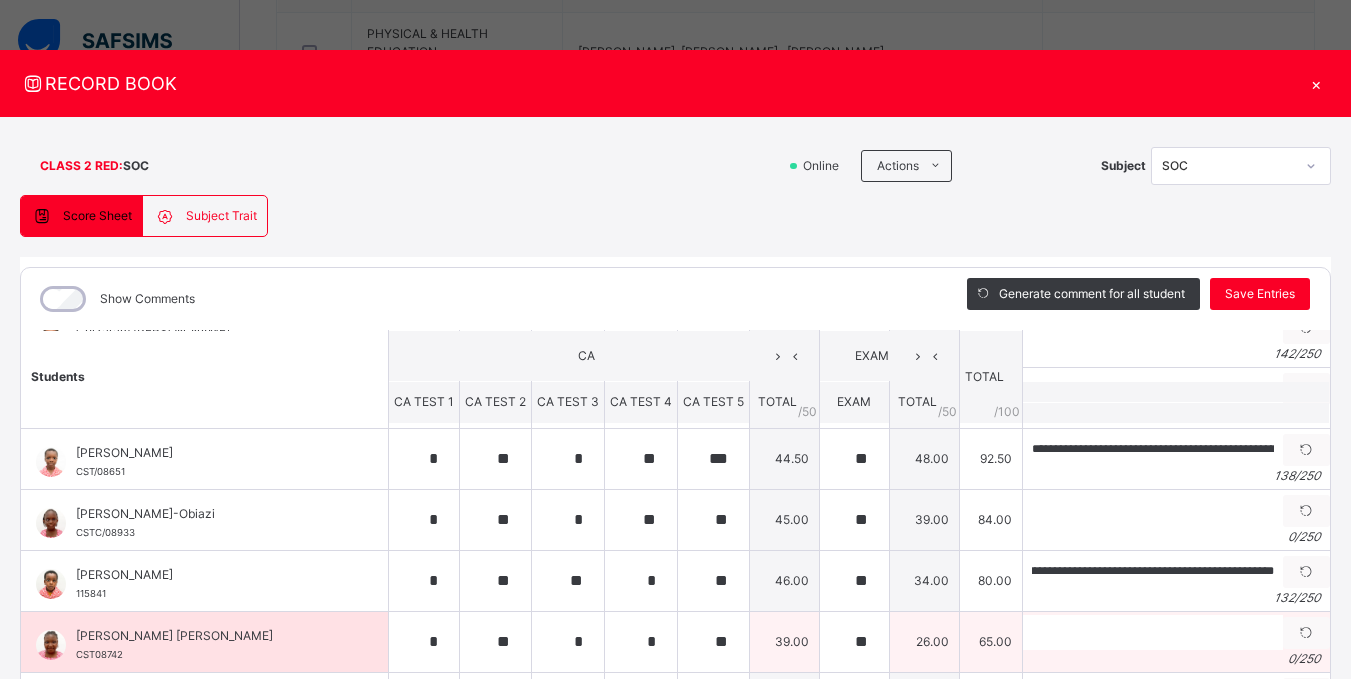 scroll, scrollTop: 0, scrollLeft: 0, axis: both 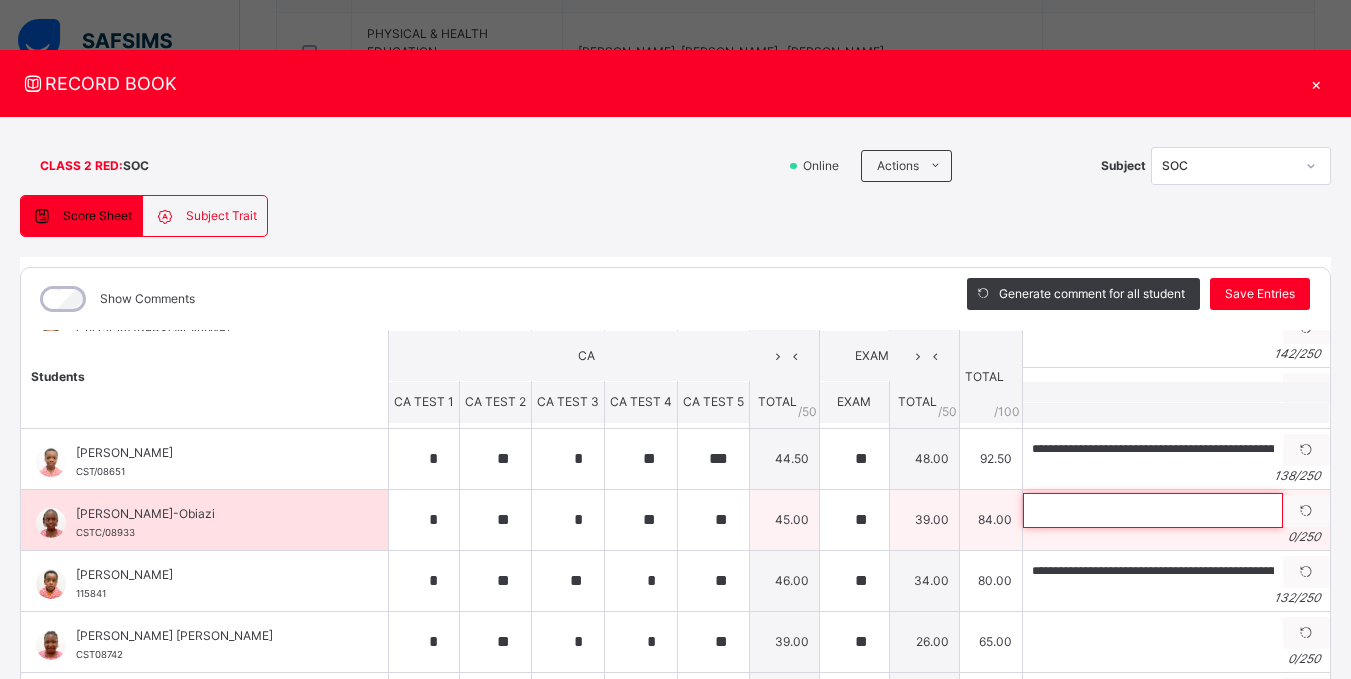 click at bounding box center [1153, 510] 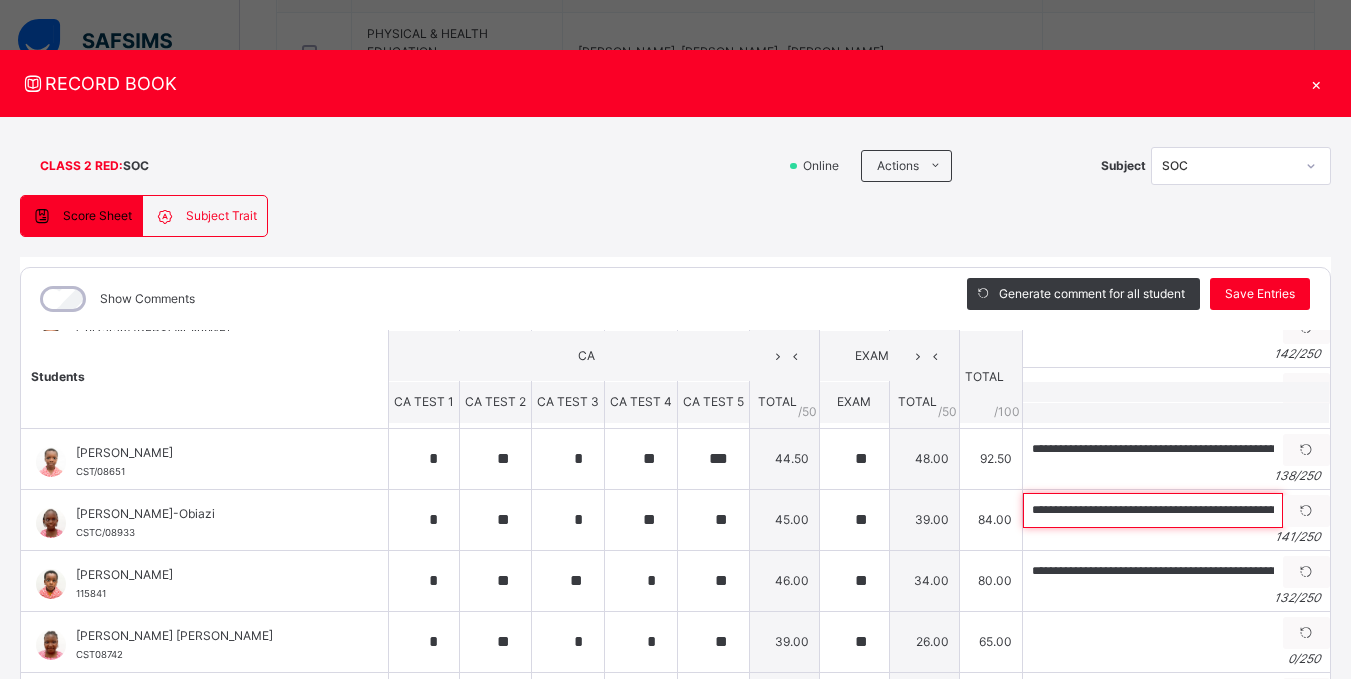 scroll, scrollTop: 0, scrollLeft: 563, axis: horizontal 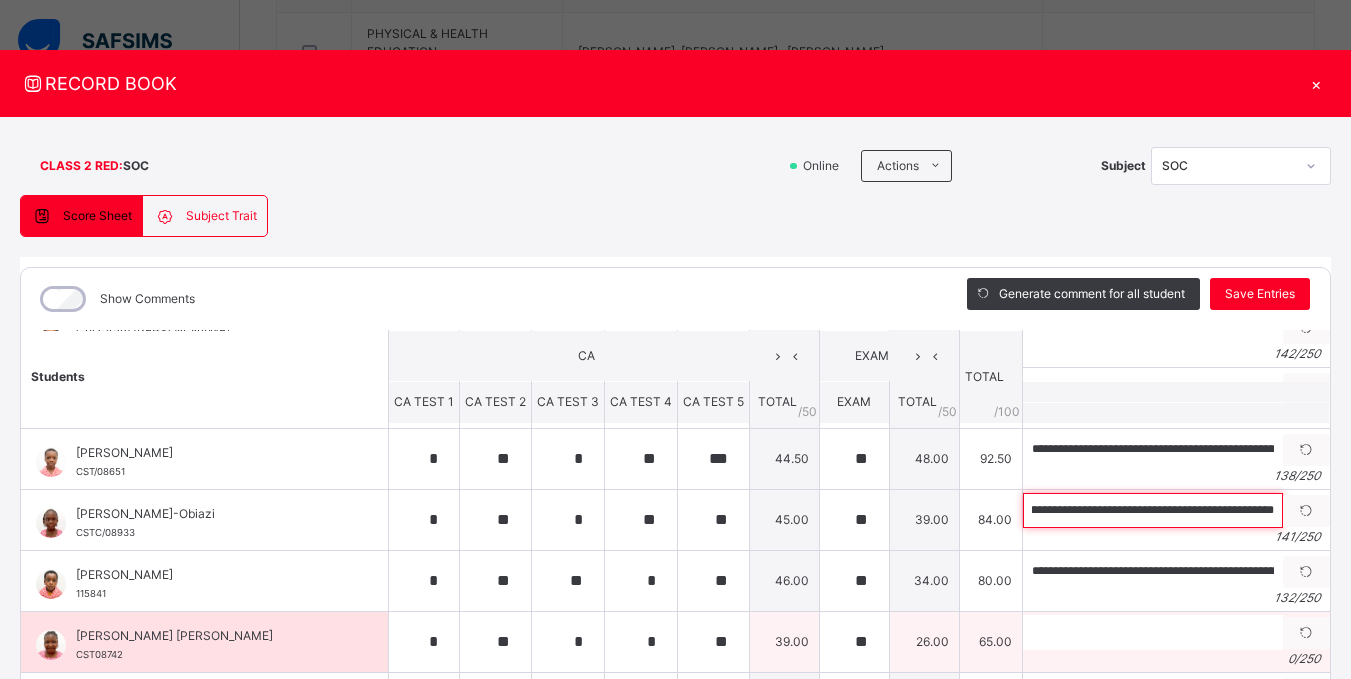 type on "**********" 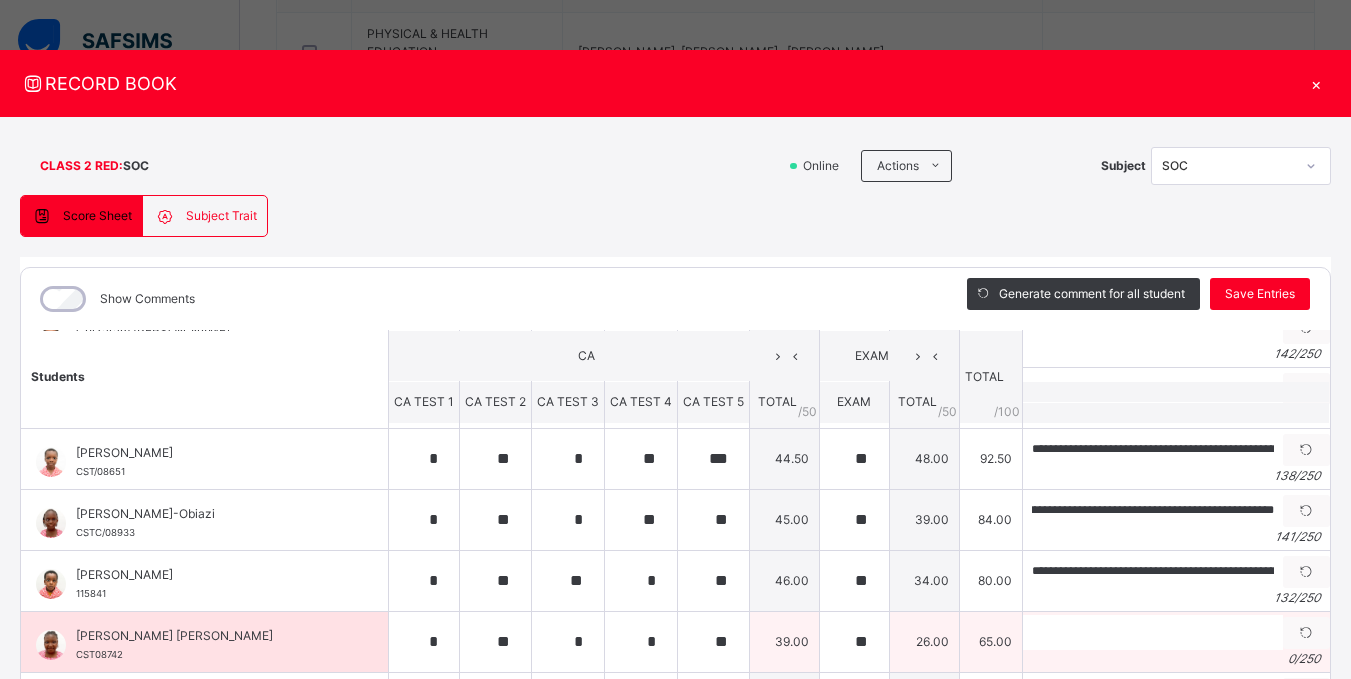 scroll, scrollTop: 0, scrollLeft: 0, axis: both 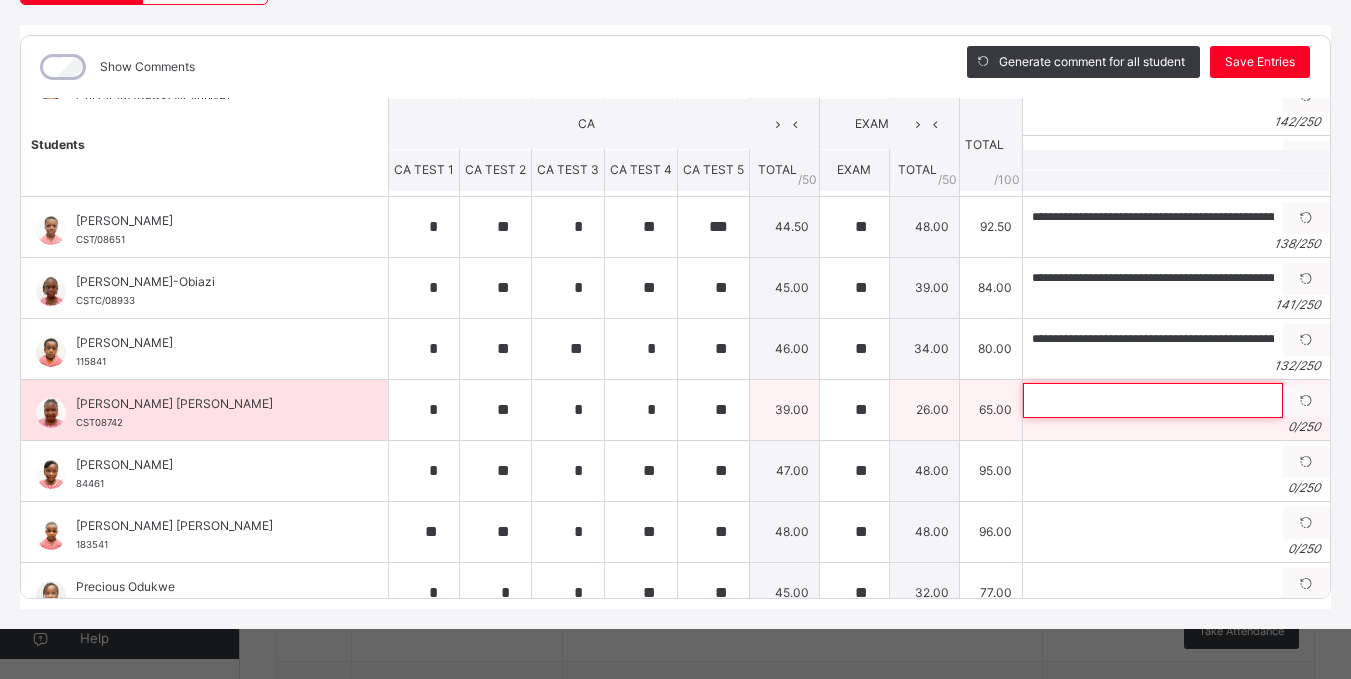 click at bounding box center [1153, 400] 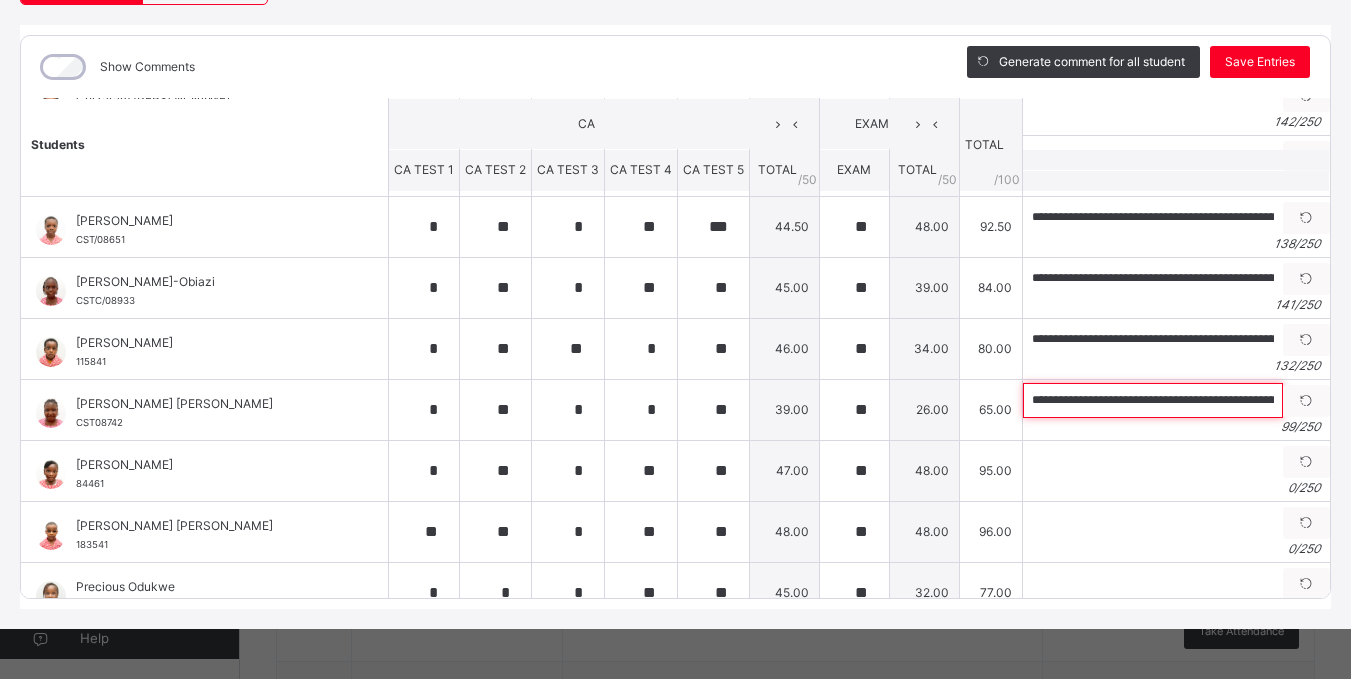 scroll, scrollTop: 0, scrollLeft: 321, axis: horizontal 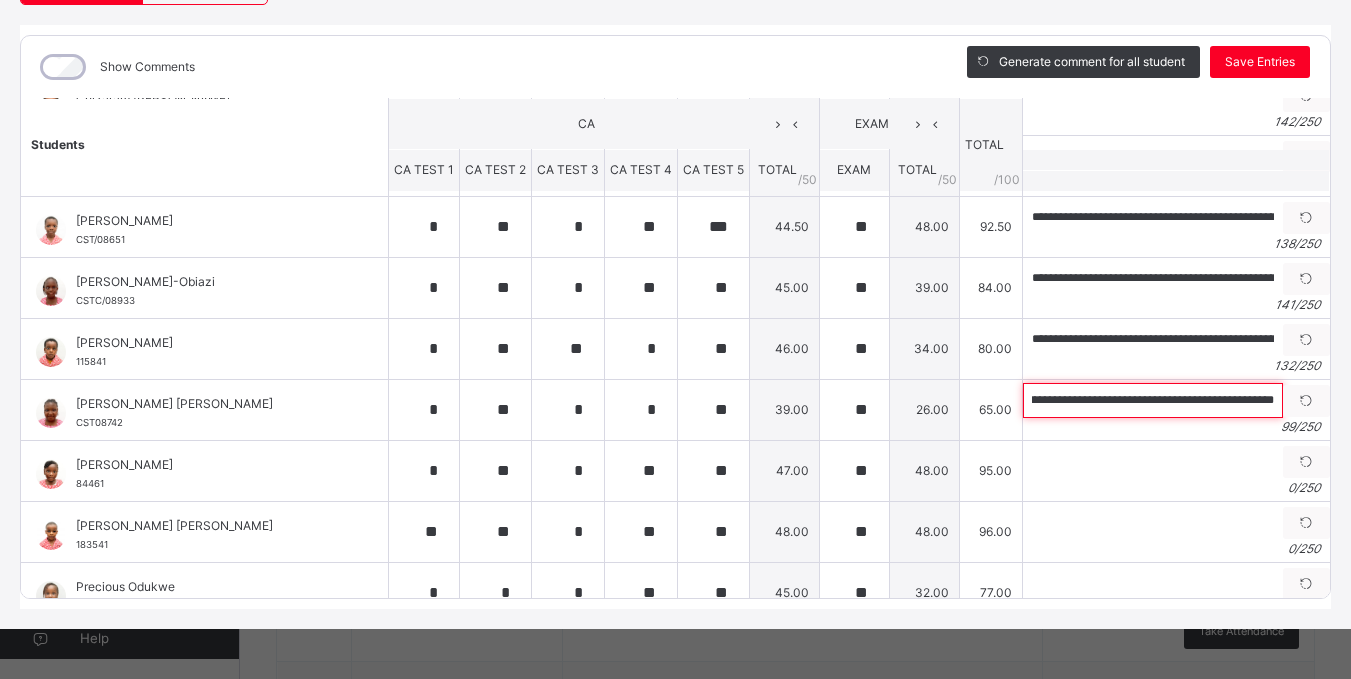 type on "**********" 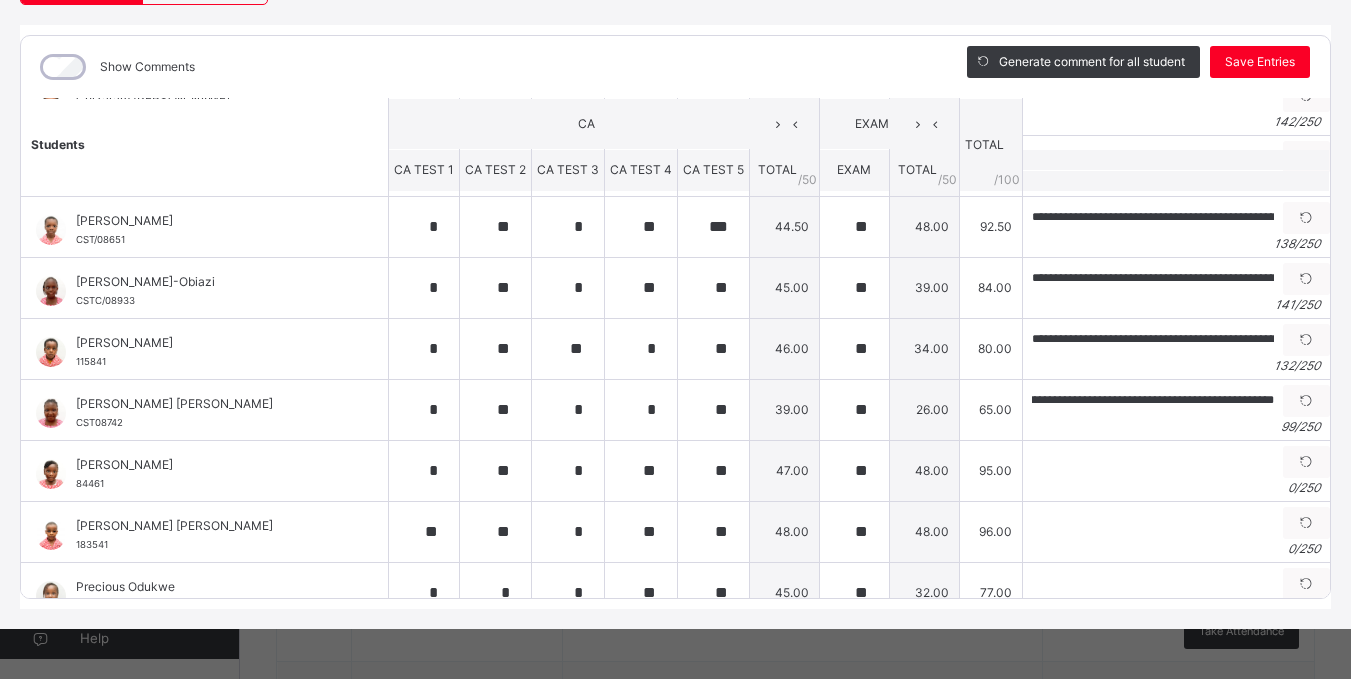 scroll, scrollTop: 0, scrollLeft: 0, axis: both 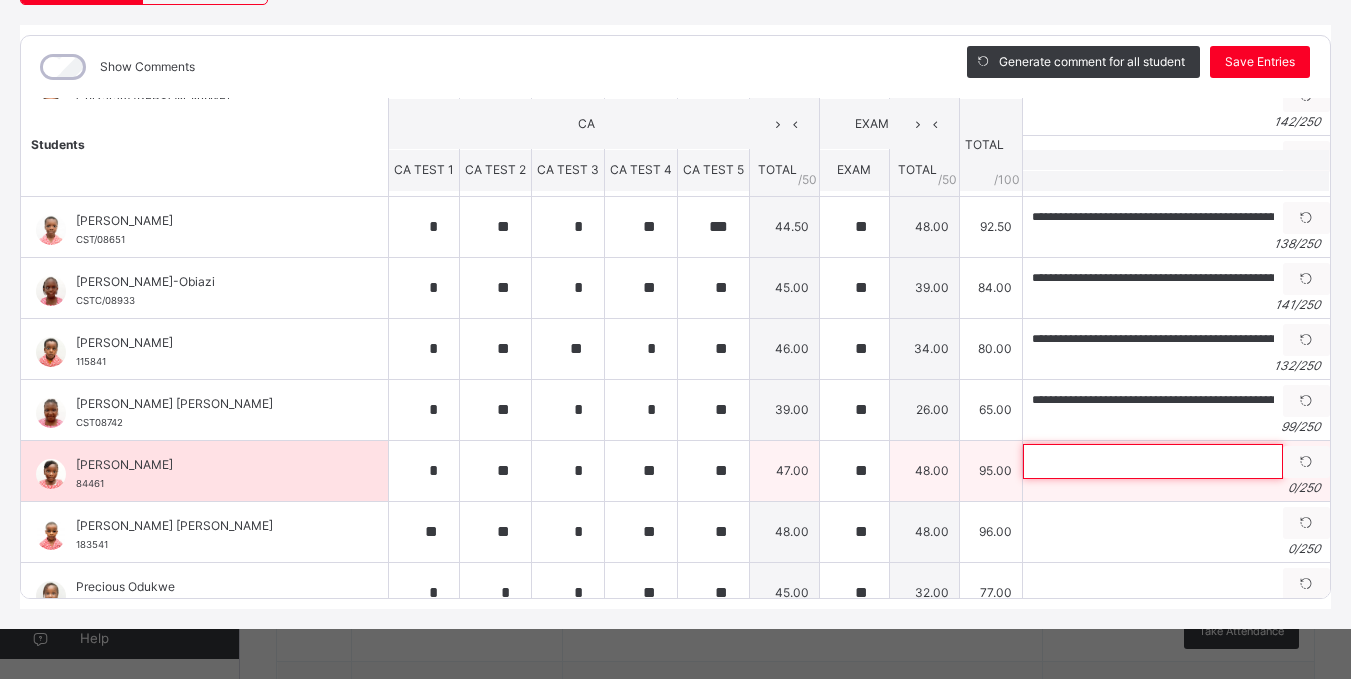 click at bounding box center (1153, 461) 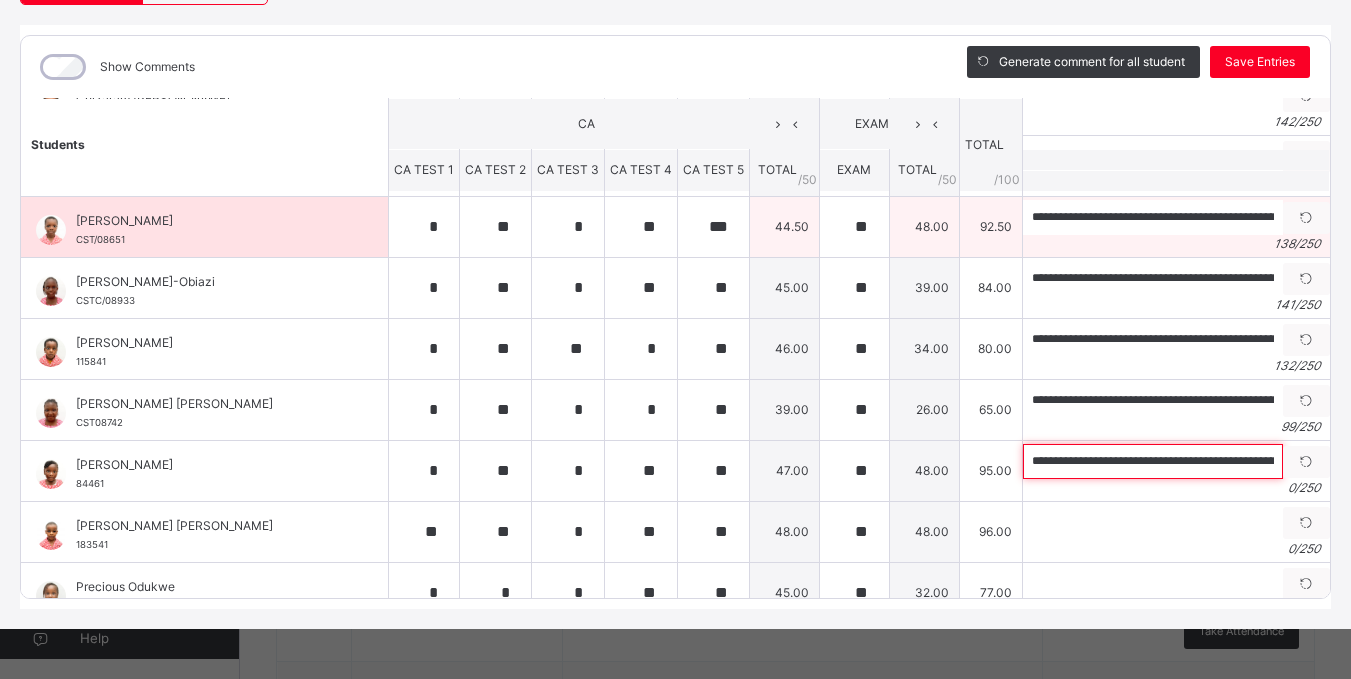 scroll, scrollTop: 0, scrollLeft: 563, axis: horizontal 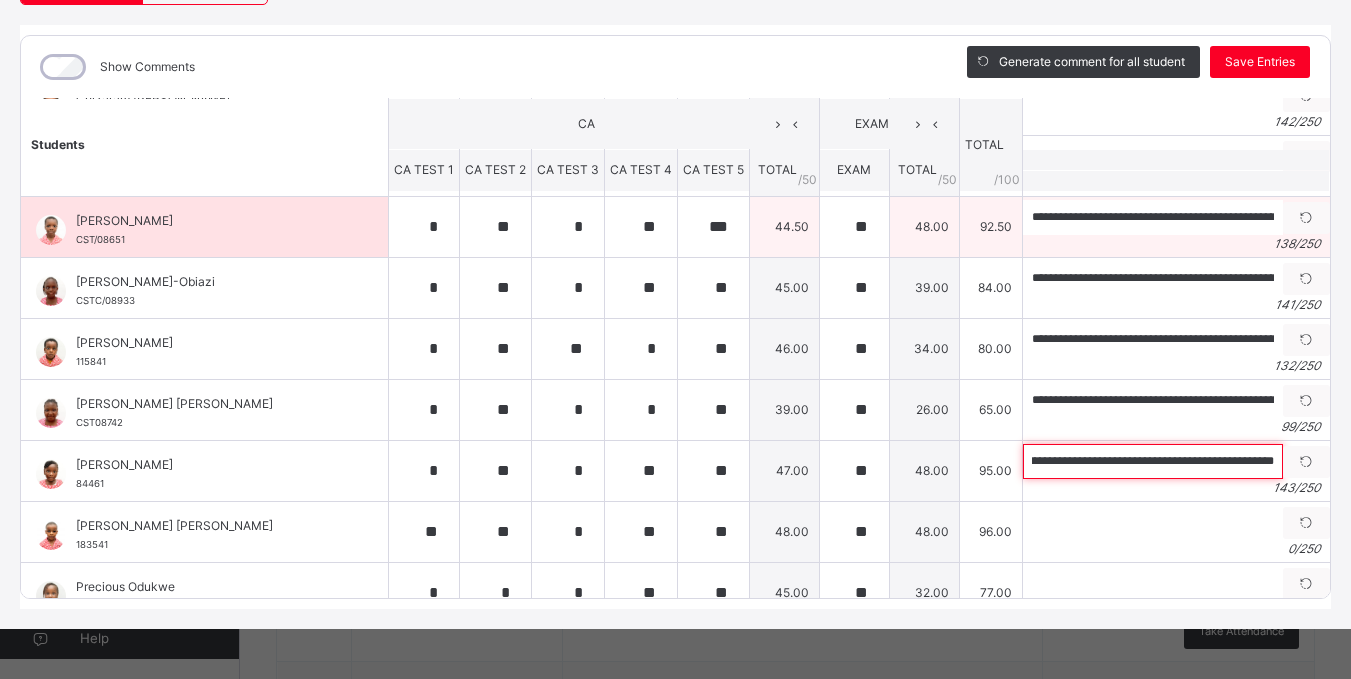 type on "**********" 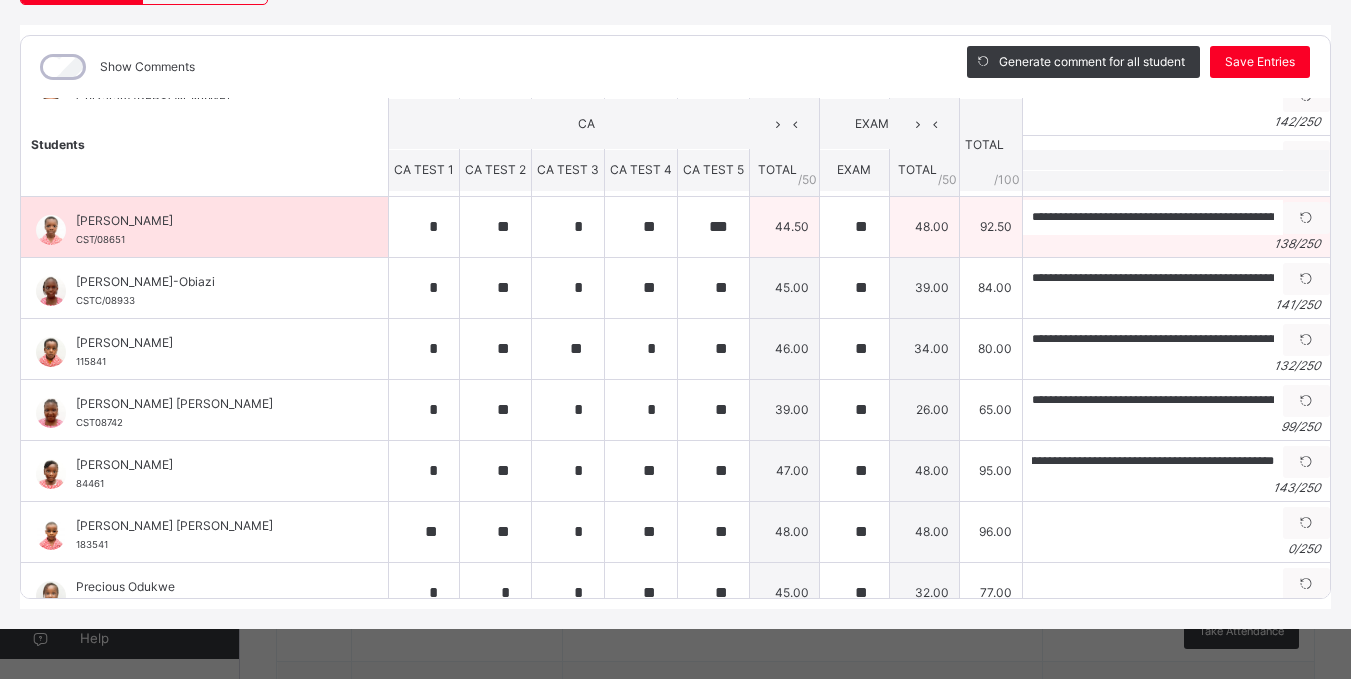 click on "138 / 250" at bounding box center (1176, 244) 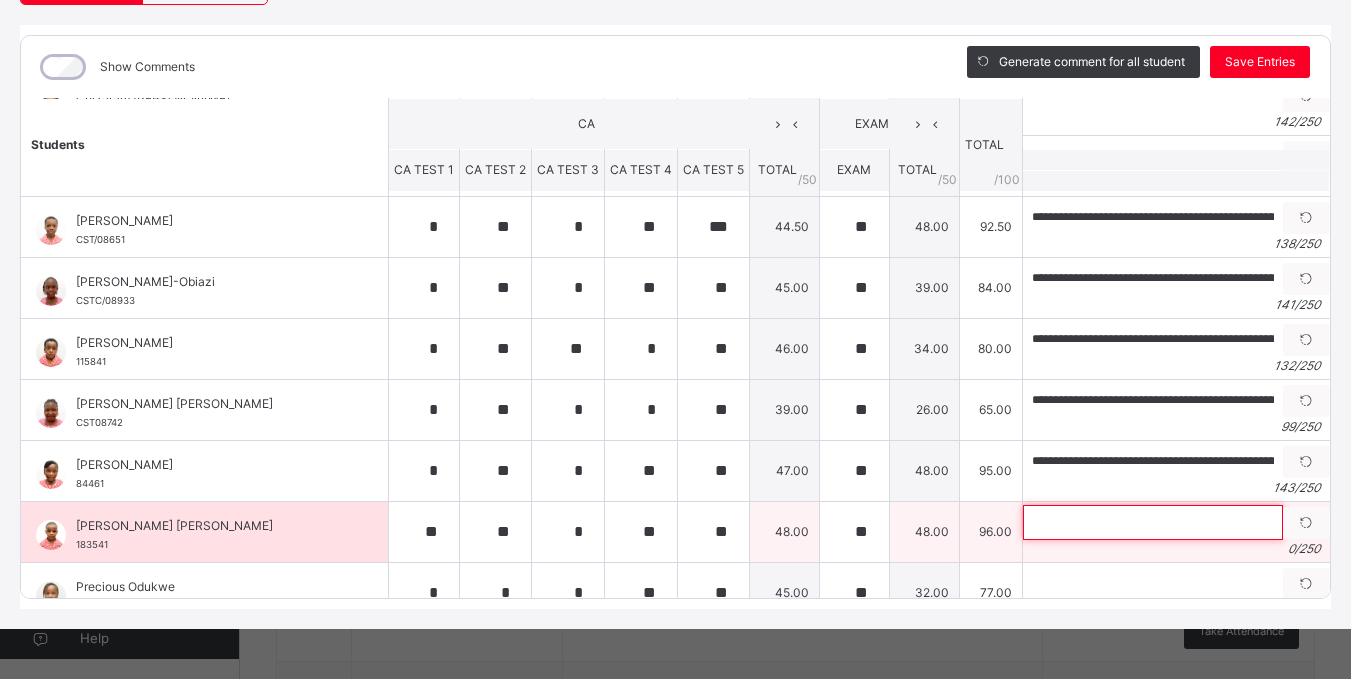 click at bounding box center [1153, 522] 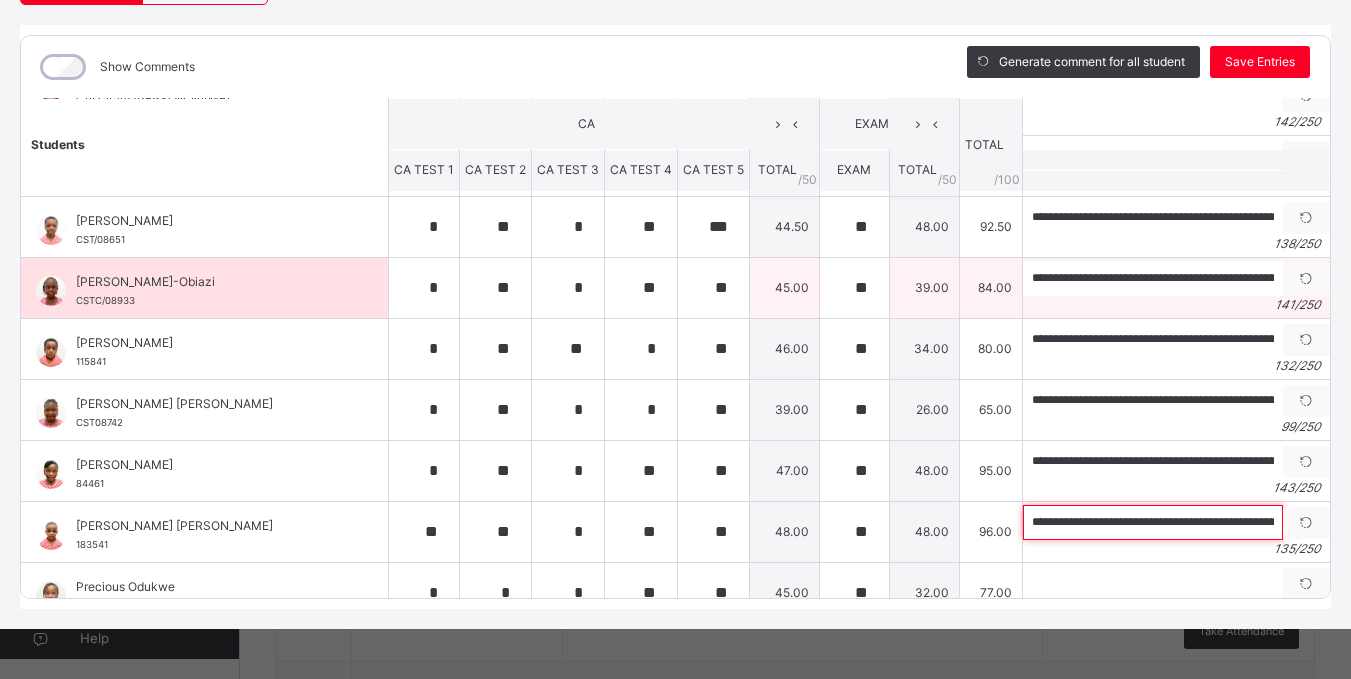 scroll, scrollTop: 0, scrollLeft: 528, axis: horizontal 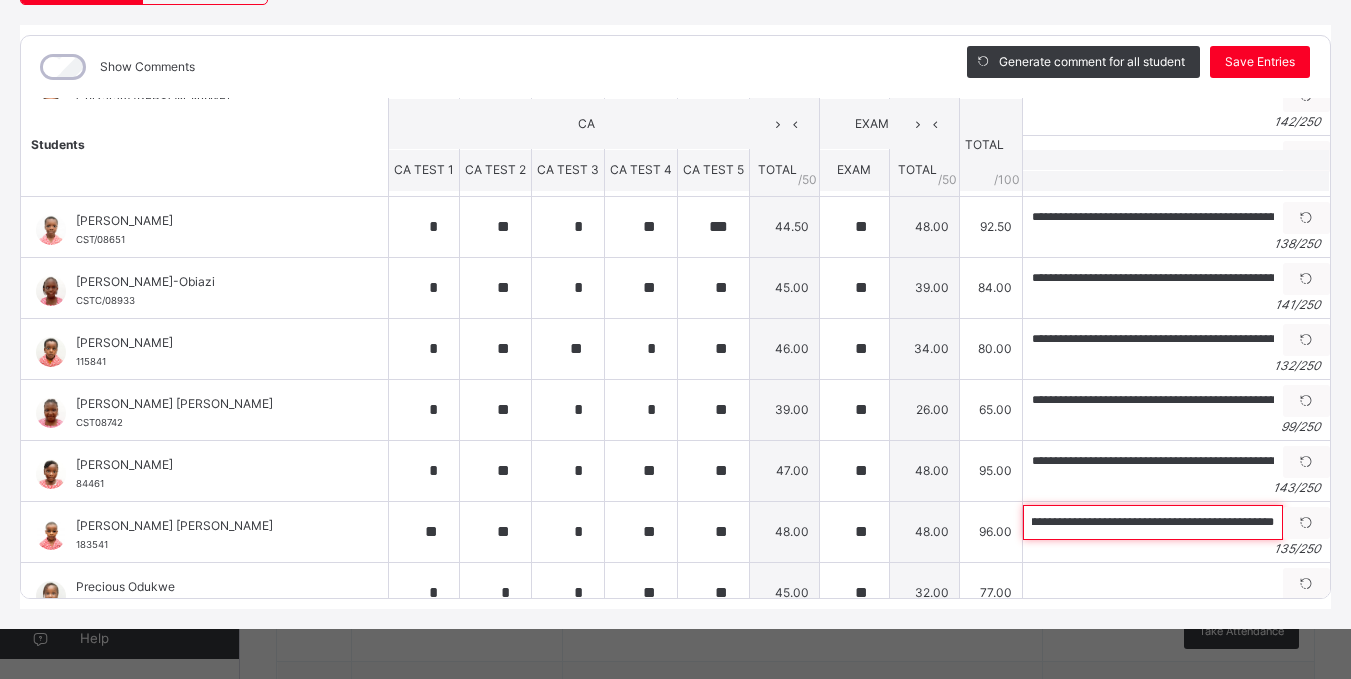 type on "**********" 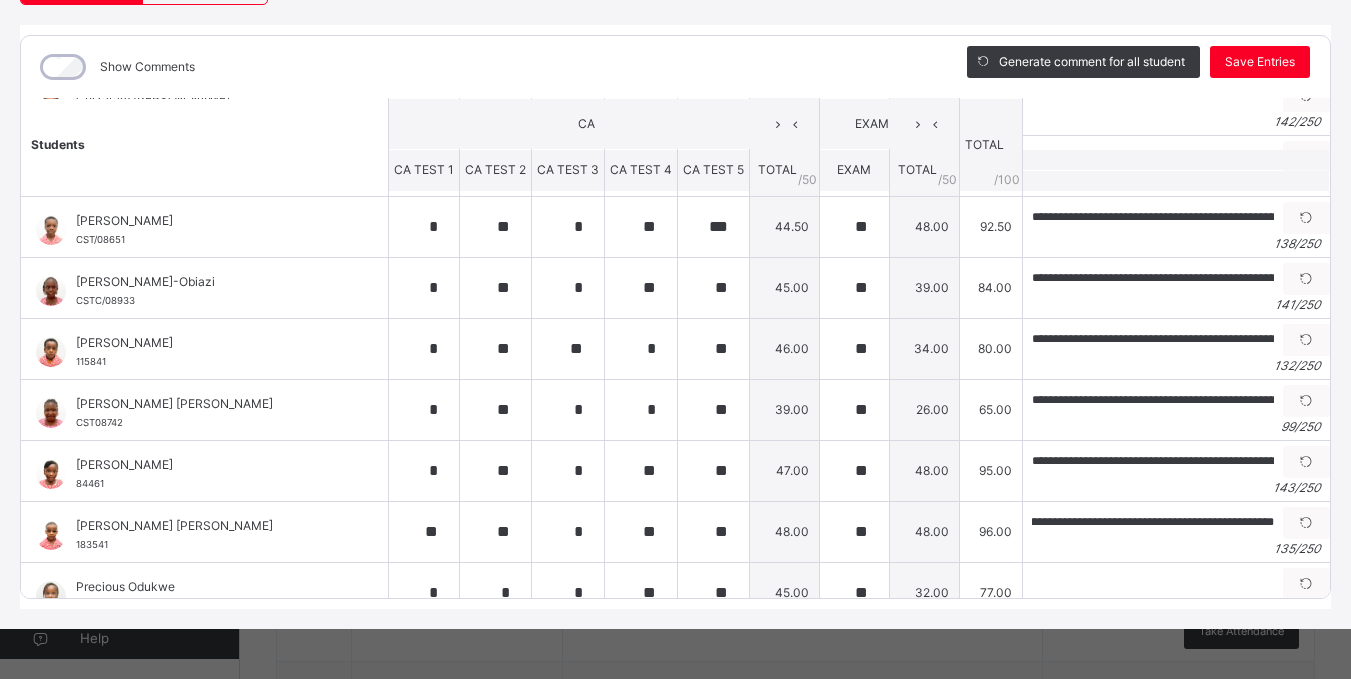 scroll, scrollTop: 0, scrollLeft: 0, axis: both 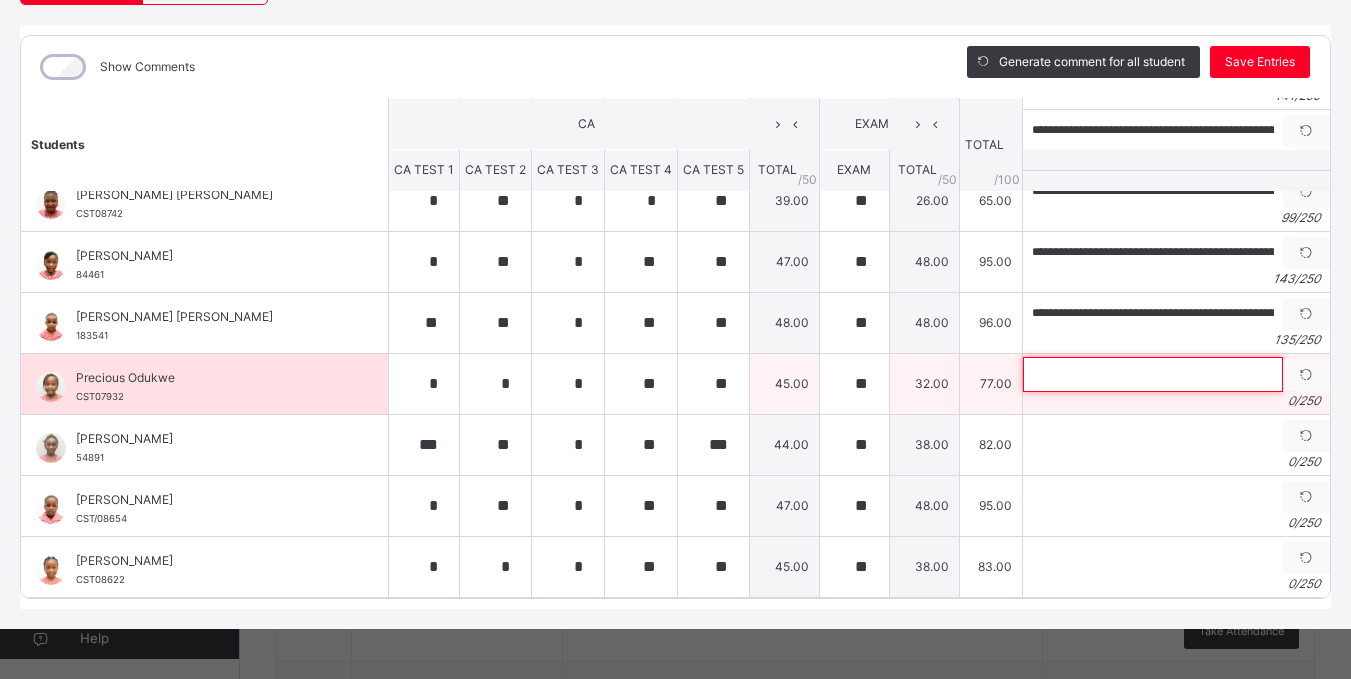 click at bounding box center (1153, 374) 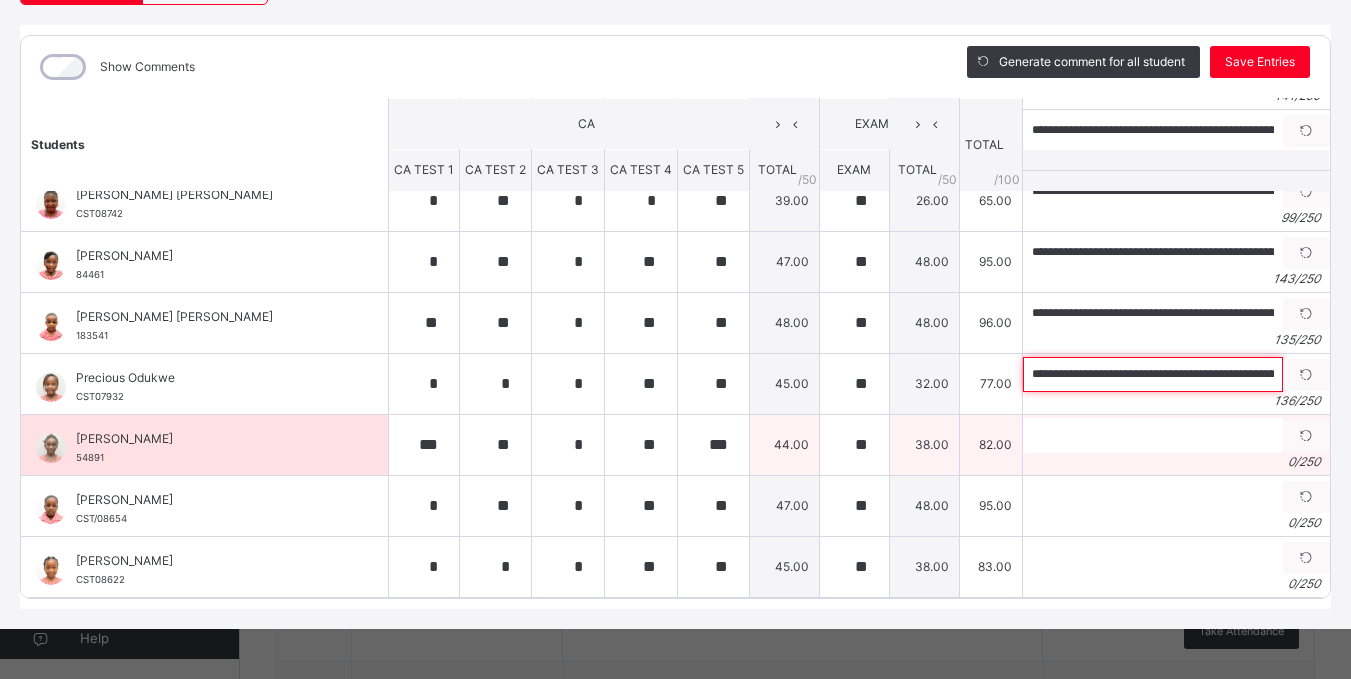 scroll, scrollTop: 0, scrollLeft: 540, axis: horizontal 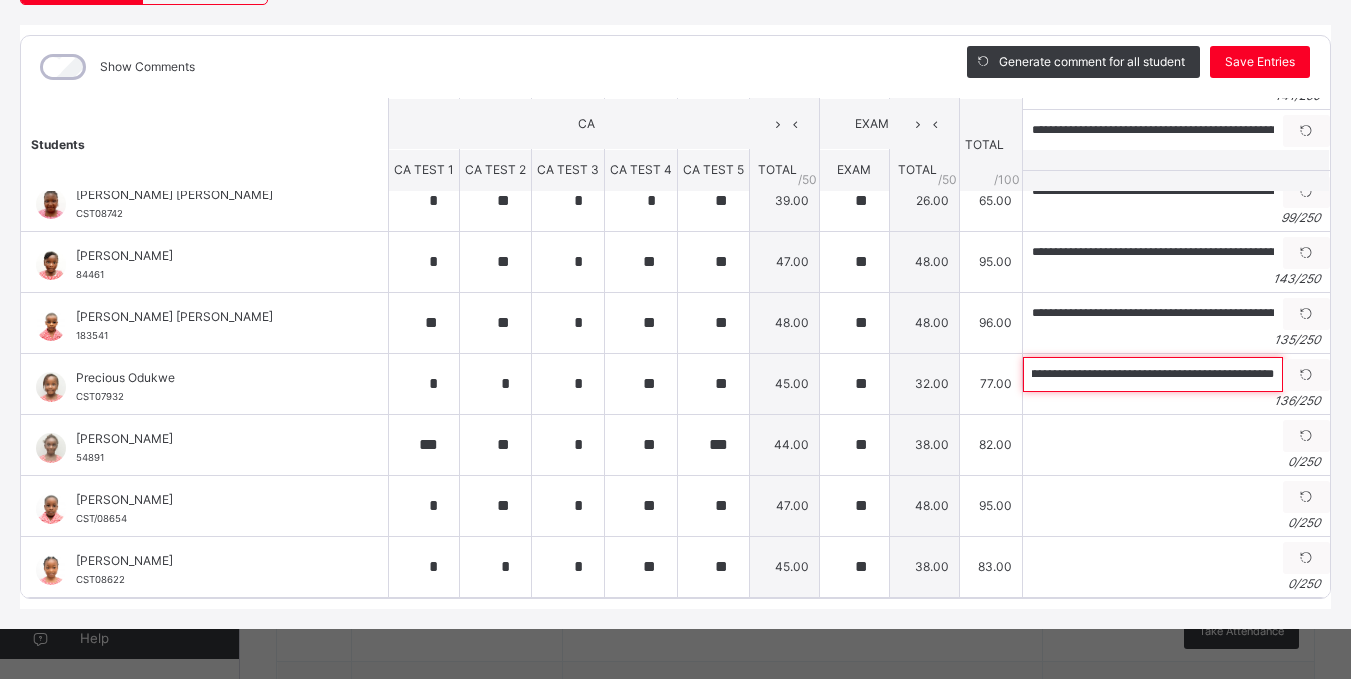 type on "**********" 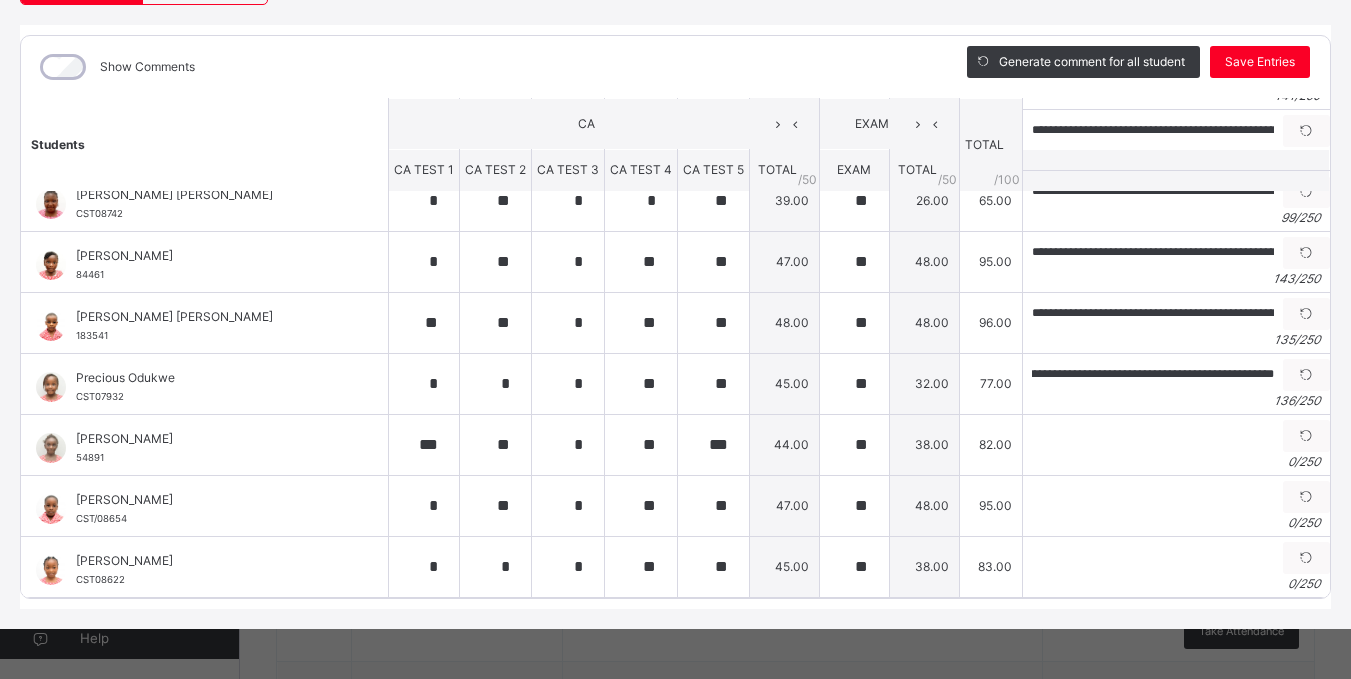 scroll, scrollTop: 0, scrollLeft: 0, axis: both 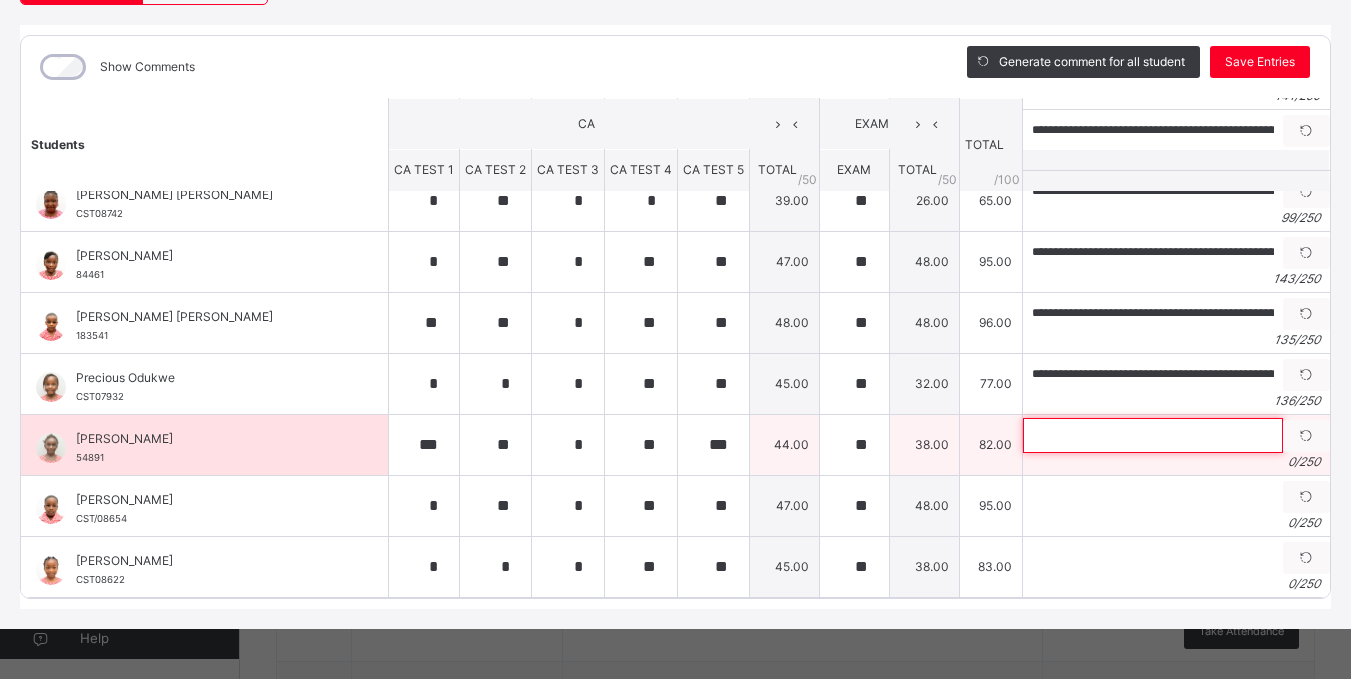 click at bounding box center [1153, 435] 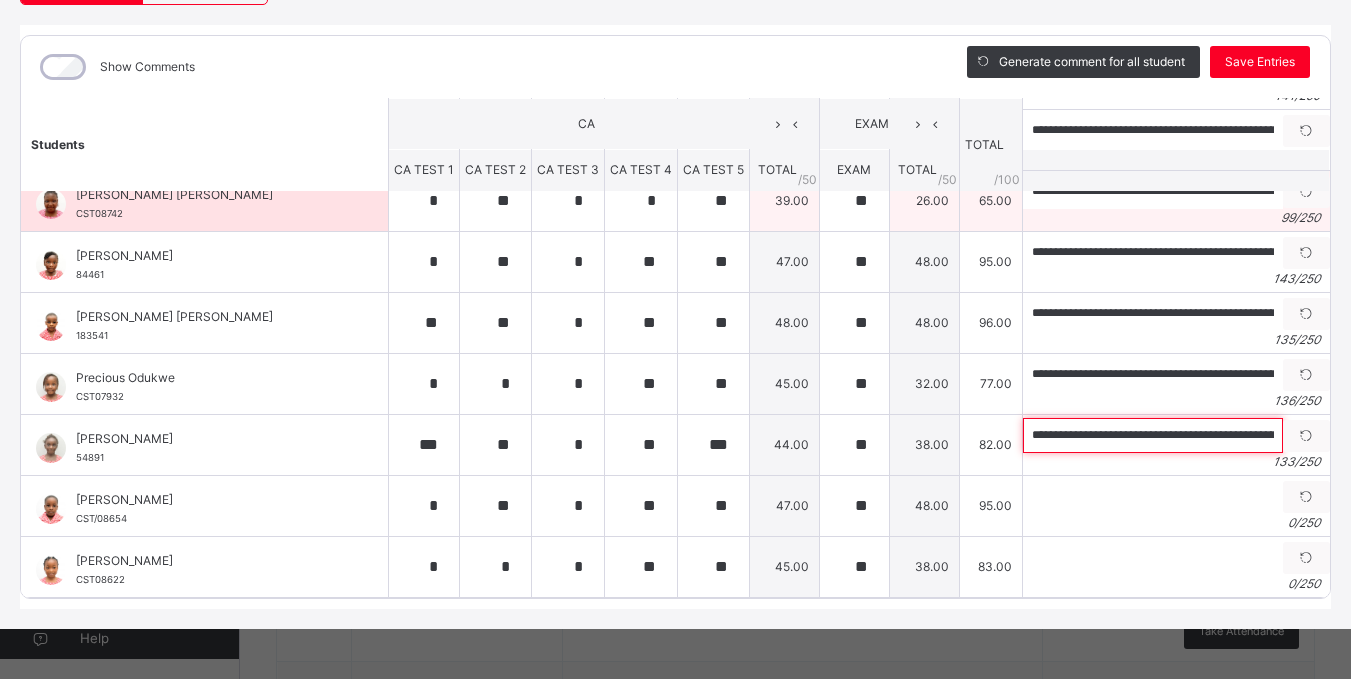 scroll, scrollTop: 0, scrollLeft: 511, axis: horizontal 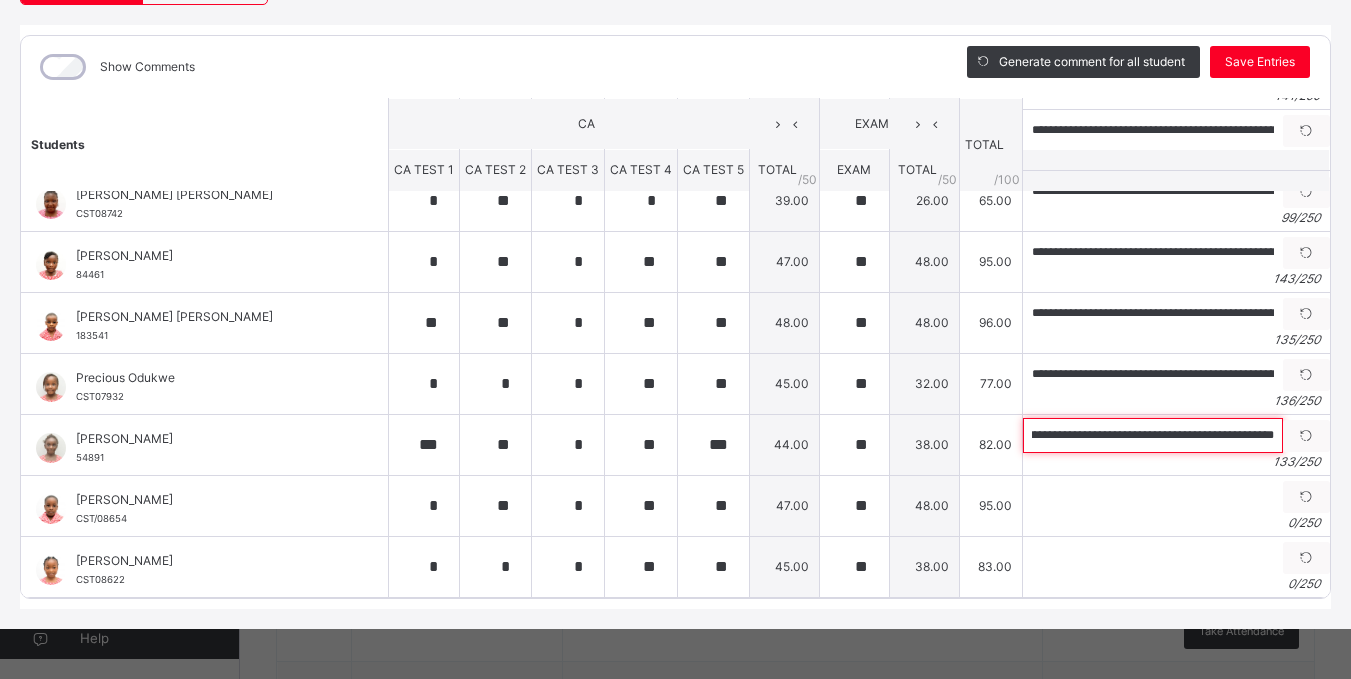 type on "**********" 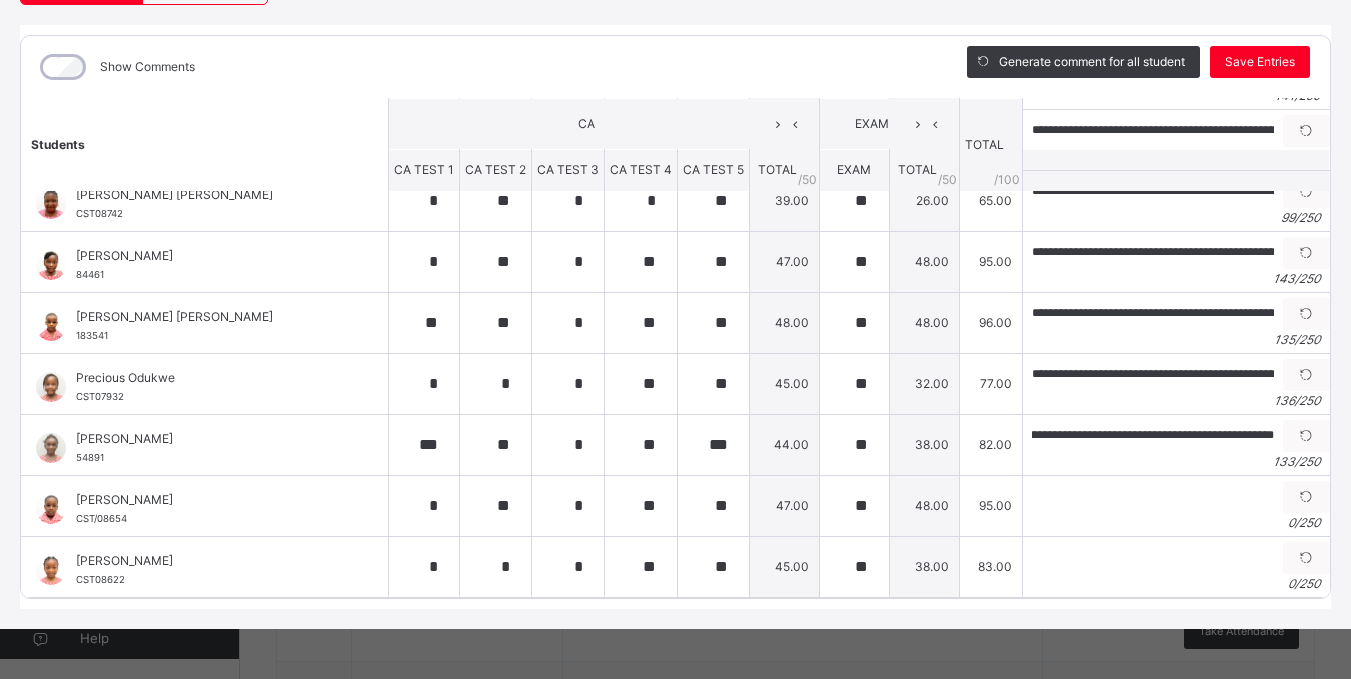 scroll, scrollTop: 0, scrollLeft: 0, axis: both 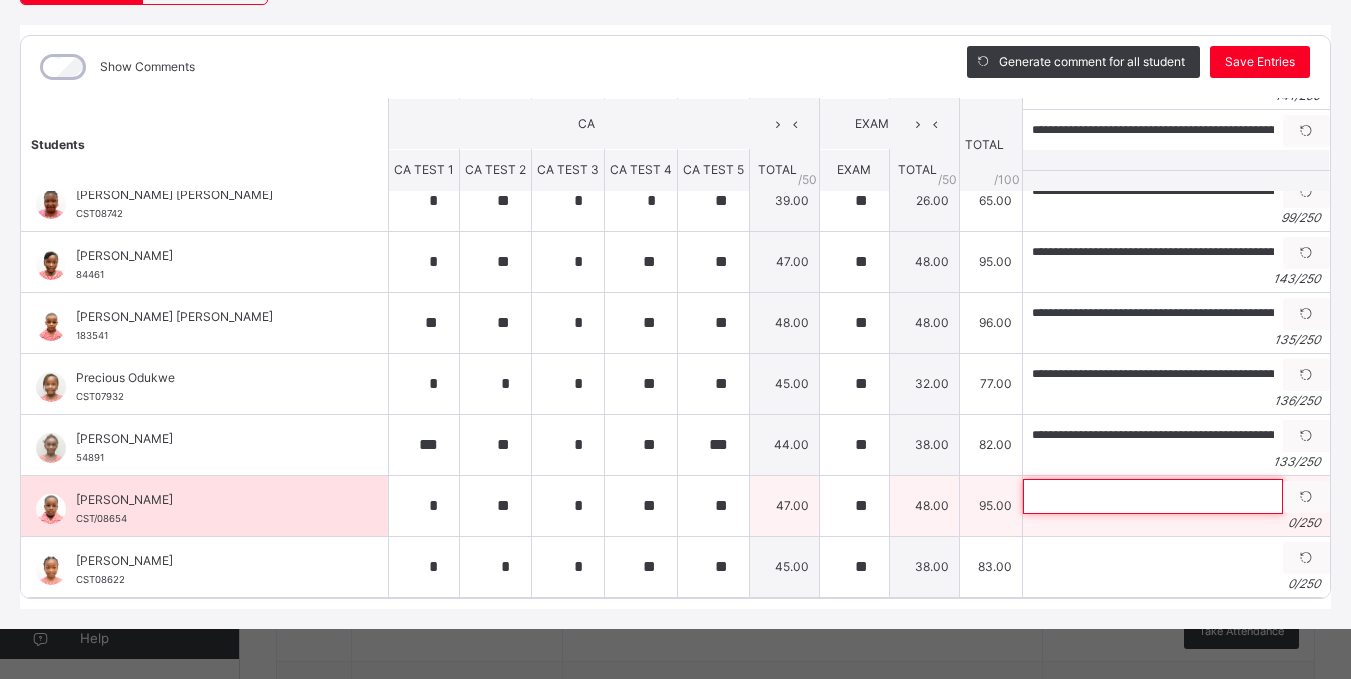 click at bounding box center (1153, 496) 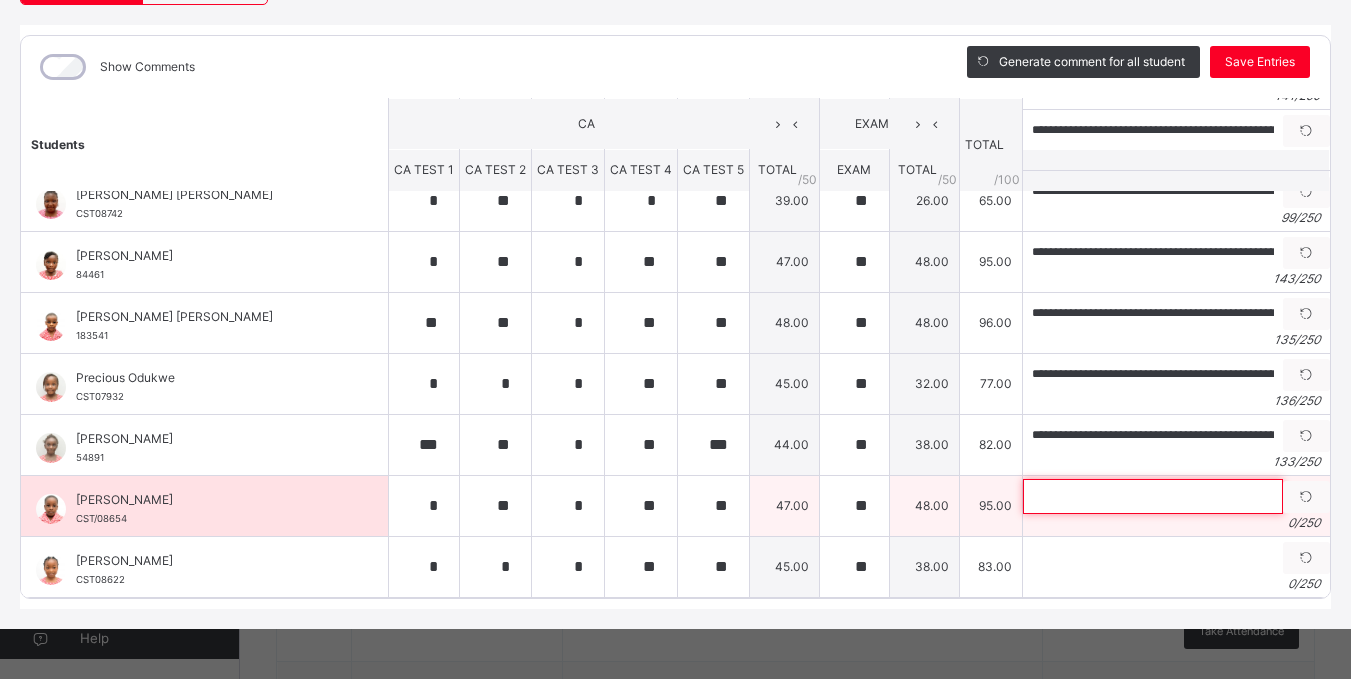 paste on "**********" 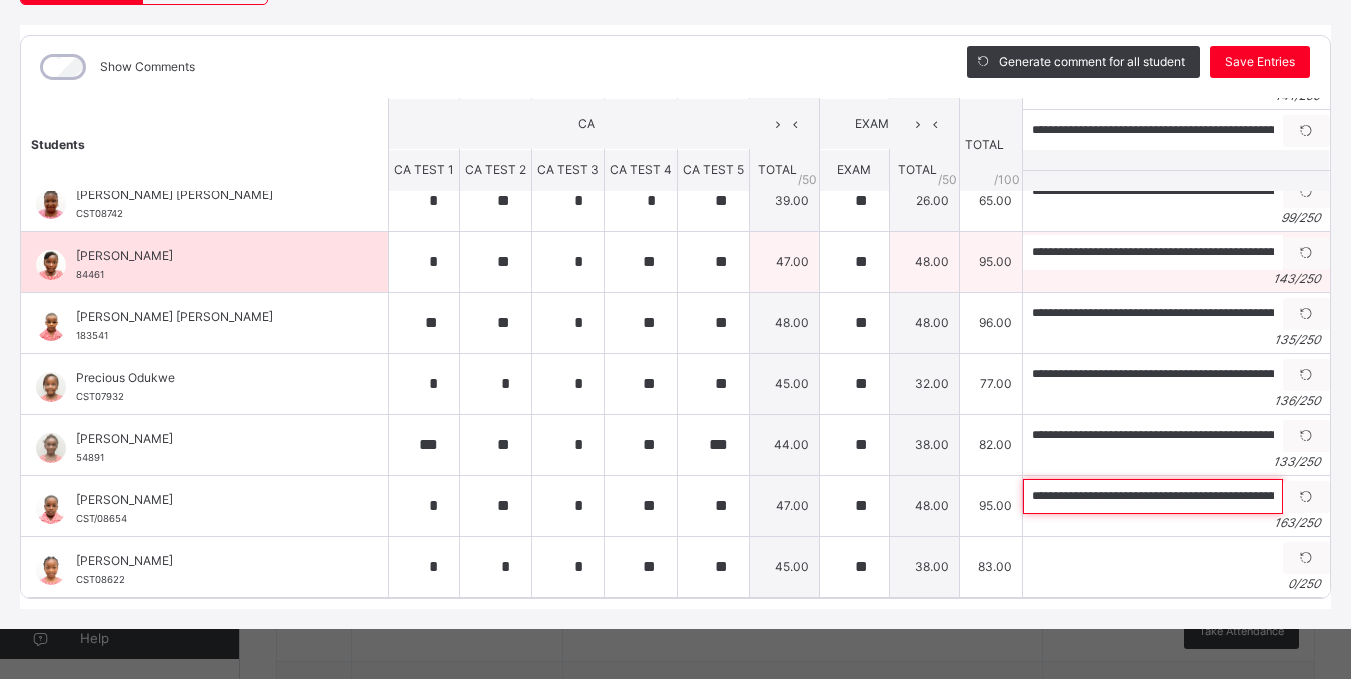 scroll, scrollTop: 0, scrollLeft: 691, axis: horizontal 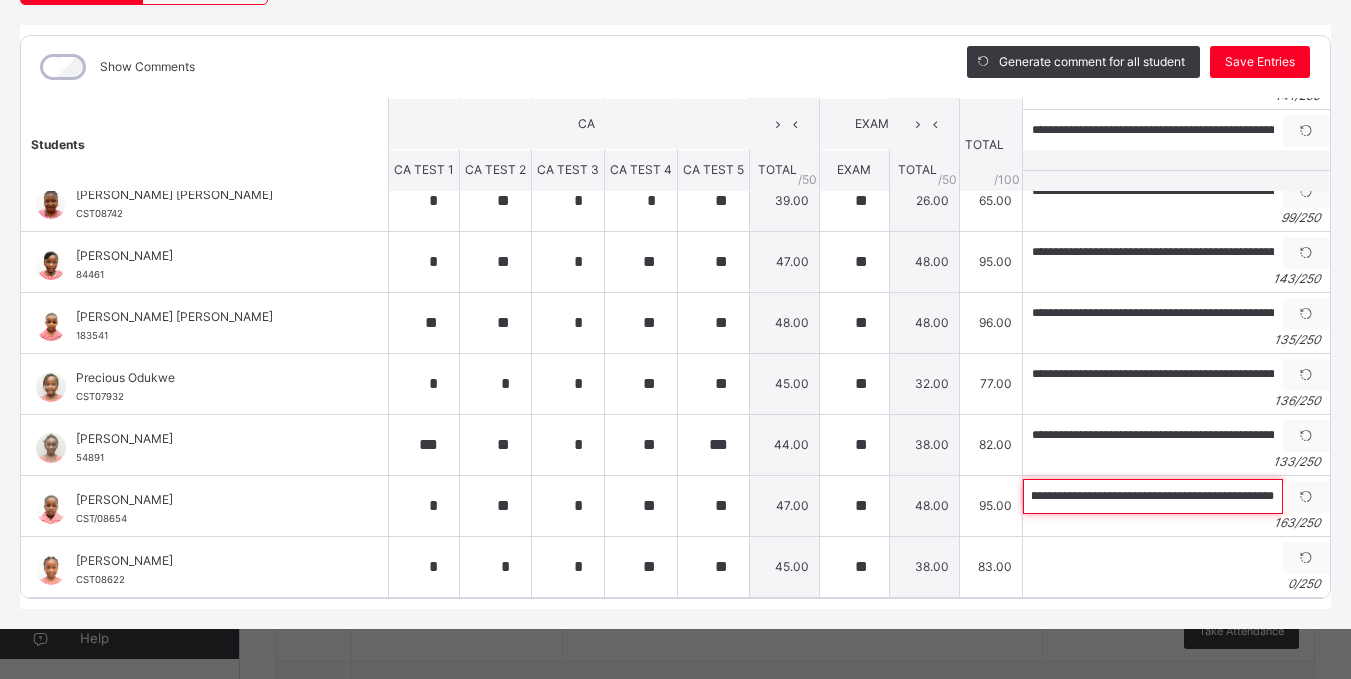 type on "**********" 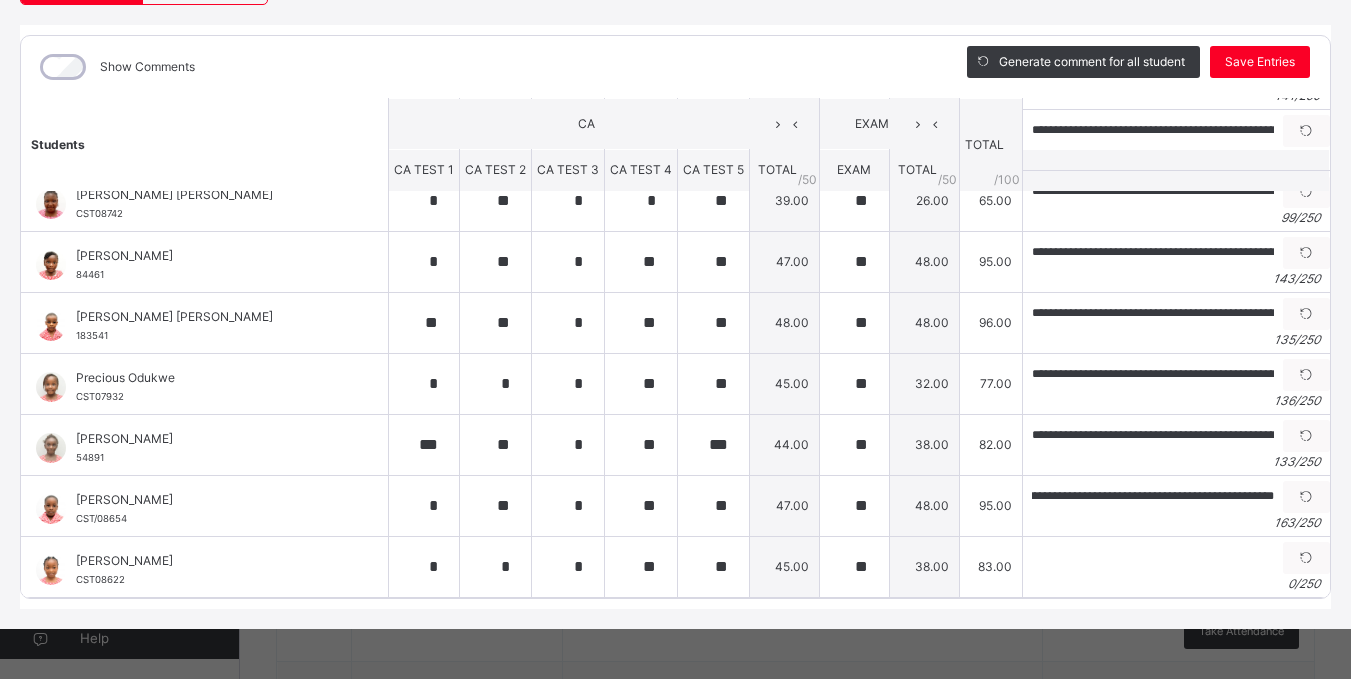 scroll, scrollTop: 0, scrollLeft: 0, axis: both 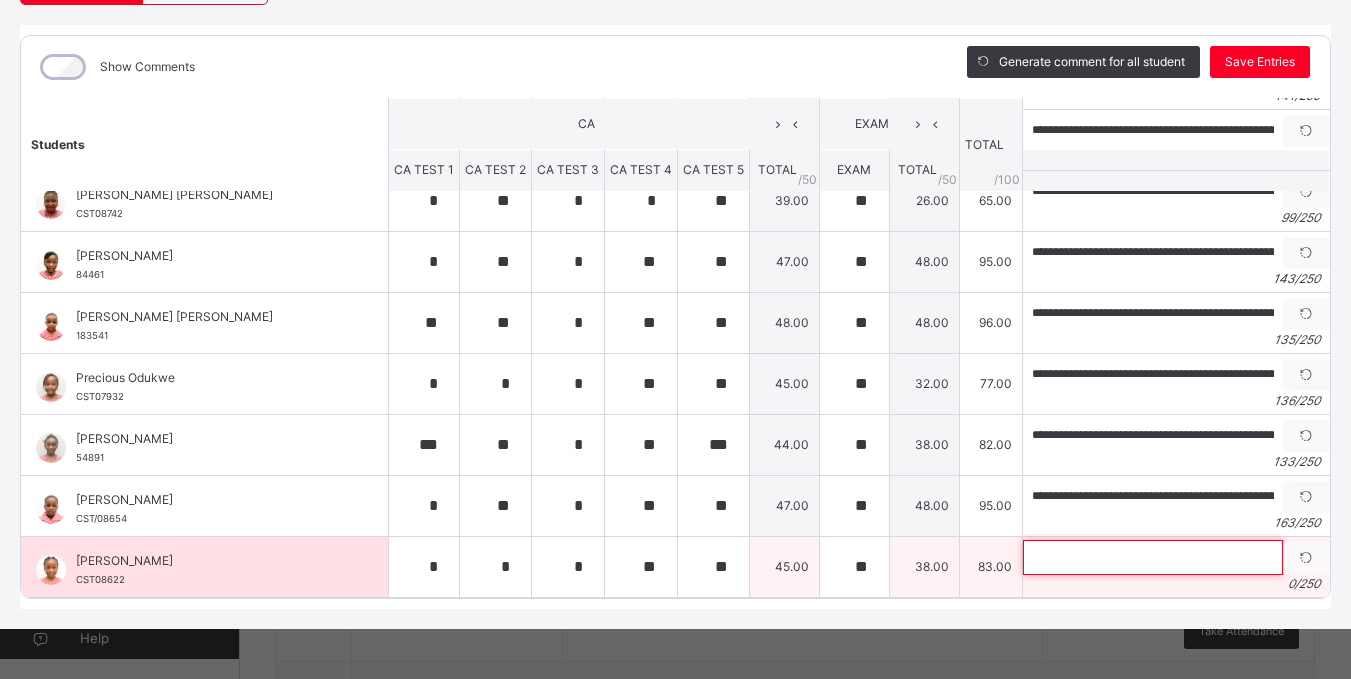 click at bounding box center (1153, 557) 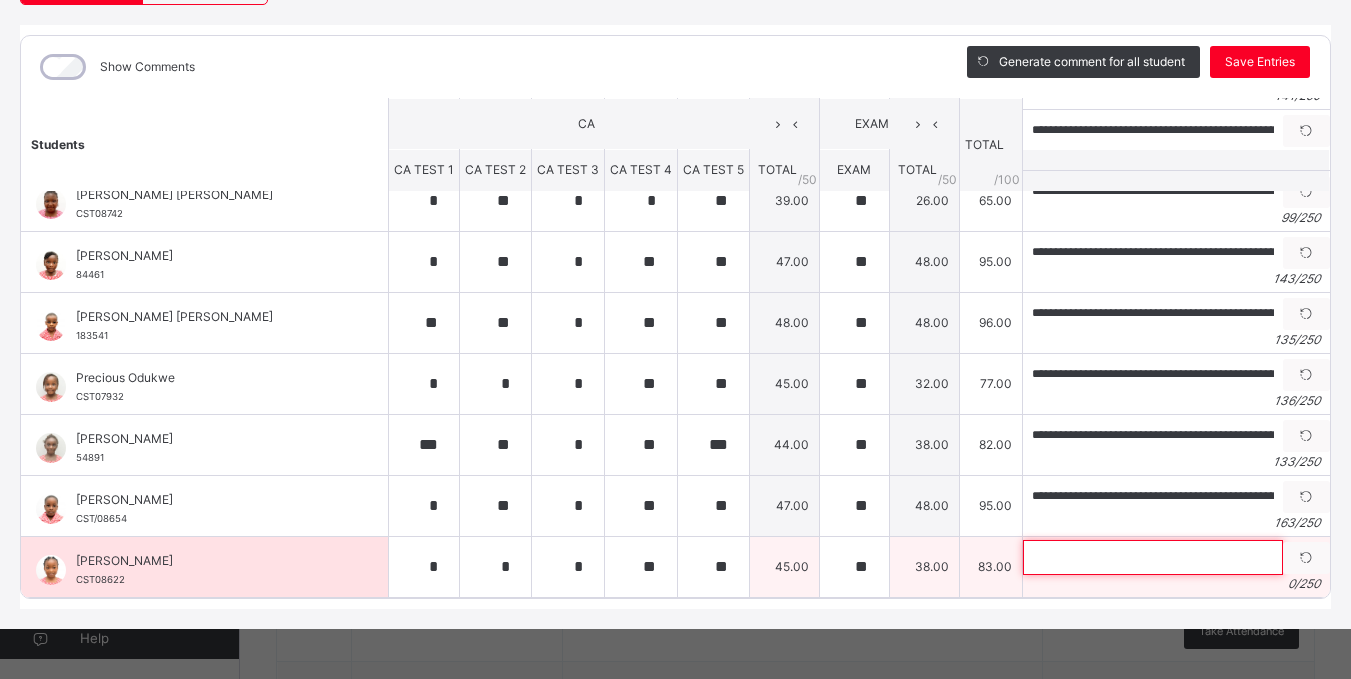 paste on "**********" 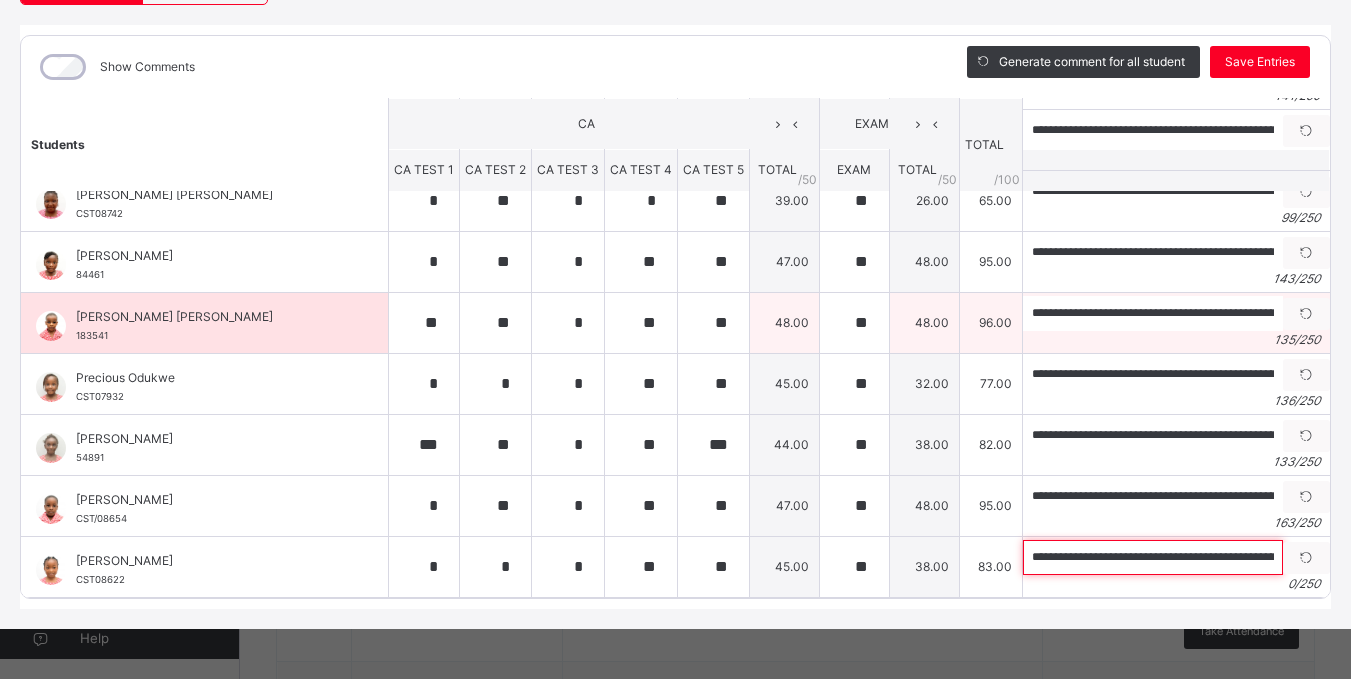 scroll, scrollTop: 0, scrollLeft: 524, axis: horizontal 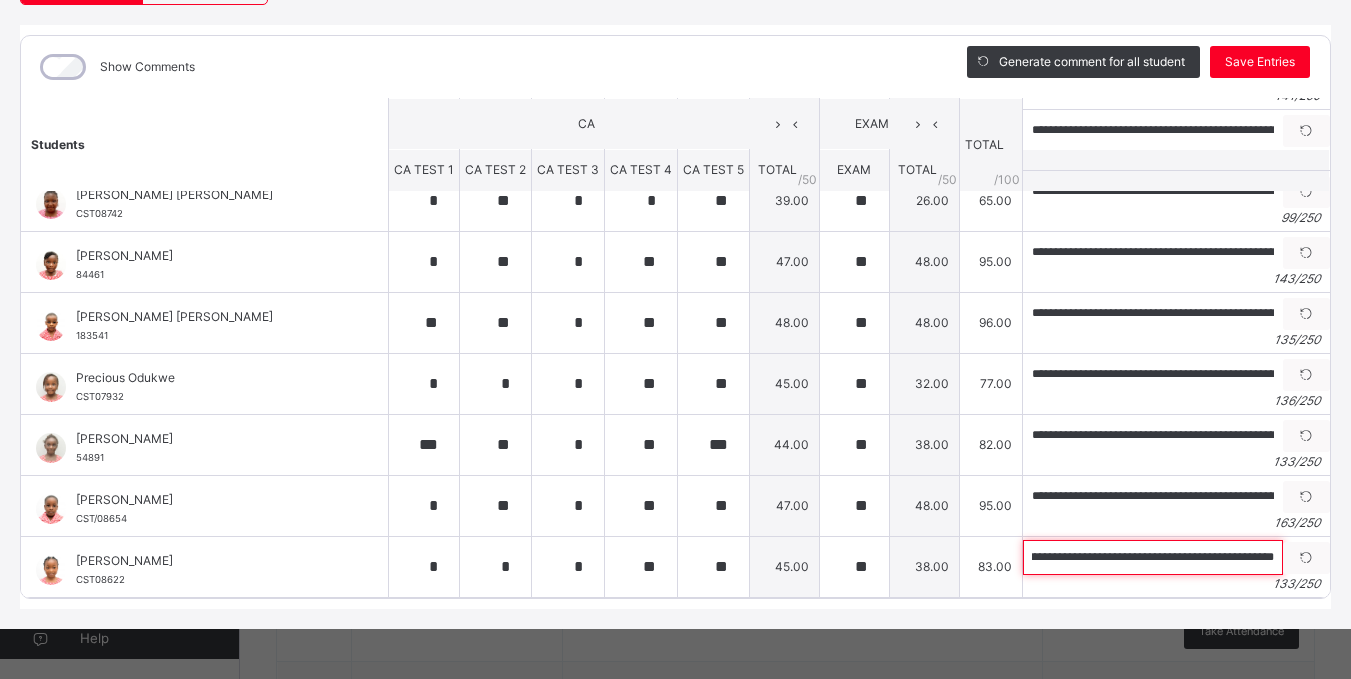 type on "**********" 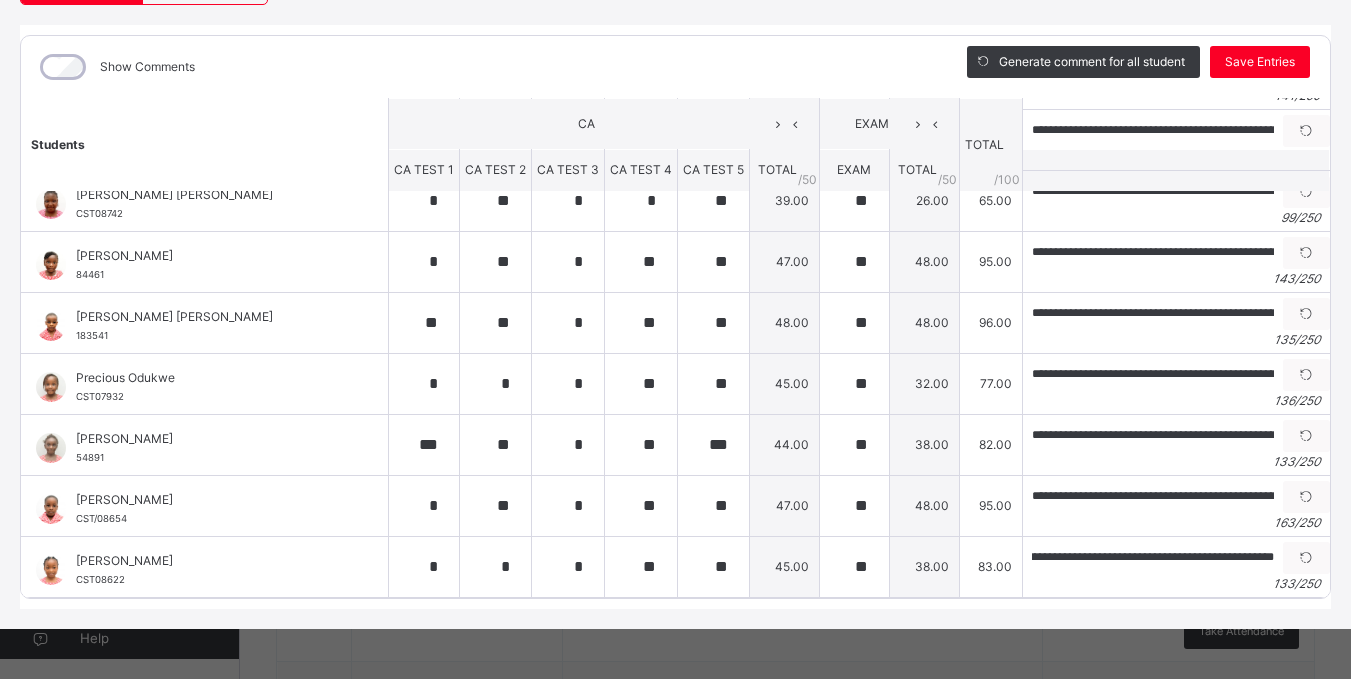 scroll, scrollTop: 0, scrollLeft: 0, axis: both 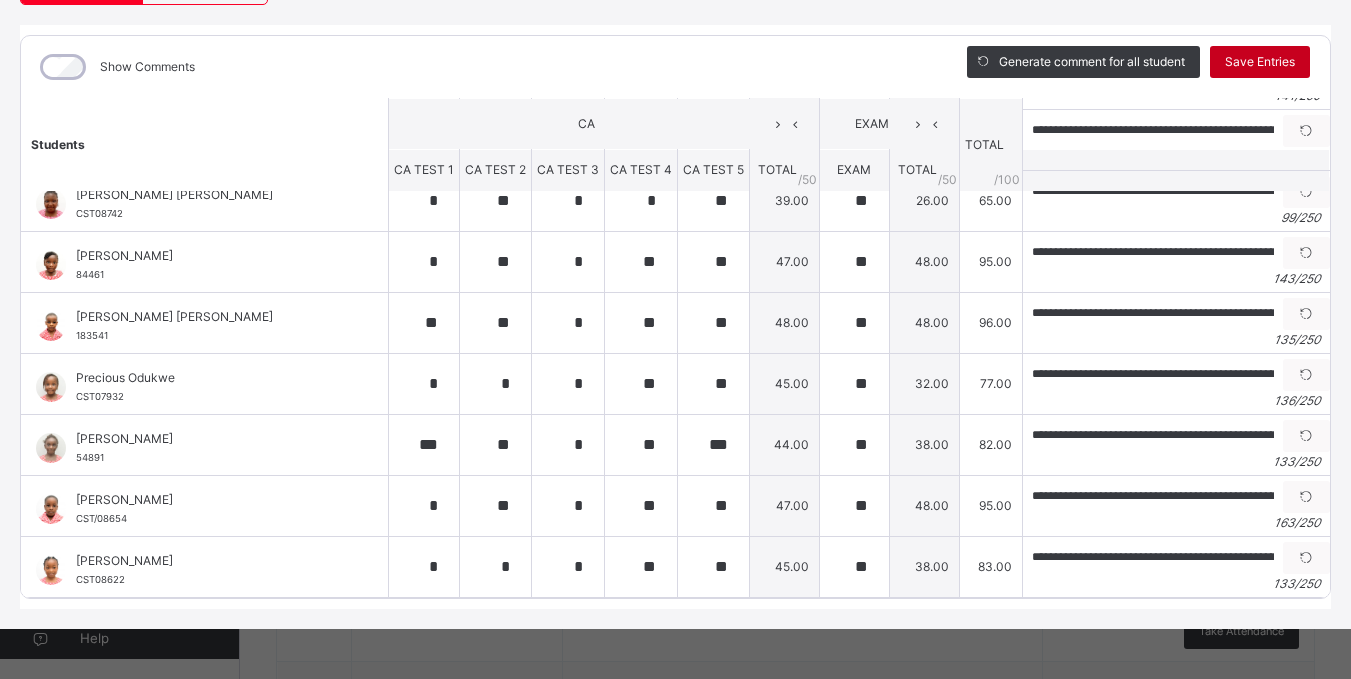 click on "Save Entries" at bounding box center (1260, 62) 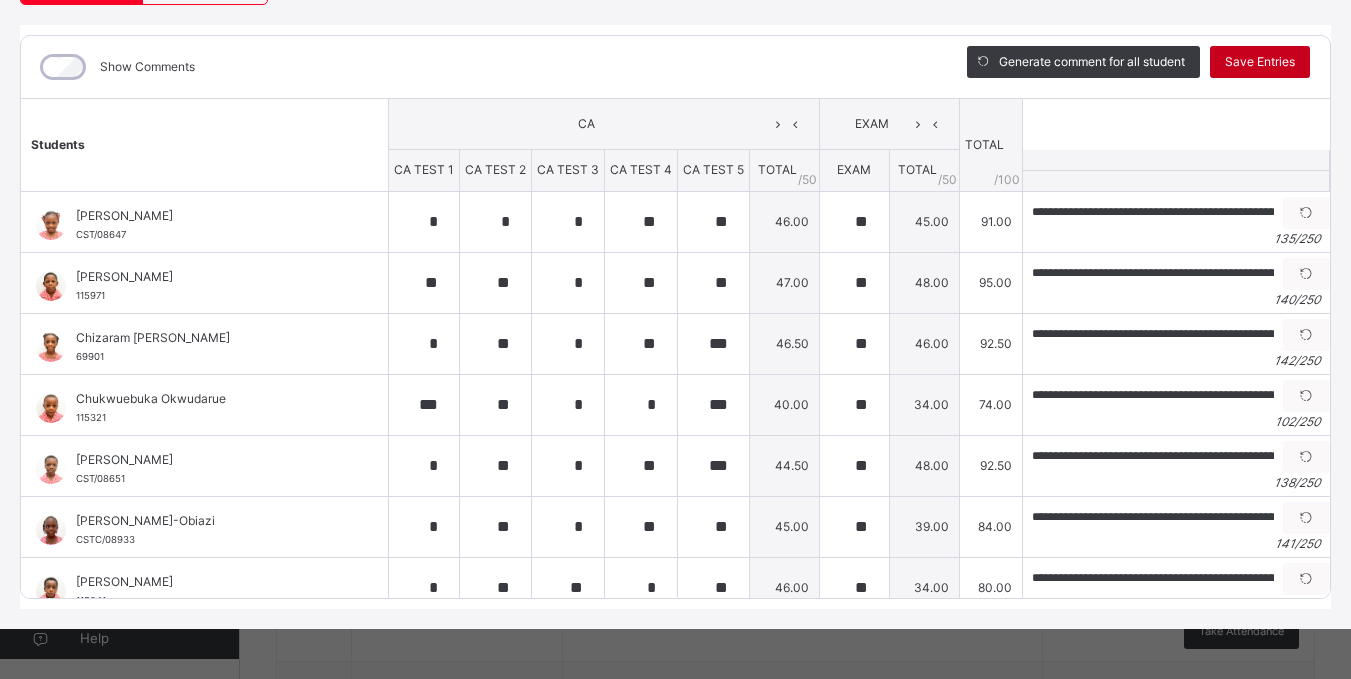 click on "Save Entries" at bounding box center [1260, 62] 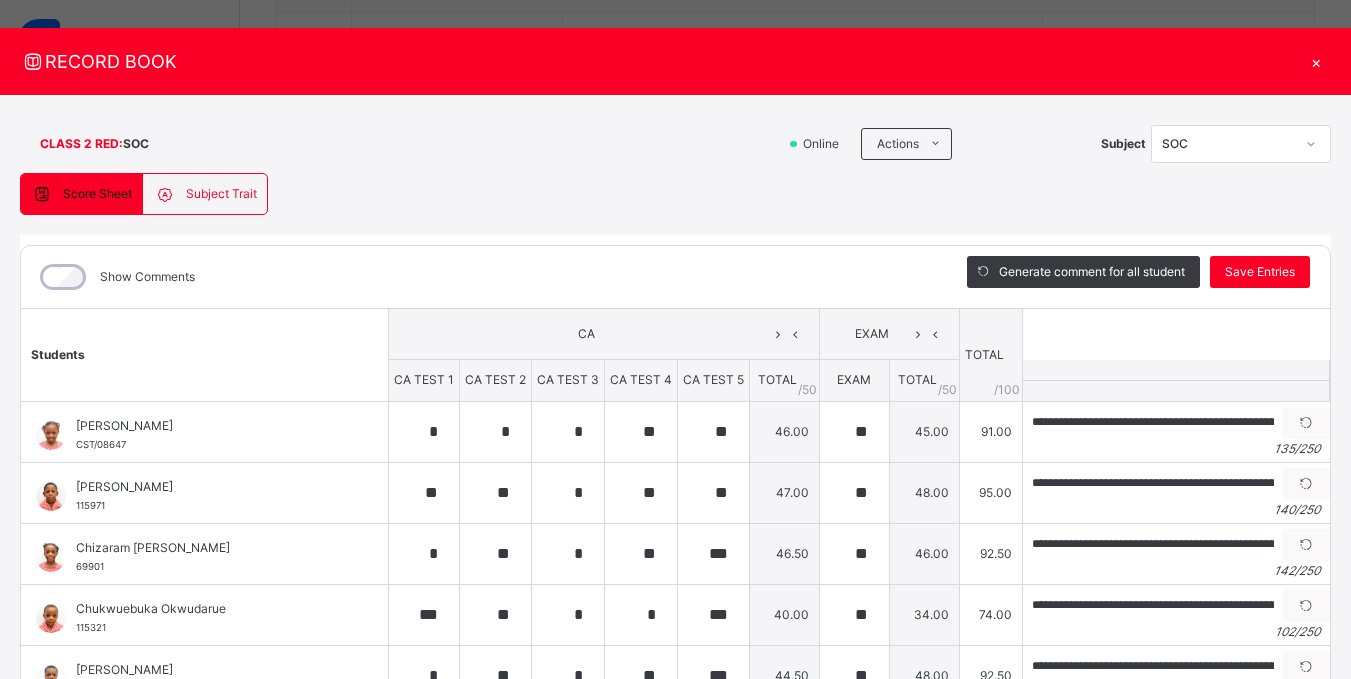 scroll, scrollTop: 16, scrollLeft: 0, axis: vertical 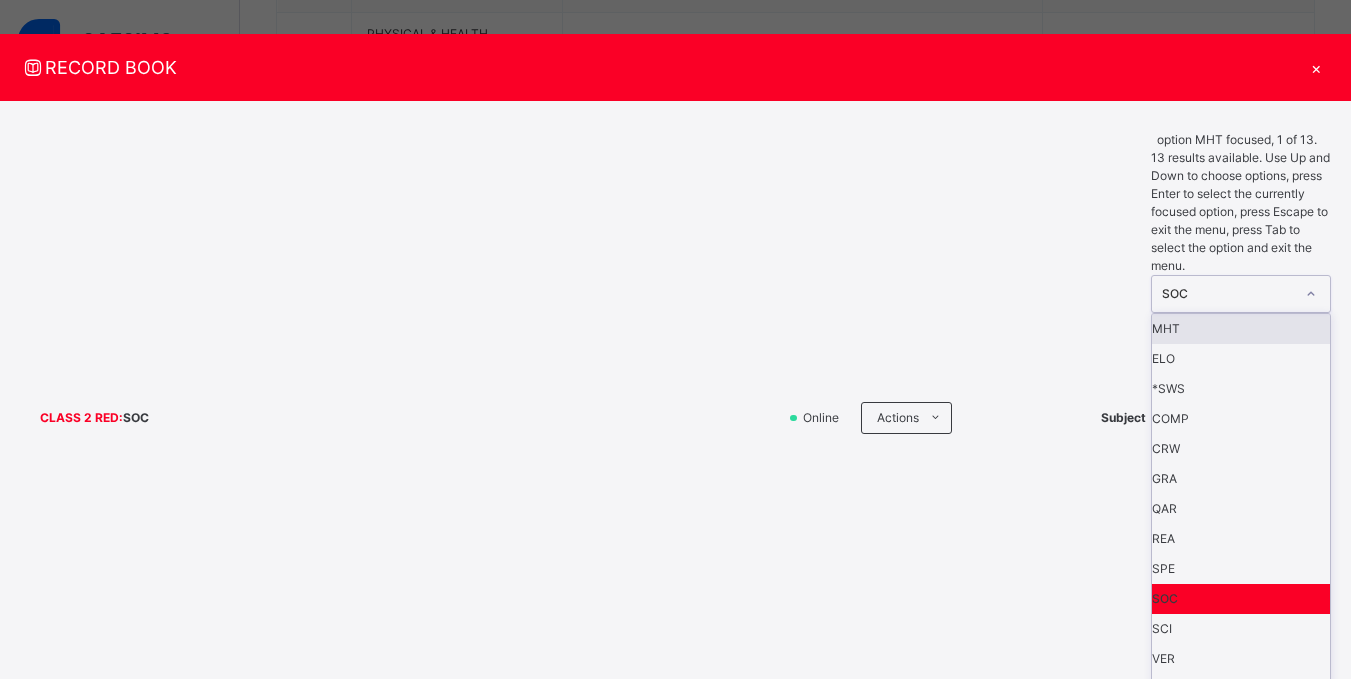 click 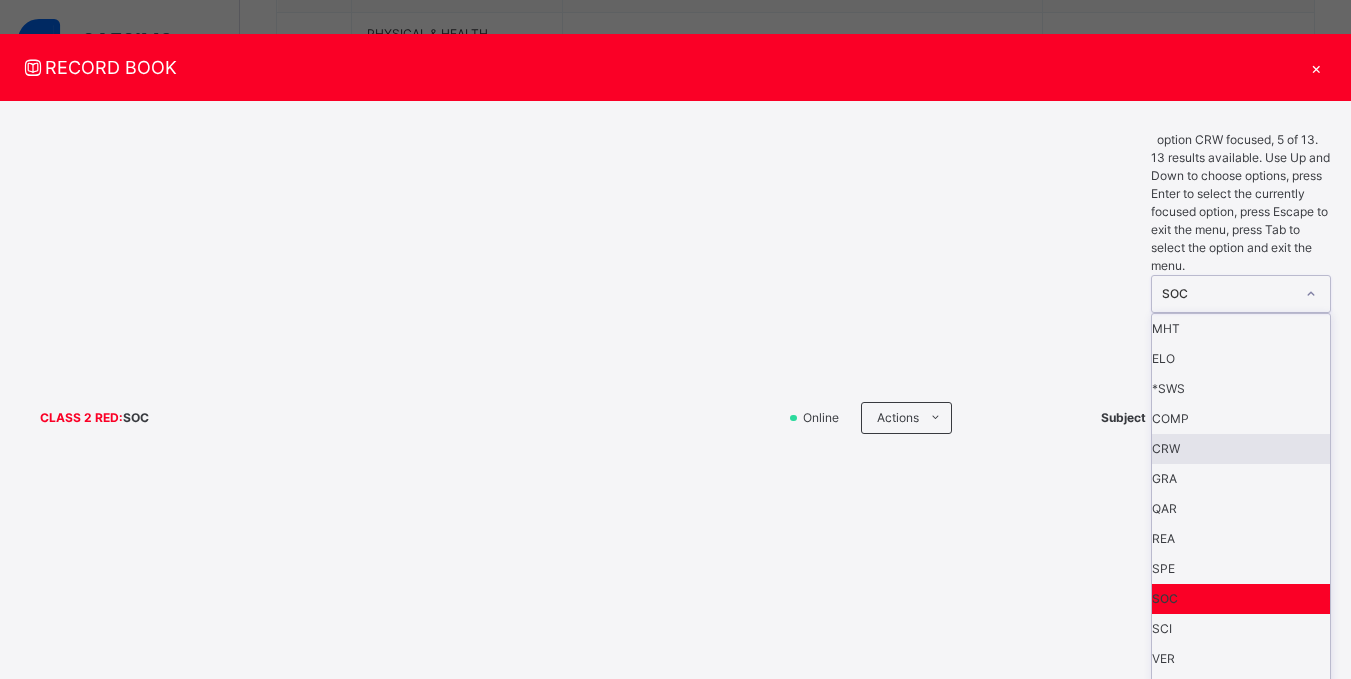 scroll, scrollTop: 142, scrollLeft: 0, axis: vertical 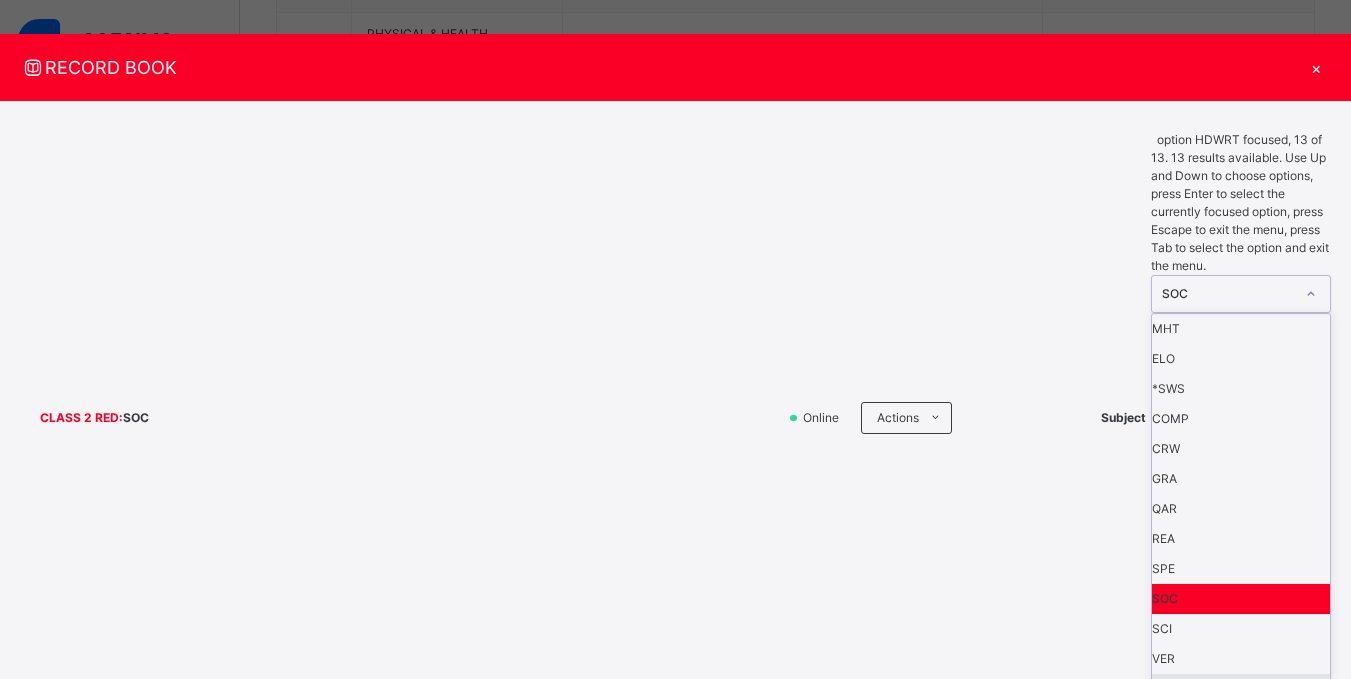 click on "HDWRT" at bounding box center [1241, 689] 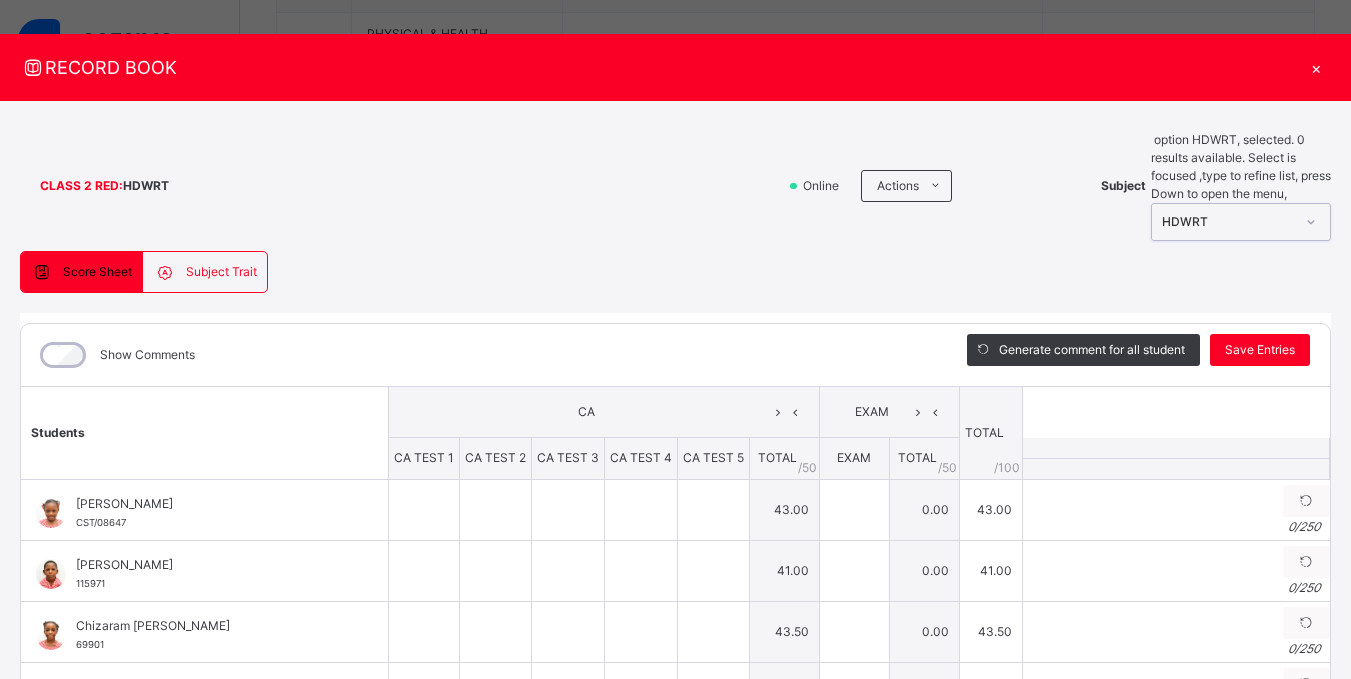type on "*" 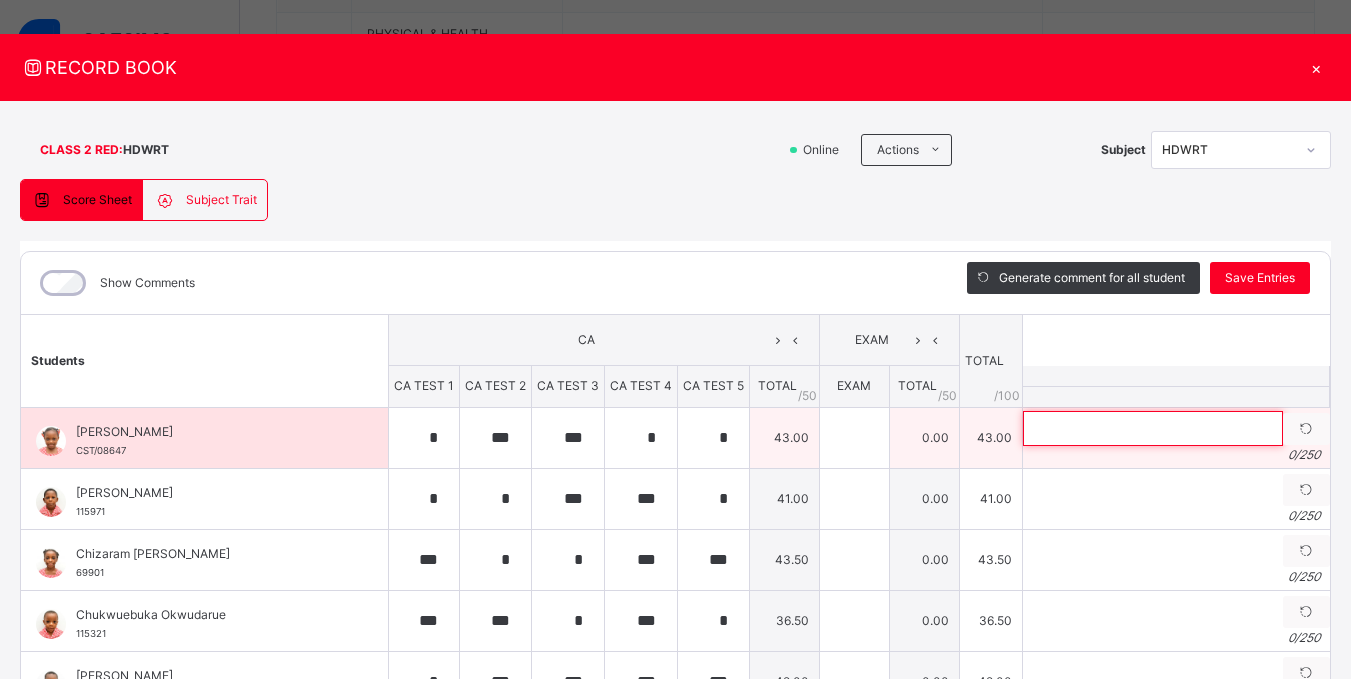 paste on "**********" 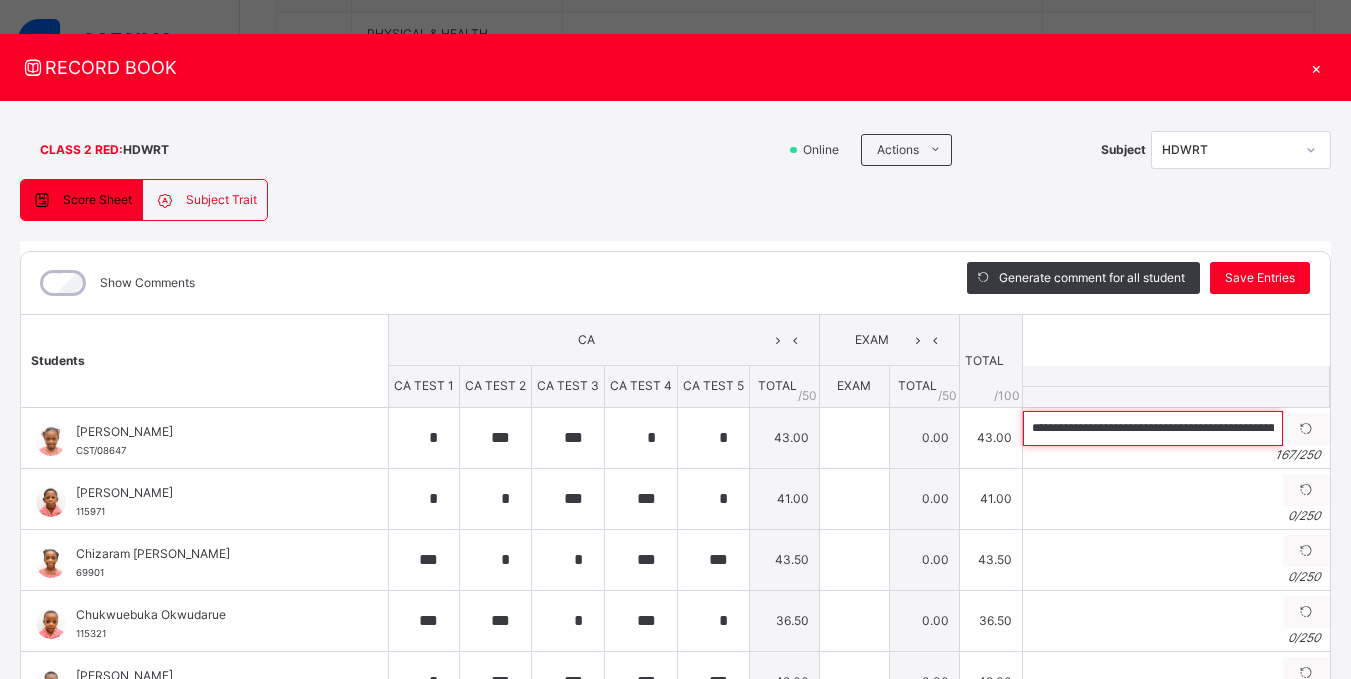 scroll, scrollTop: 0, scrollLeft: 720, axis: horizontal 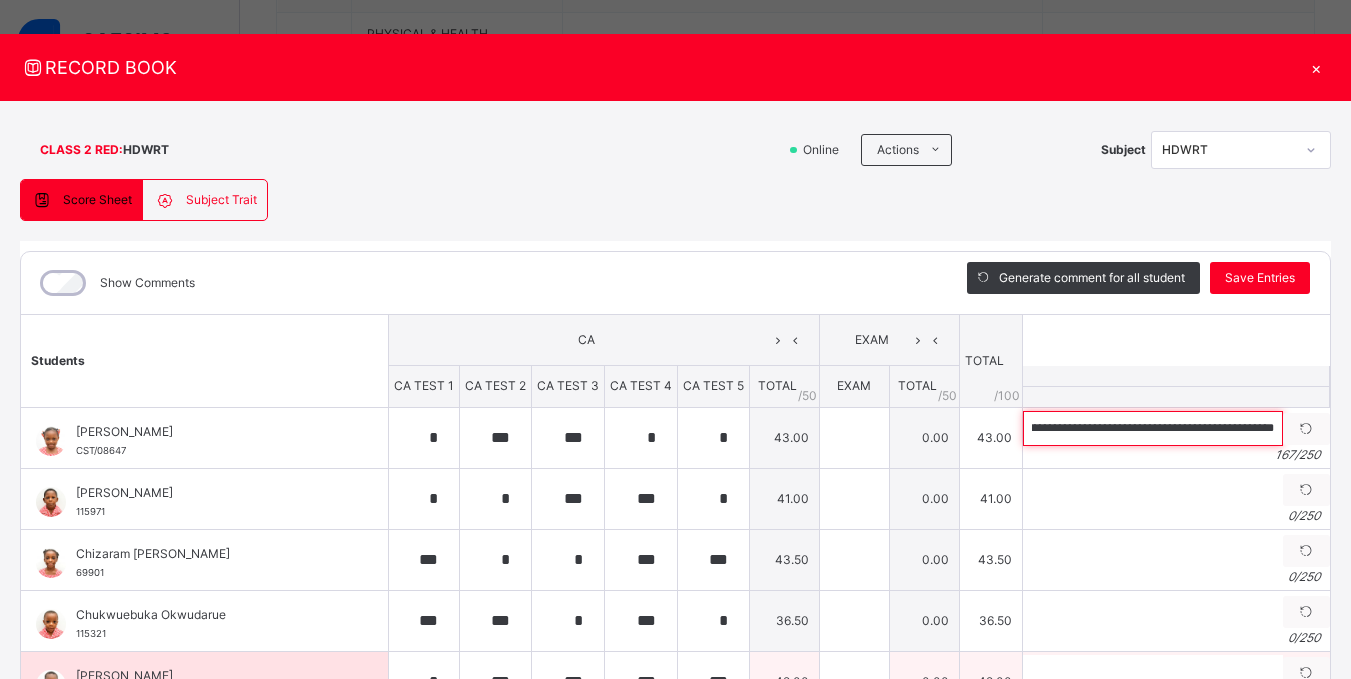 type on "**********" 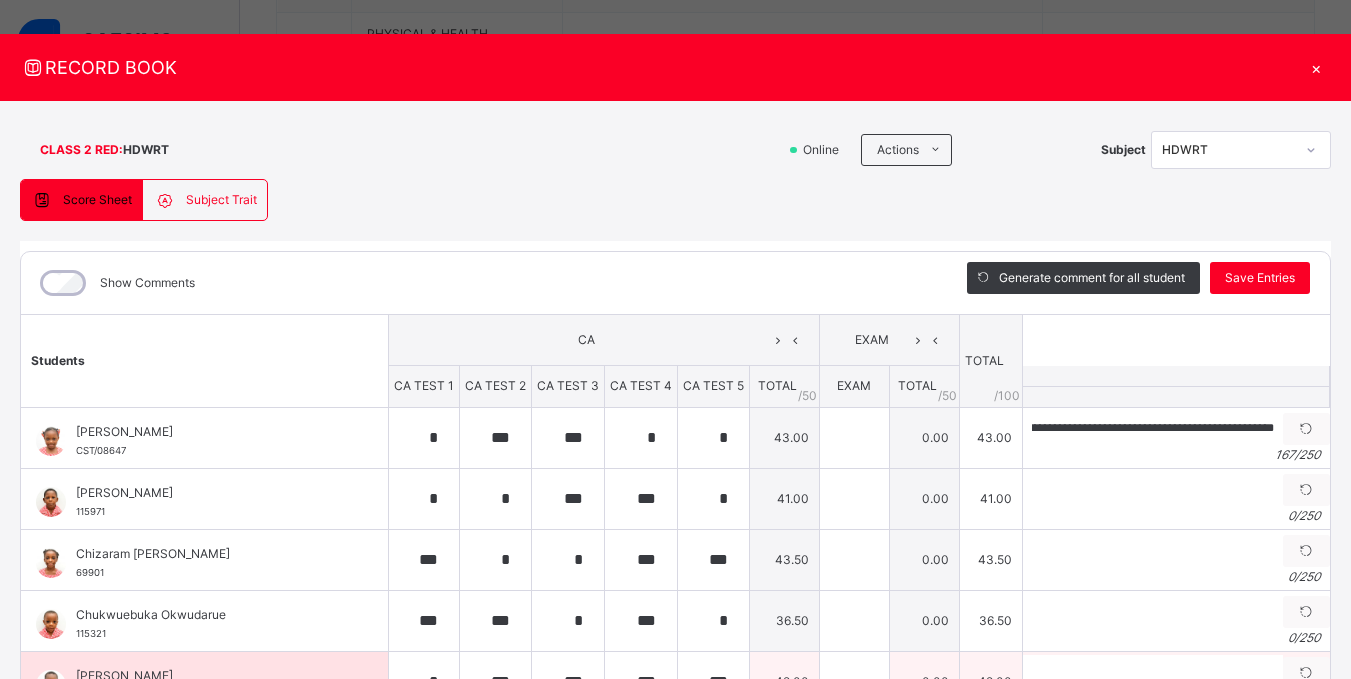 scroll, scrollTop: 0, scrollLeft: 0, axis: both 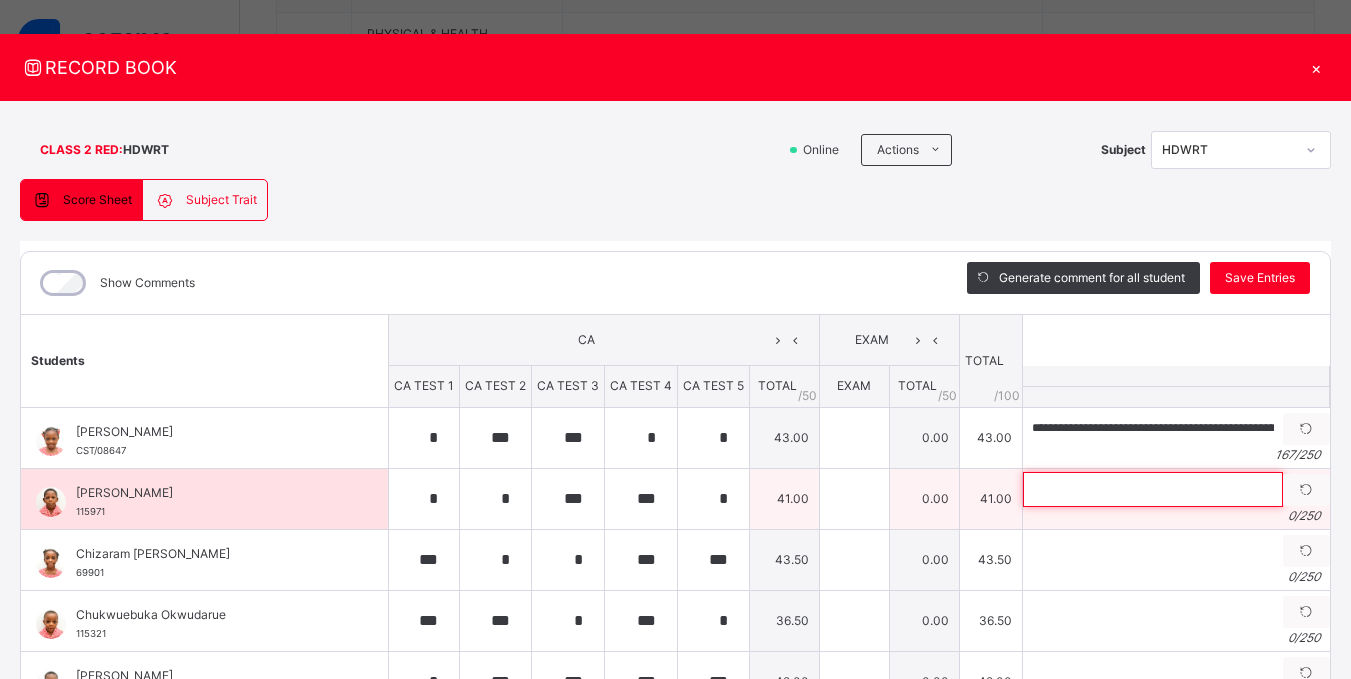 paste on "**********" 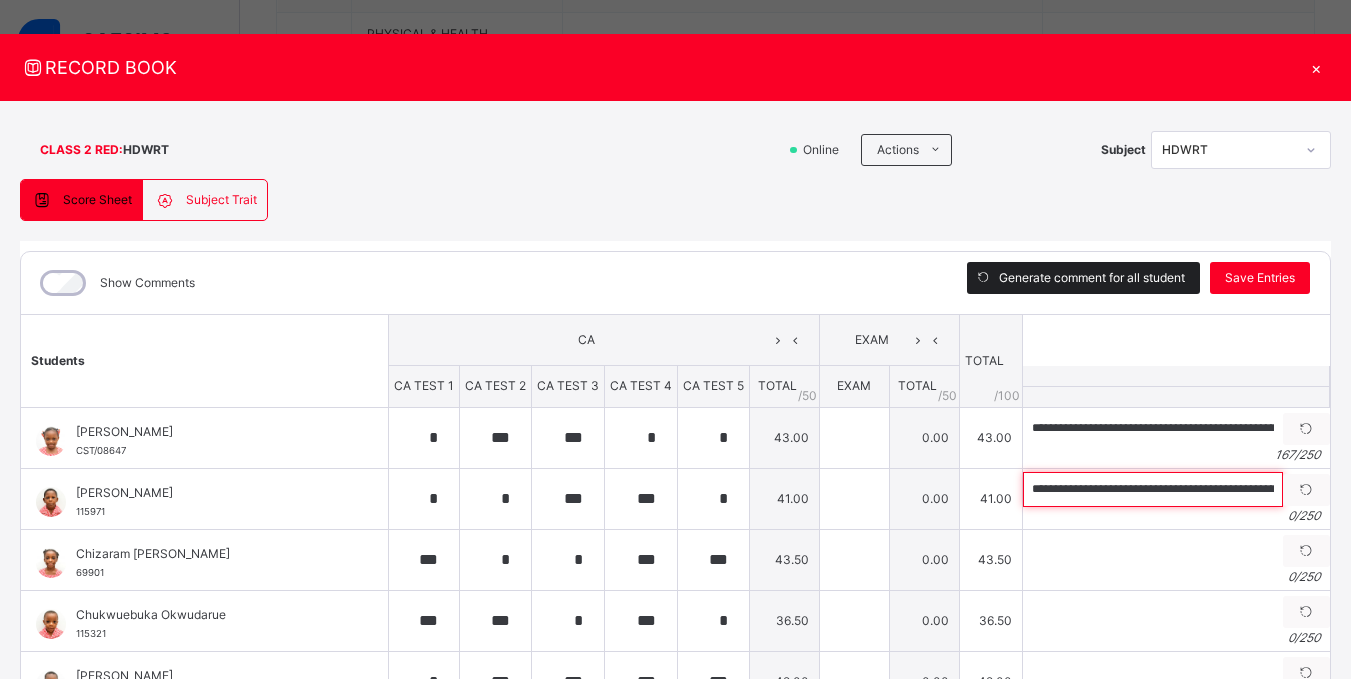 scroll, scrollTop: 0, scrollLeft: 767, axis: horizontal 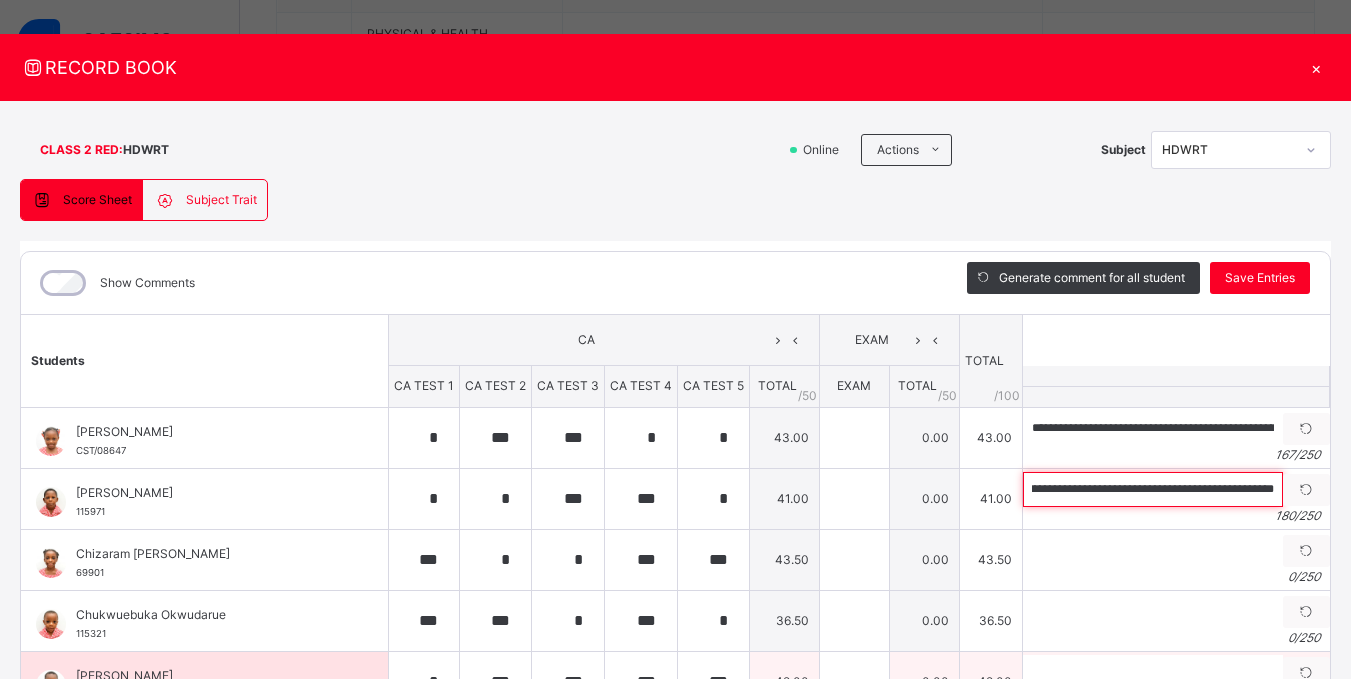type on "**********" 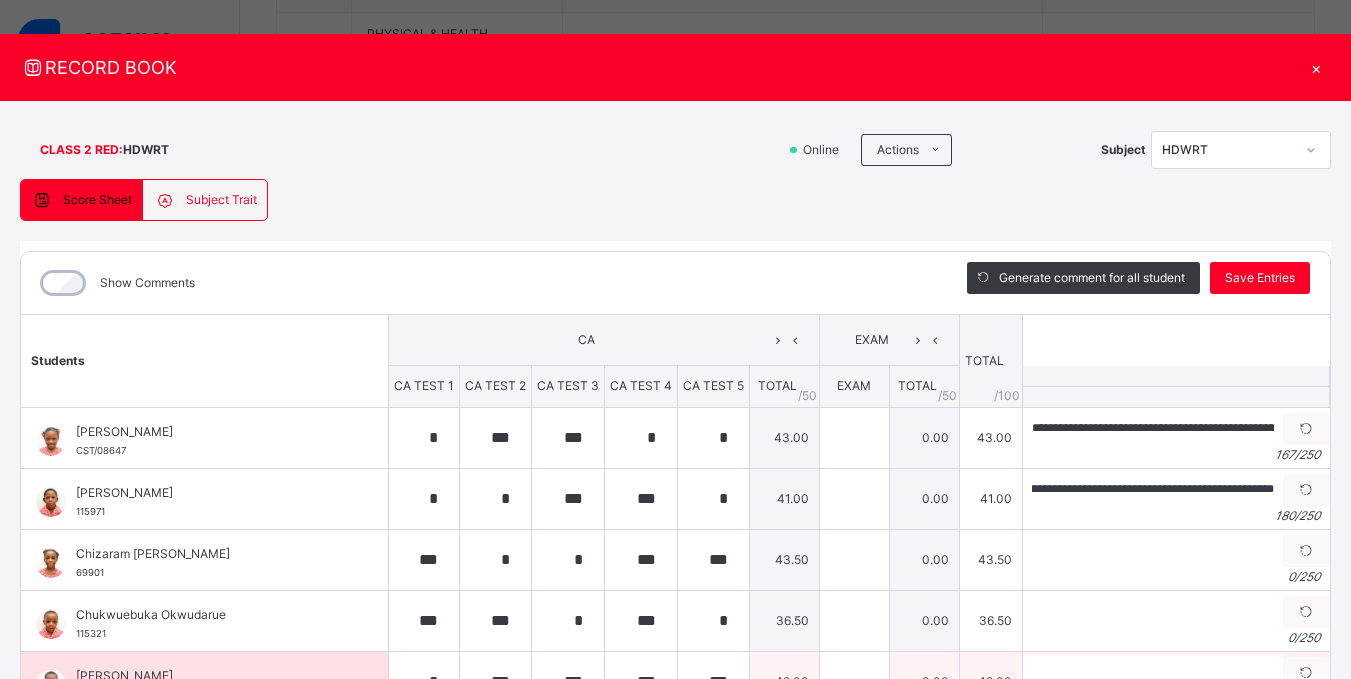 scroll, scrollTop: 0, scrollLeft: 0, axis: both 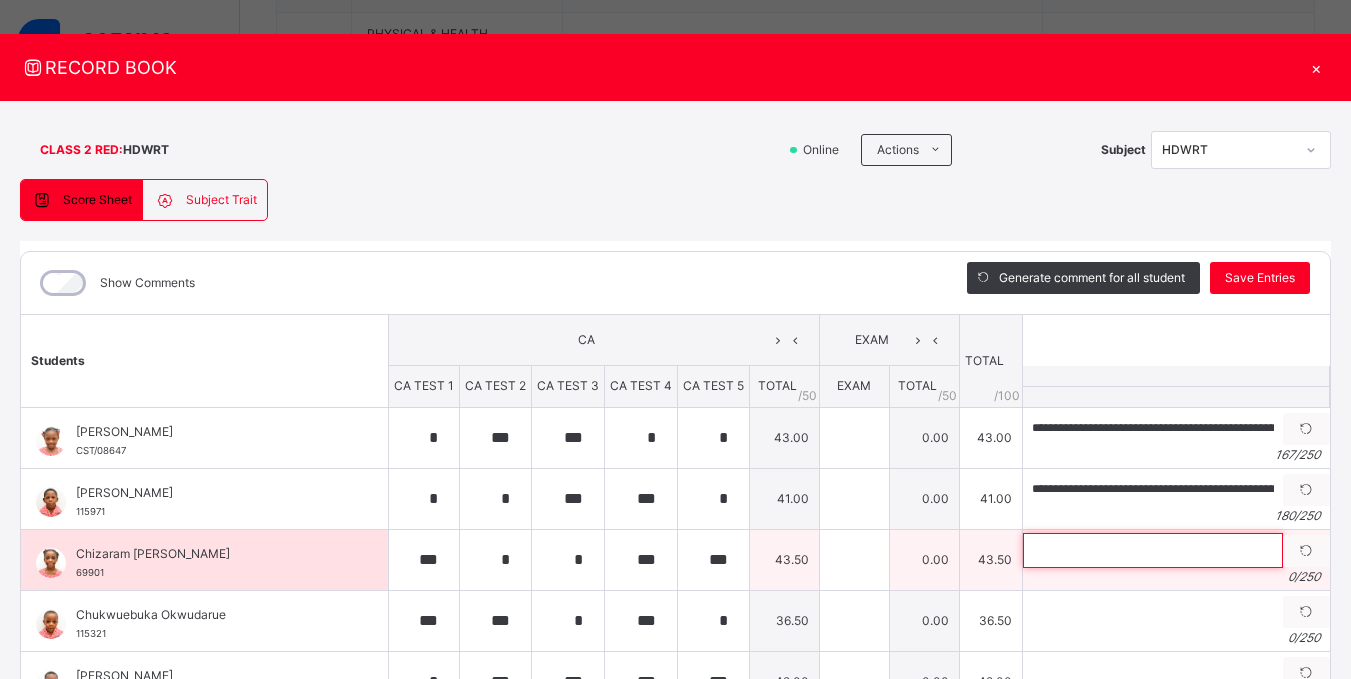 click at bounding box center [1153, 550] 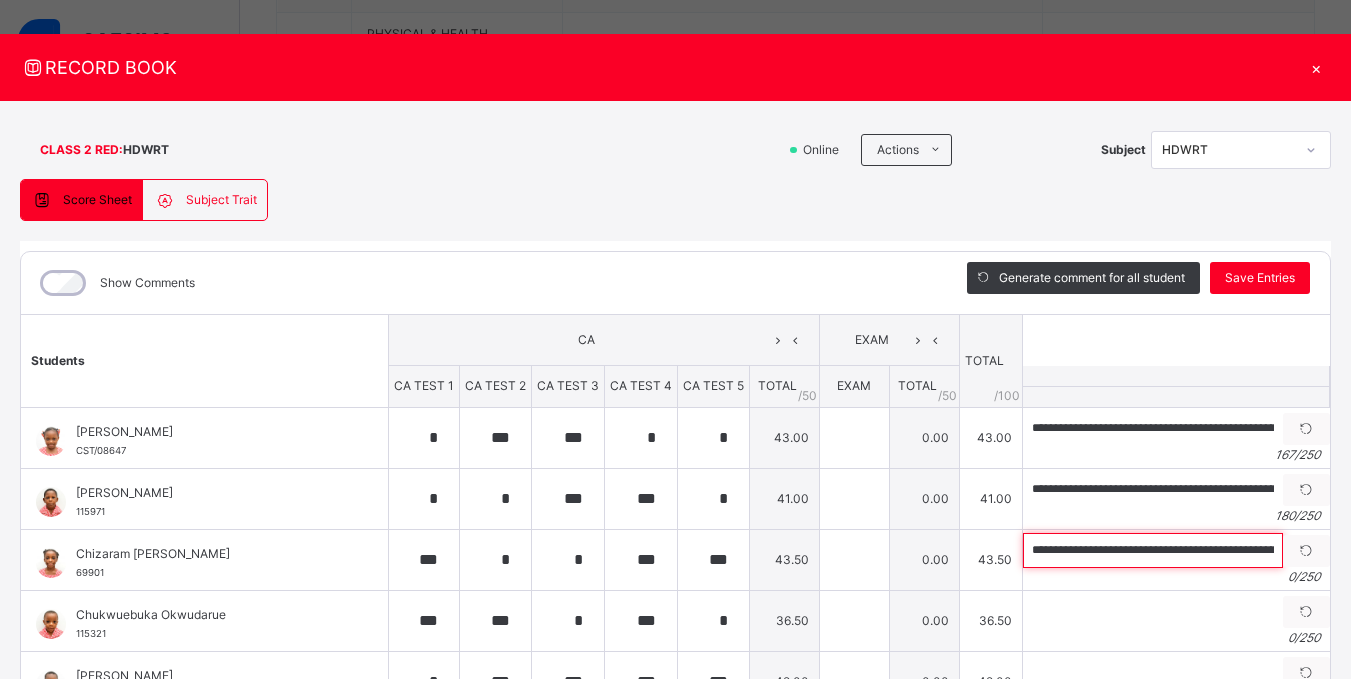 scroll, scrollTop: 0, scrollLeft: 726, axis: horizontal 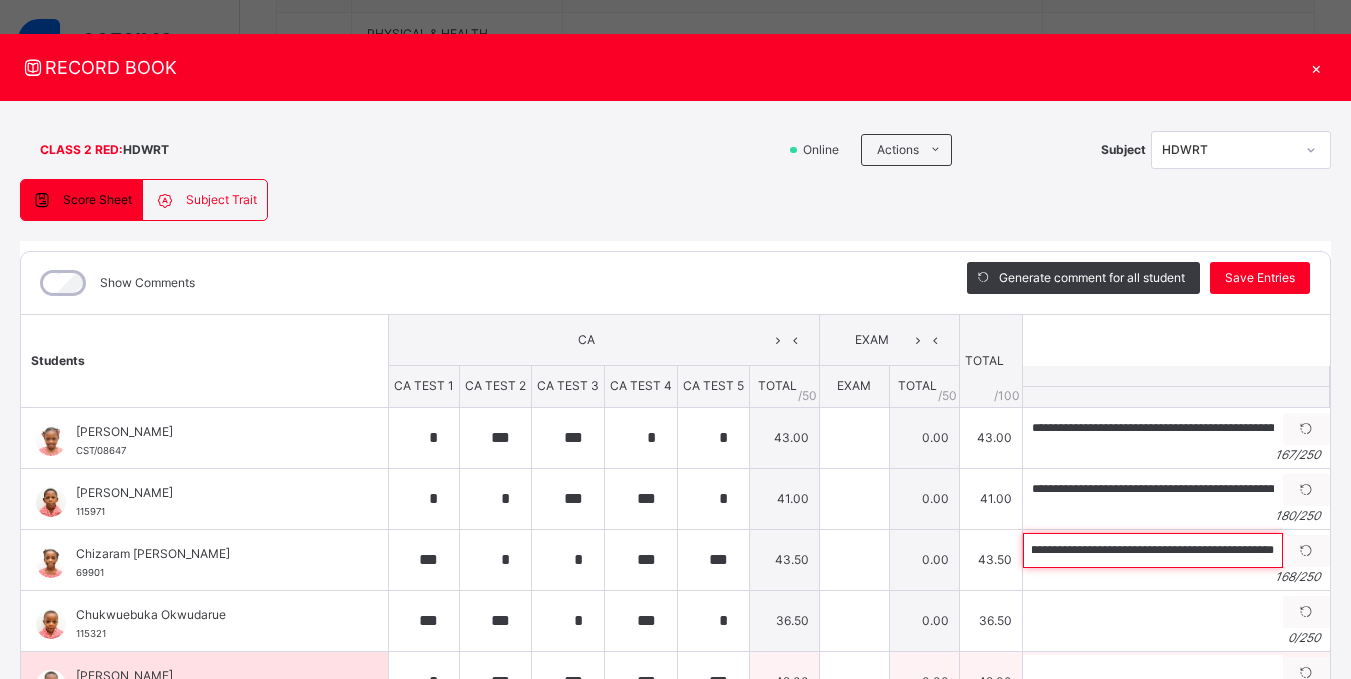 type on "**********" 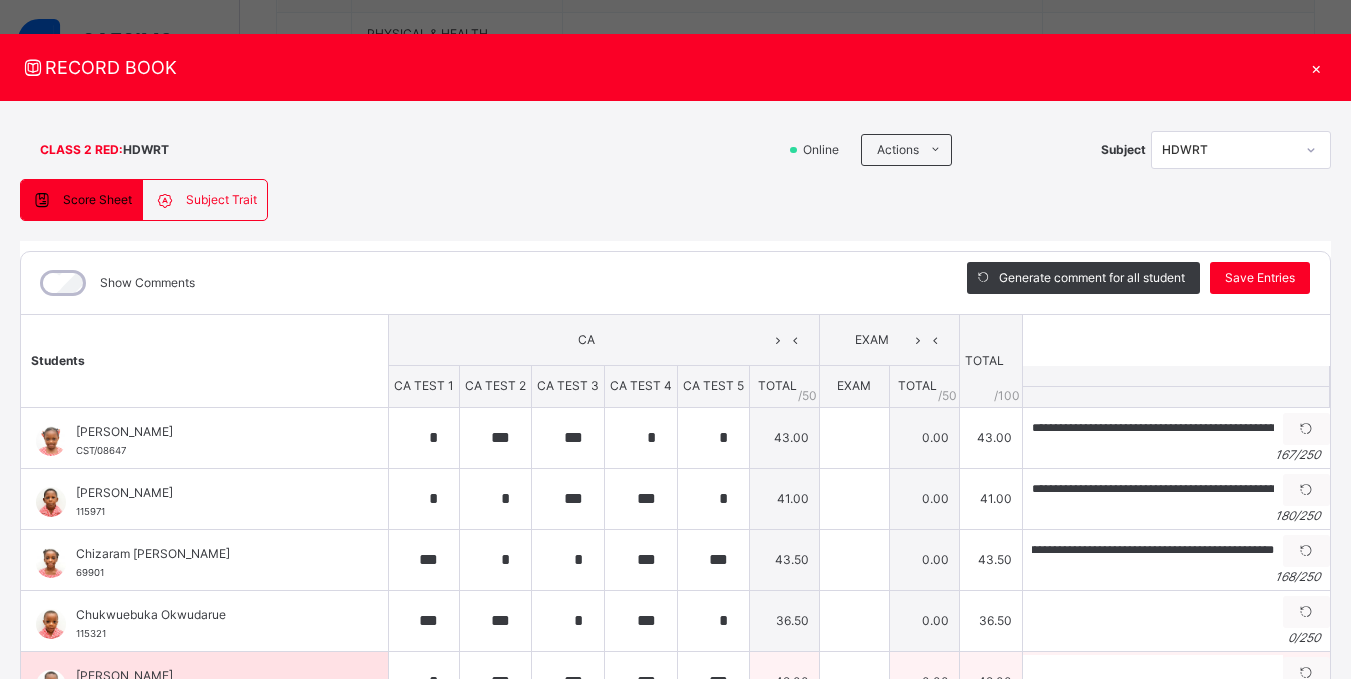 scroll, scrollTop: 0, scrollLeft: 0, axis: both 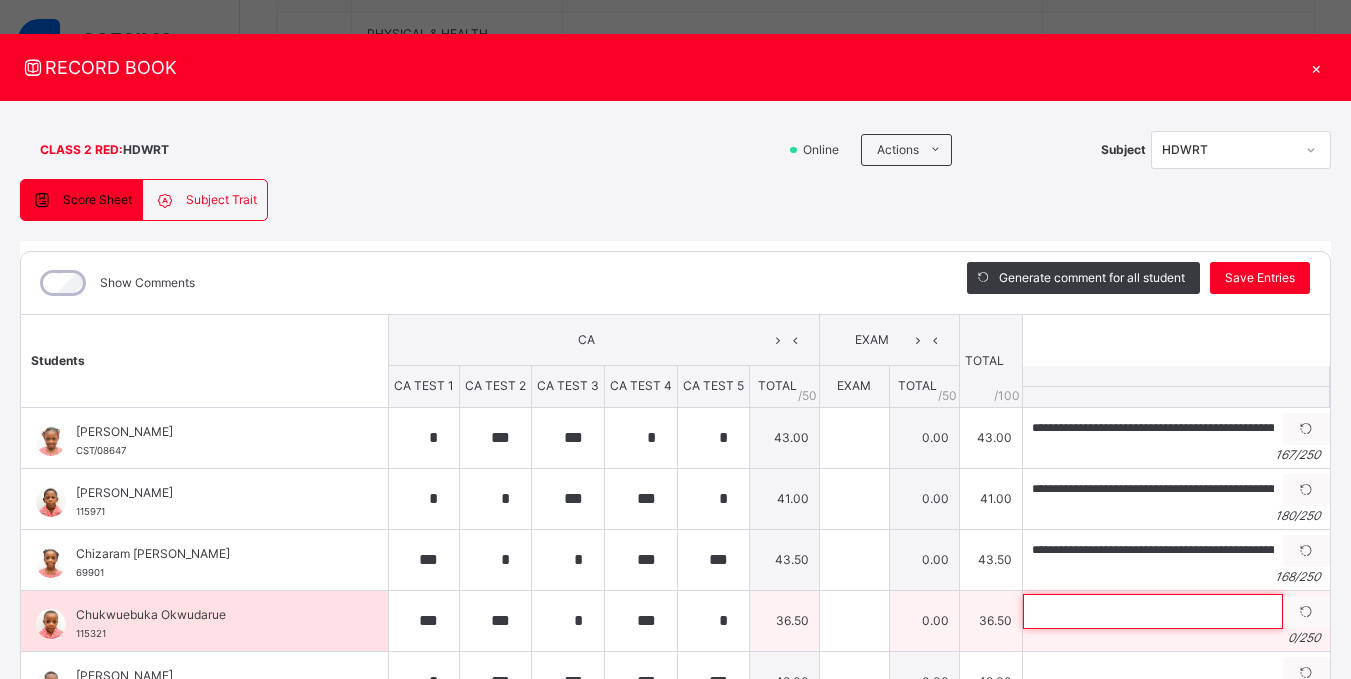 paste on "**********" 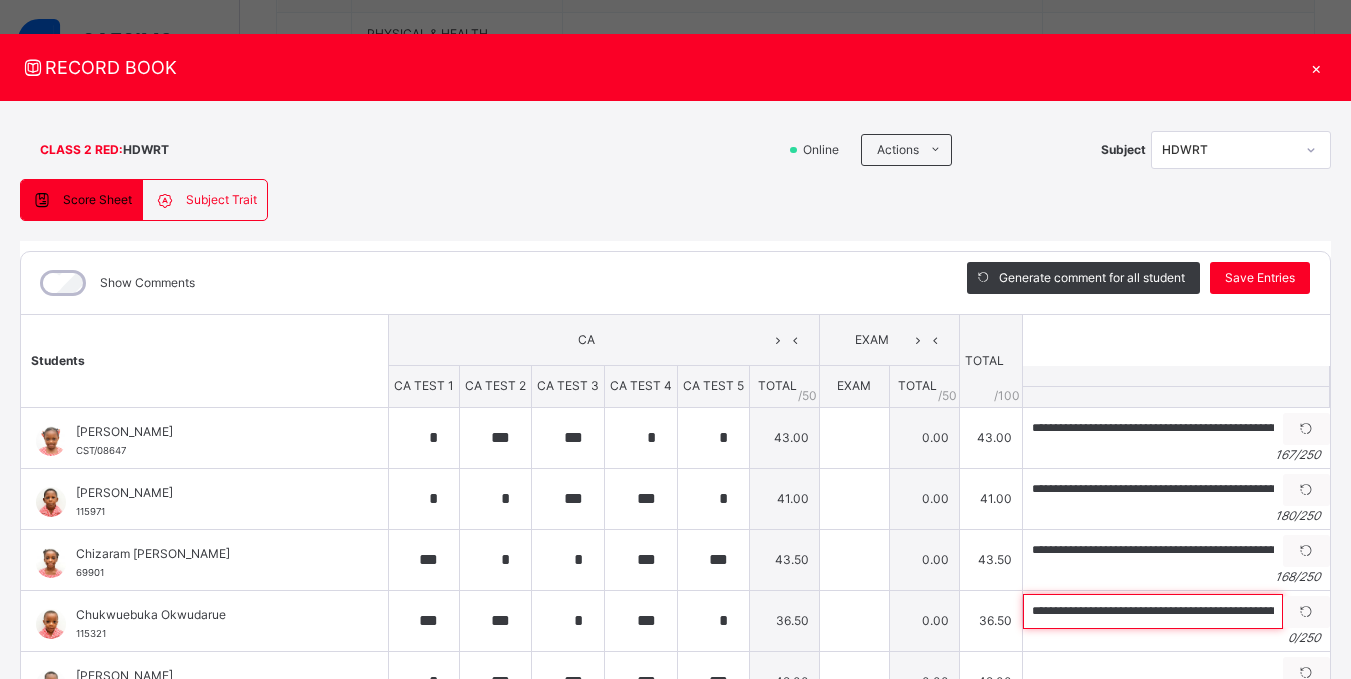 scroll, scrollTop: 0, scrollLeft: 890, axis: horizontal 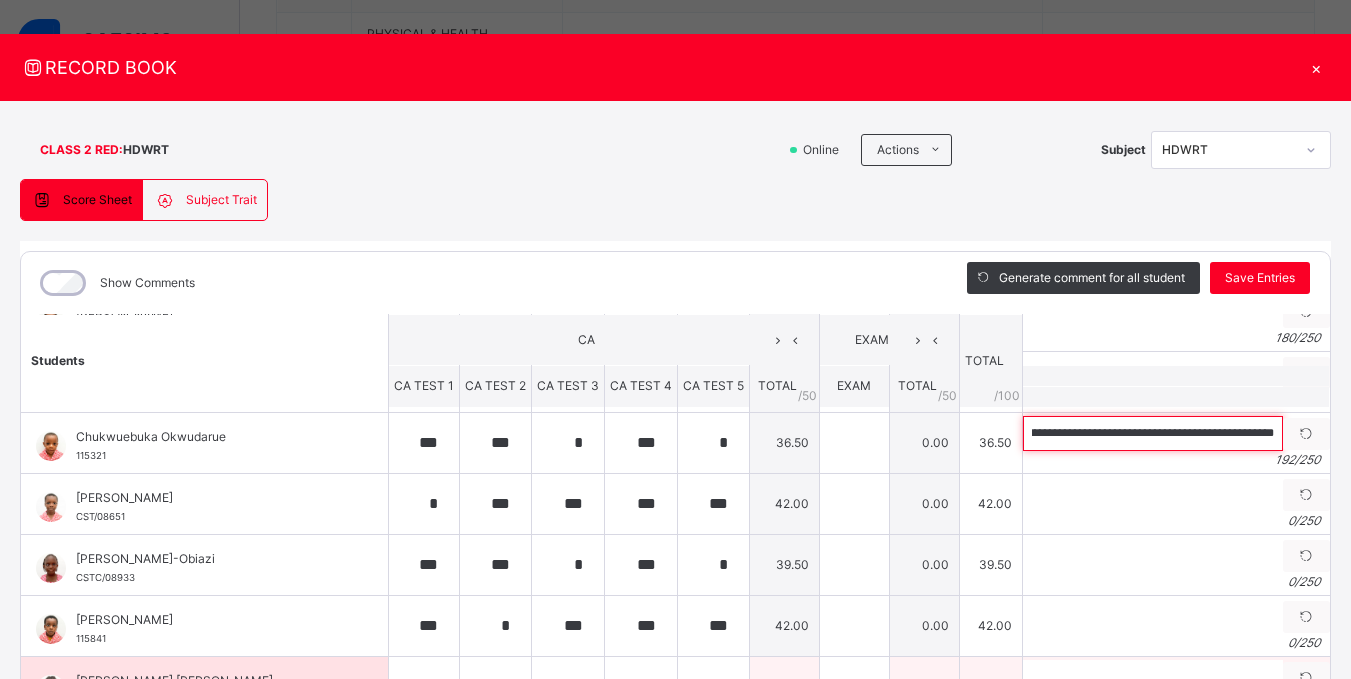 type on "**********" 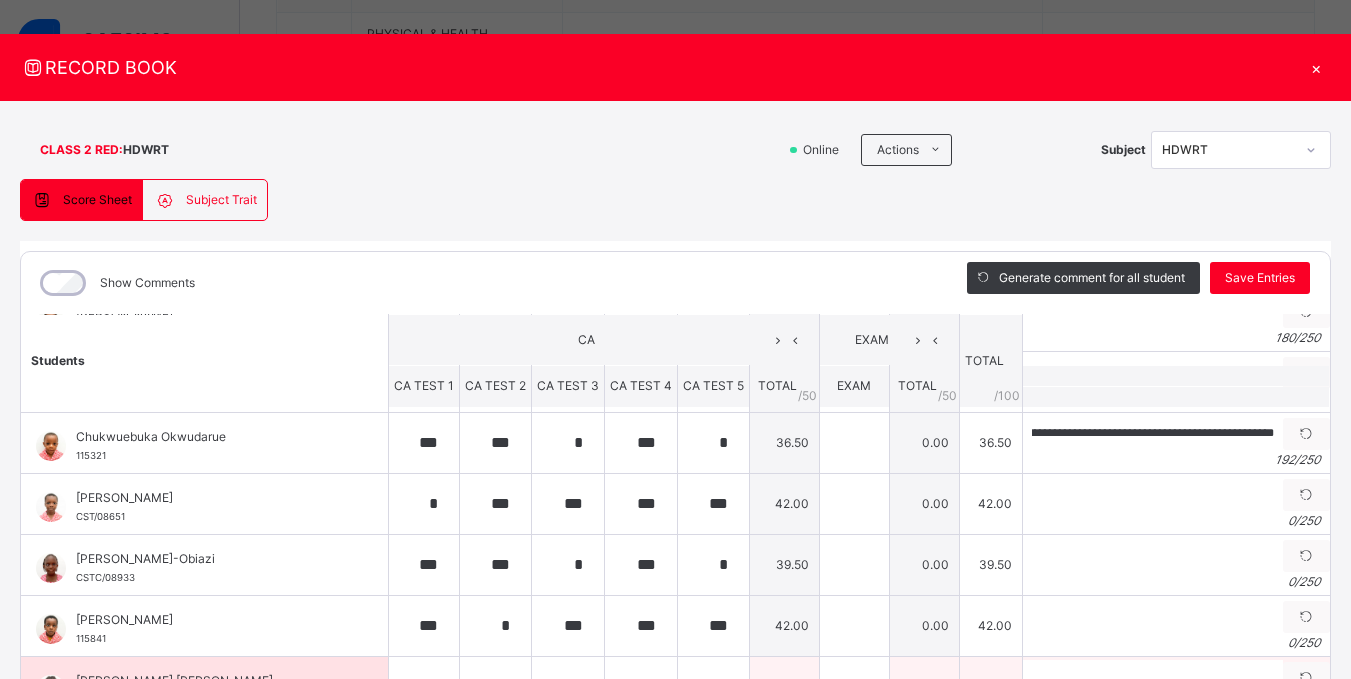 scroll, scrollTop: 0, scrollLeft: 0, axis: both 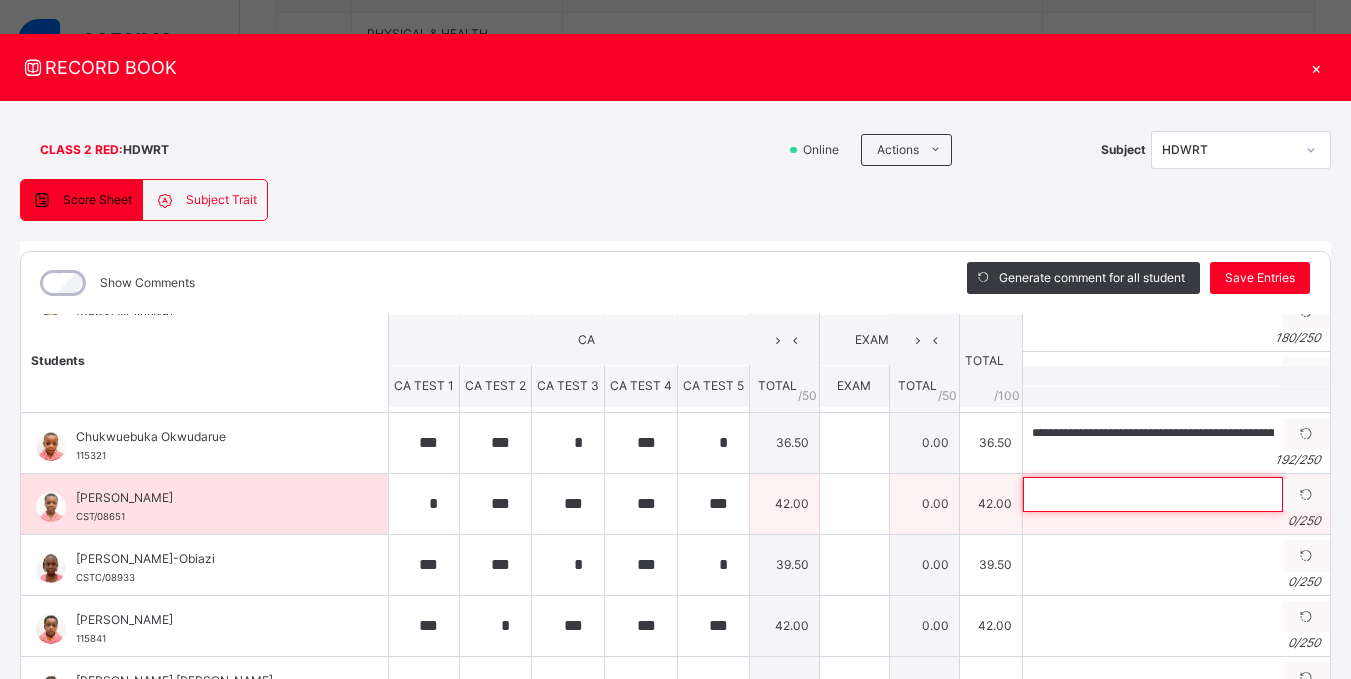click at bounding box center [1153, 494] 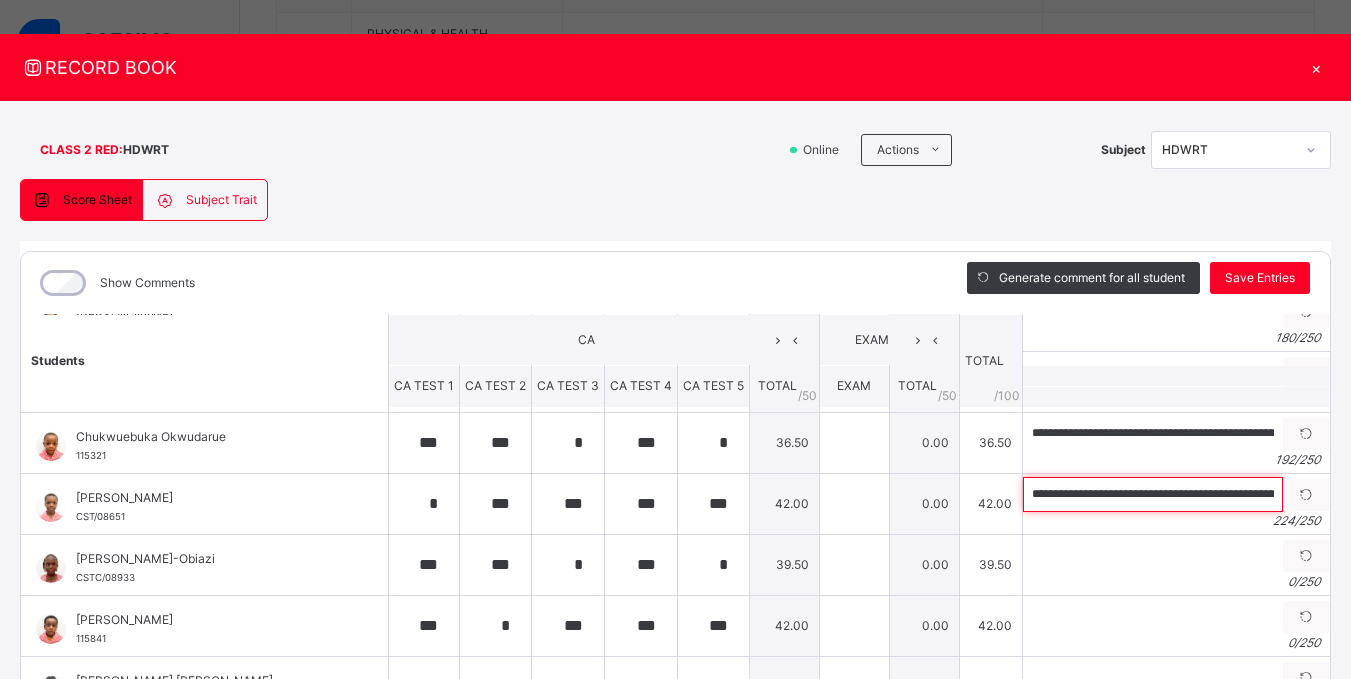 scroll, scrollTop: 0, scrollLeft: 1026, axis: horizontal 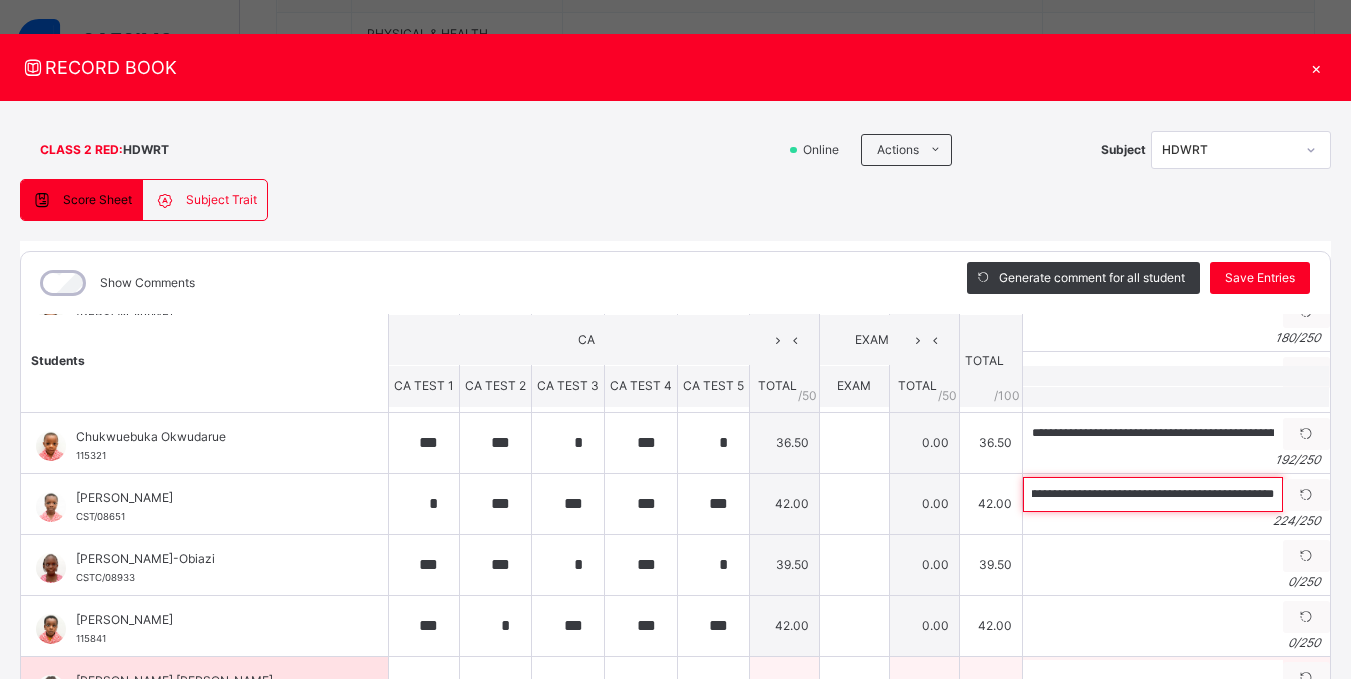 type on "**********" 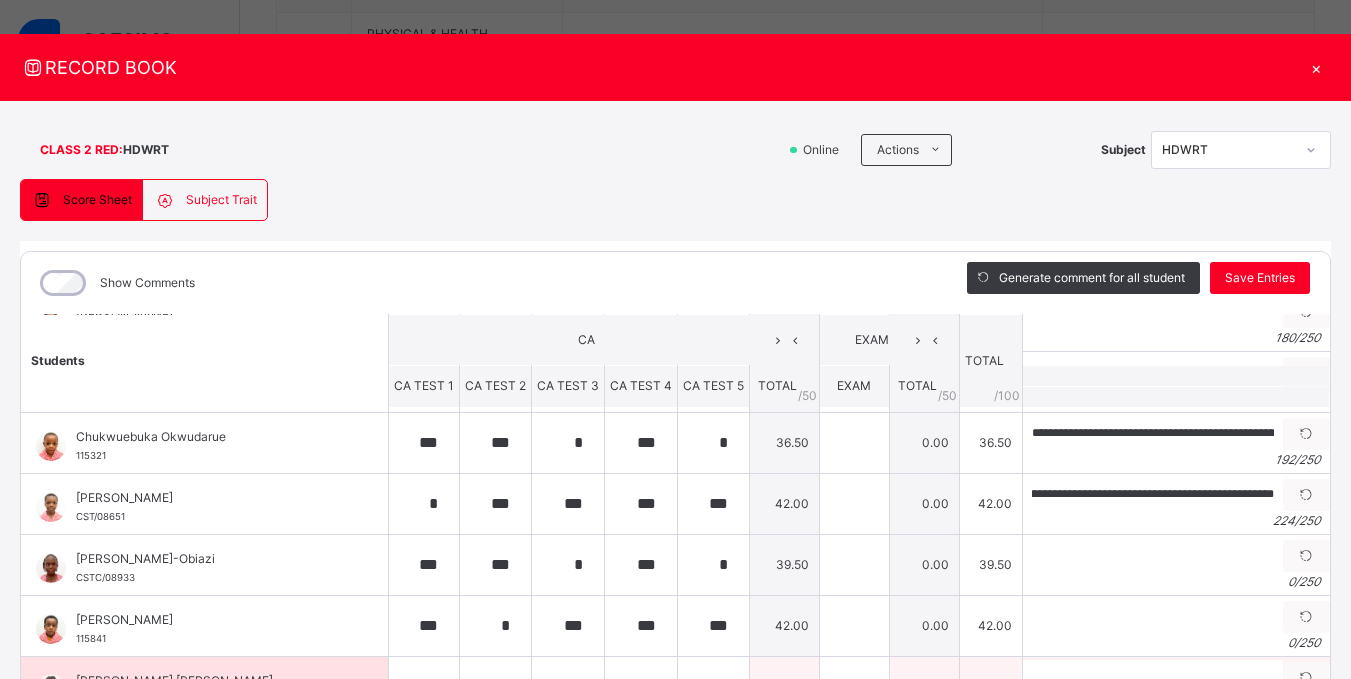 scroll, scrollTop: 0, scrollLeft: 0, axis: both 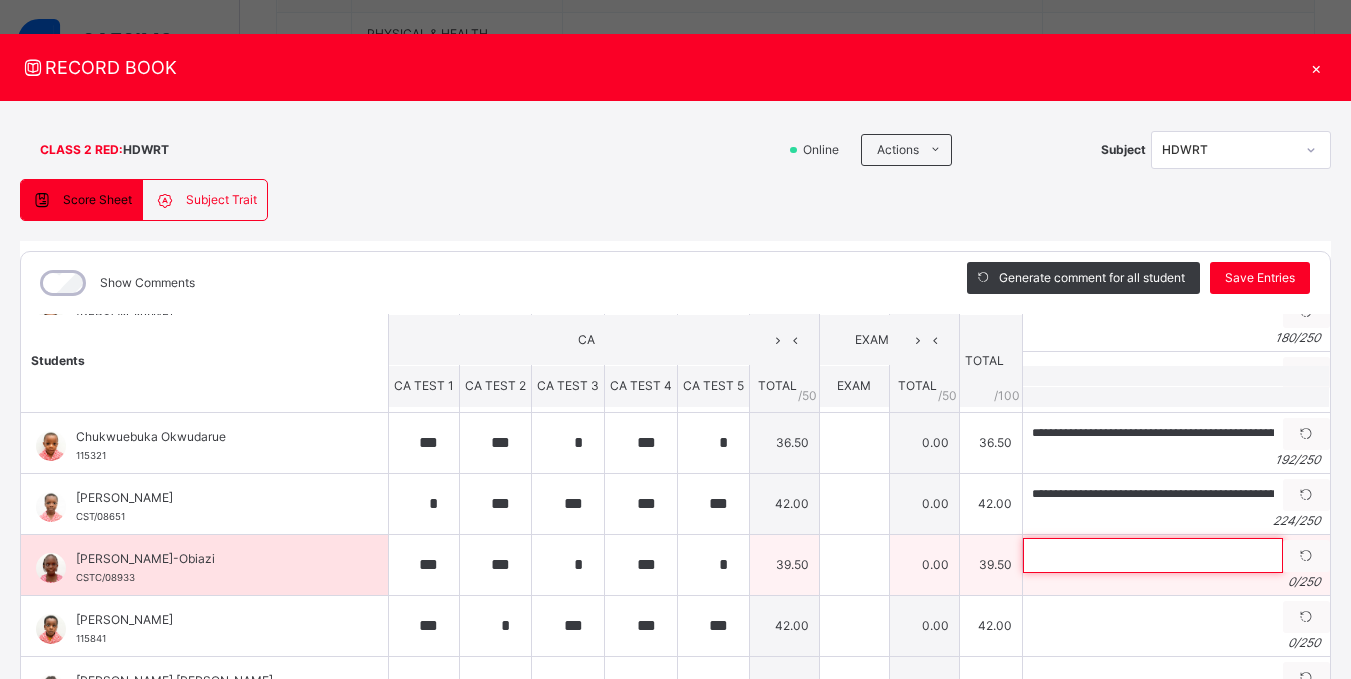 click at bounding box center [1153, 555] 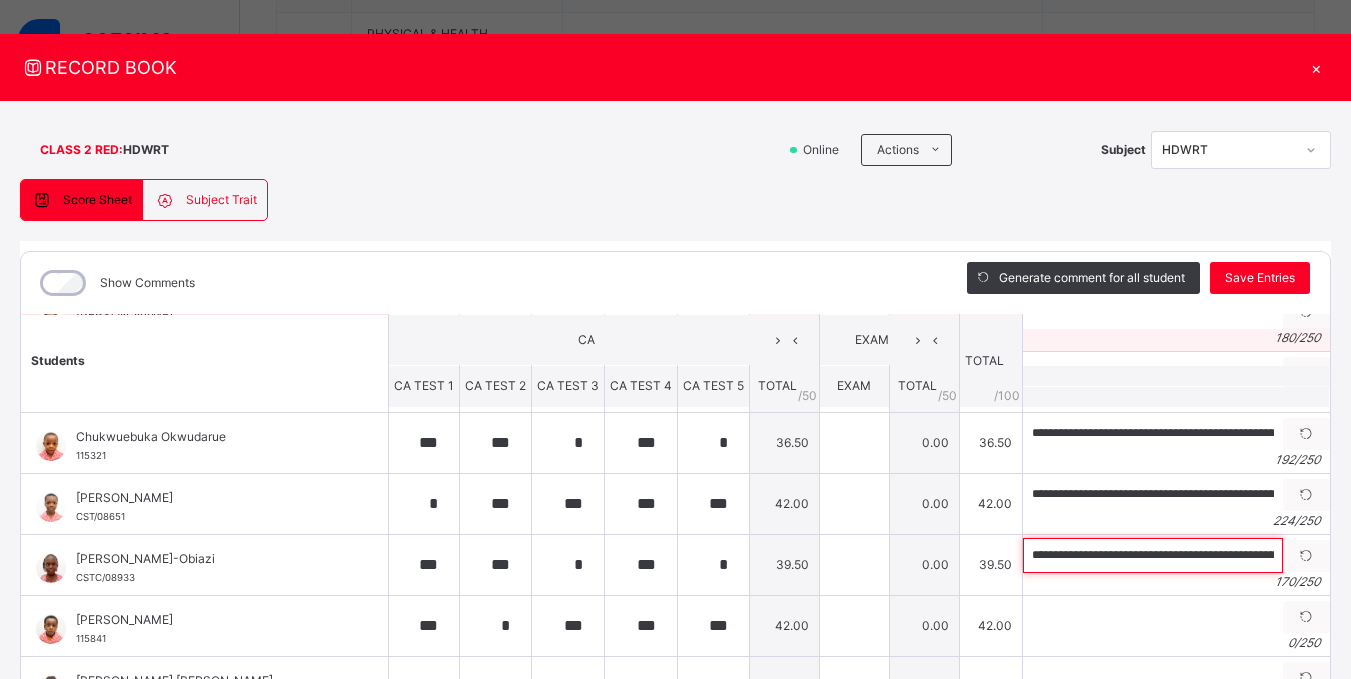 scroll, scrollTop: 0, scrollLeft: 730, axis: horizontal 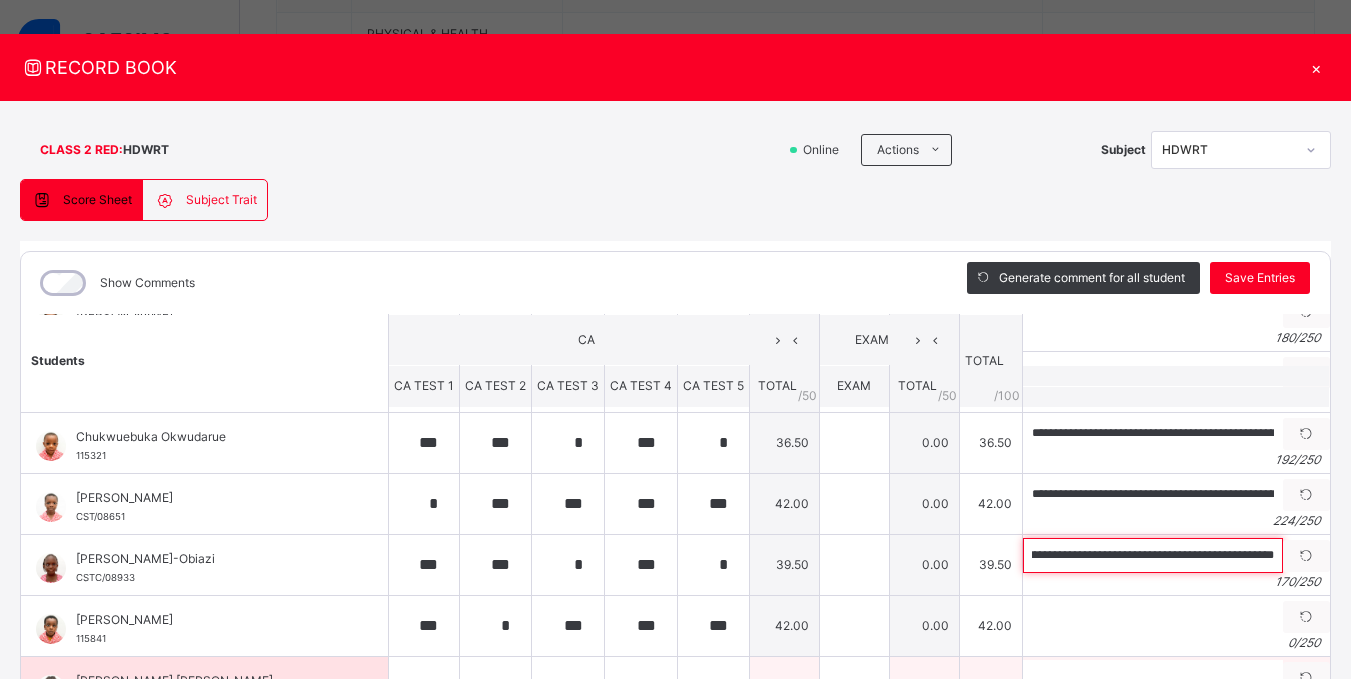 type on "**********" 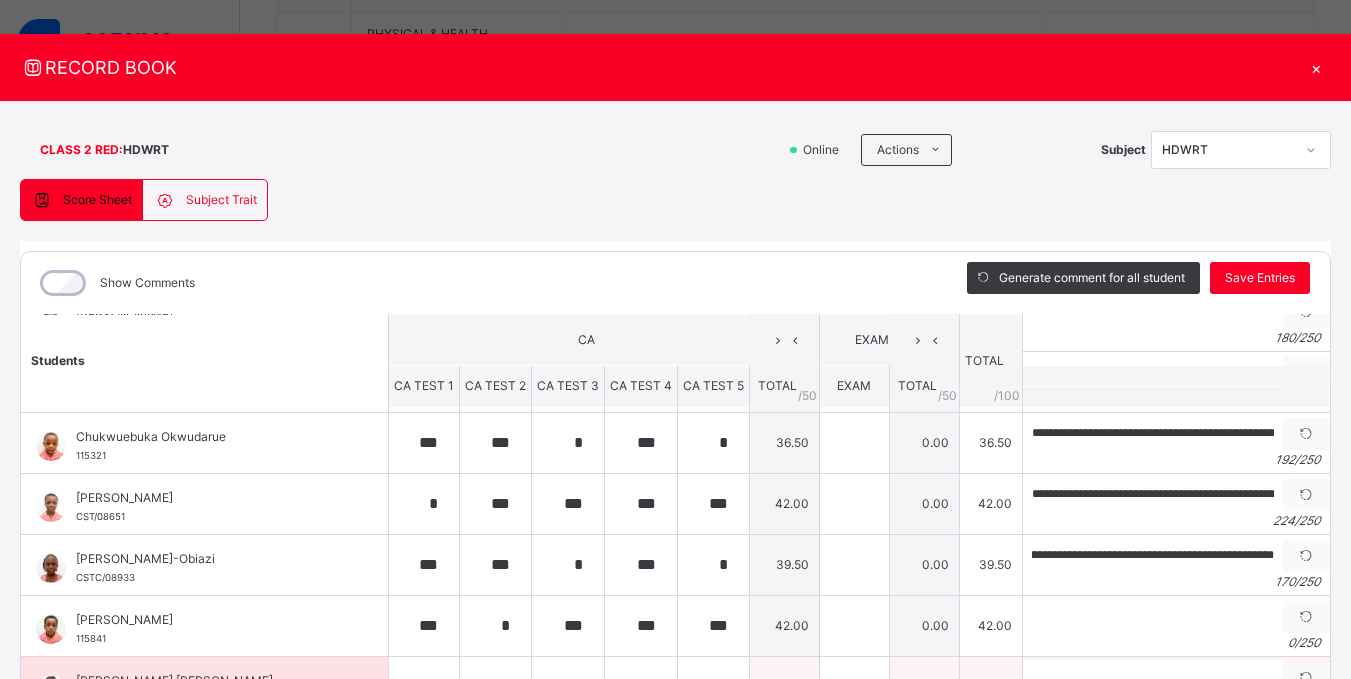 scroll, scrollTop: 0, scrollLeft: 0, axis: both 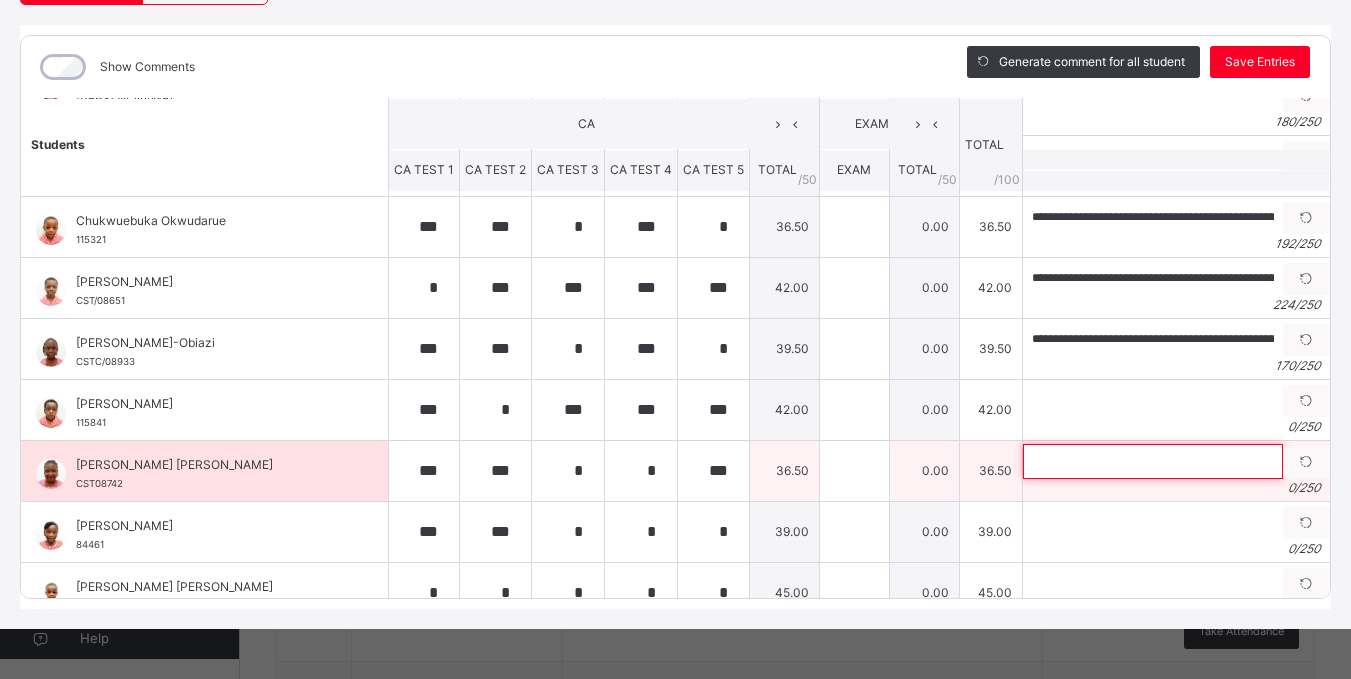 paste on "**********" 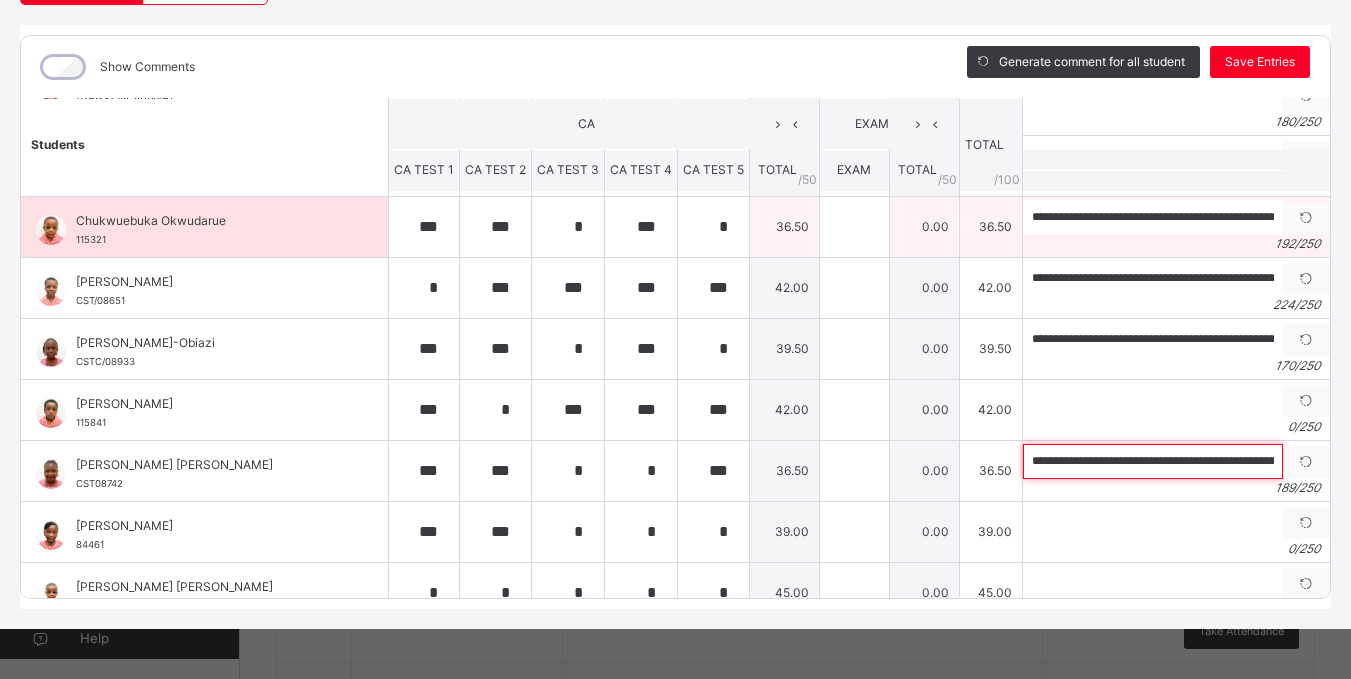 scroll, scrollTop: 0, scrollLeft: 857, axis: horizontal 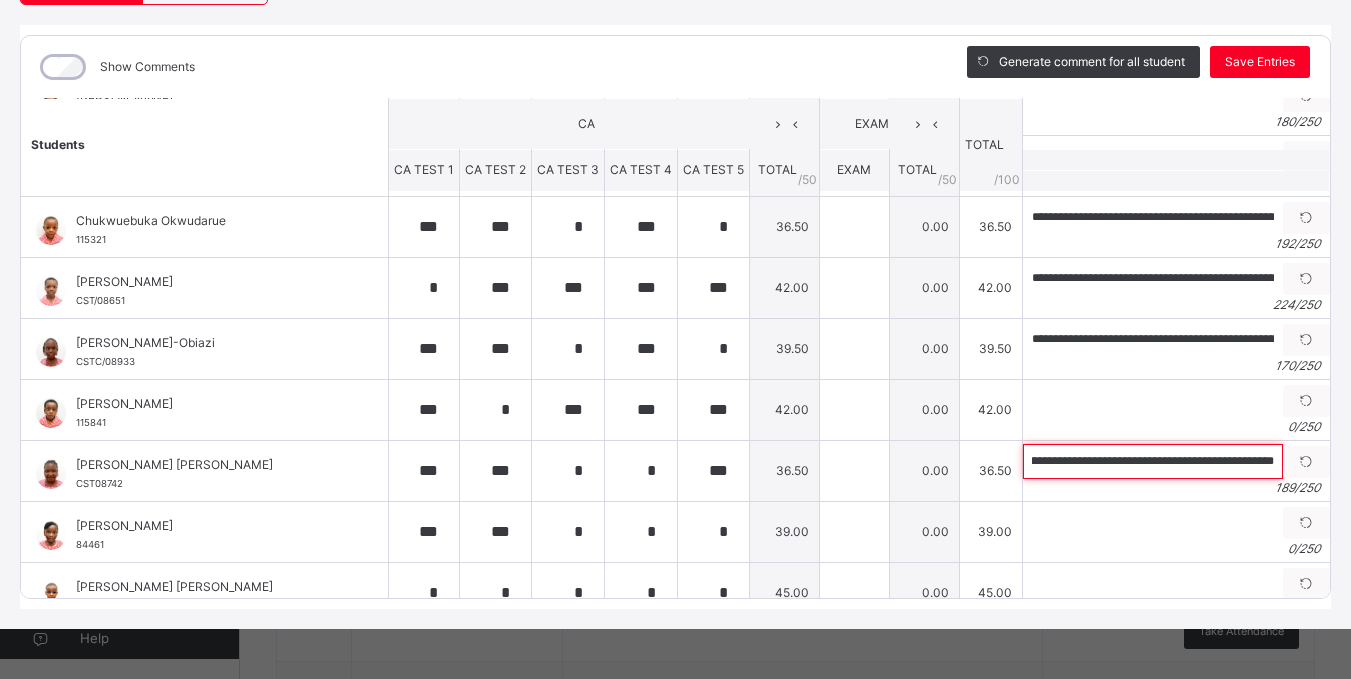 type on "**********" 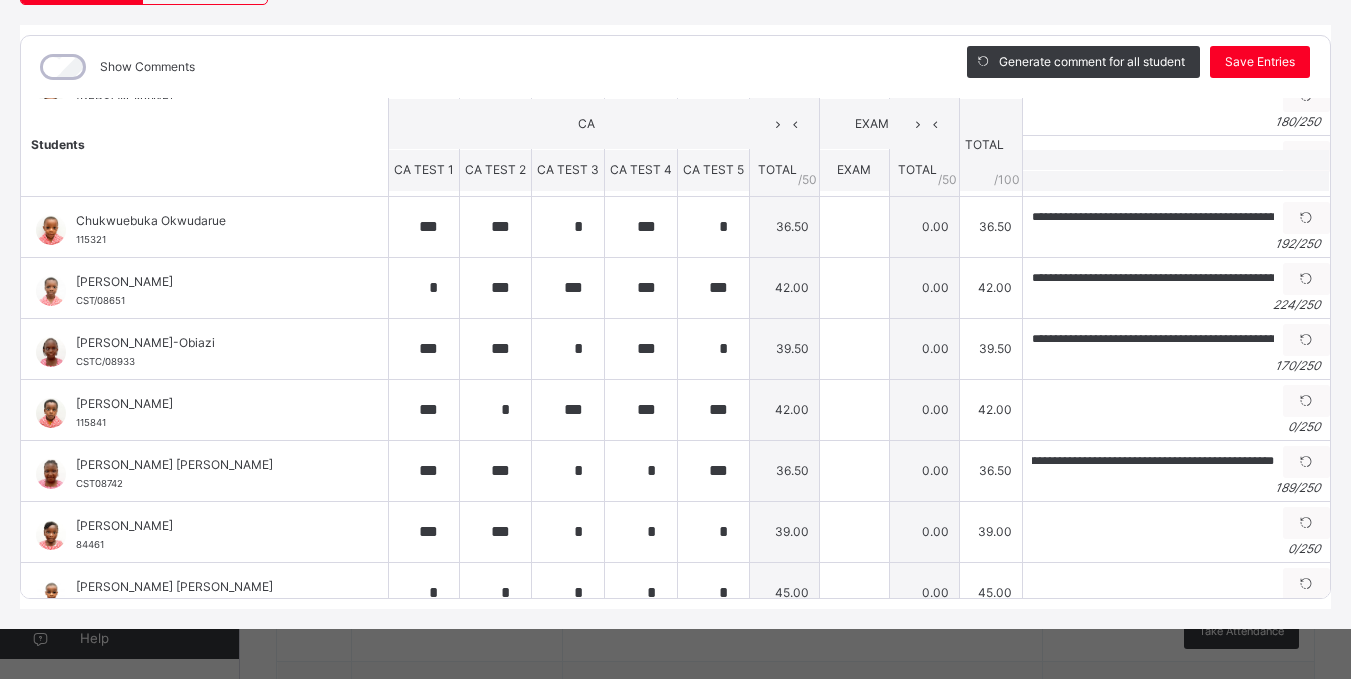 scroll, scrollTop: 0, scrollLeft: 0, axis: both 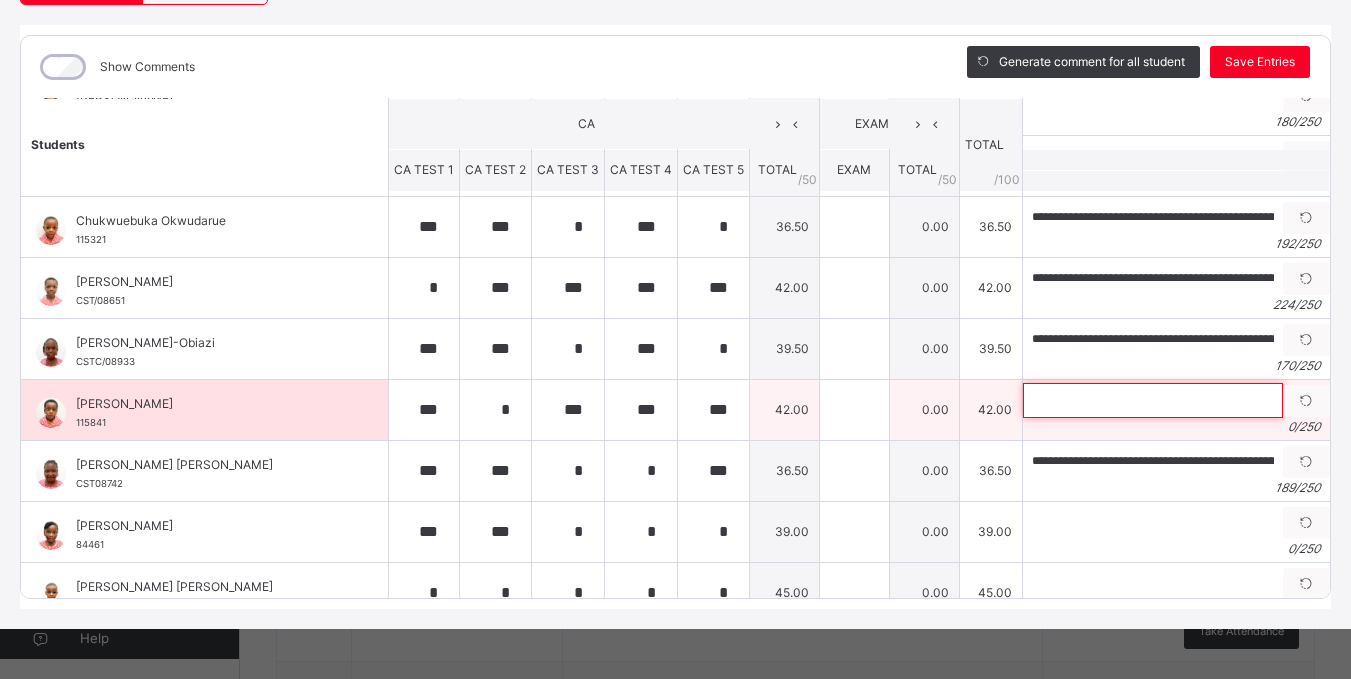 click at bounding box center [1153, 400] 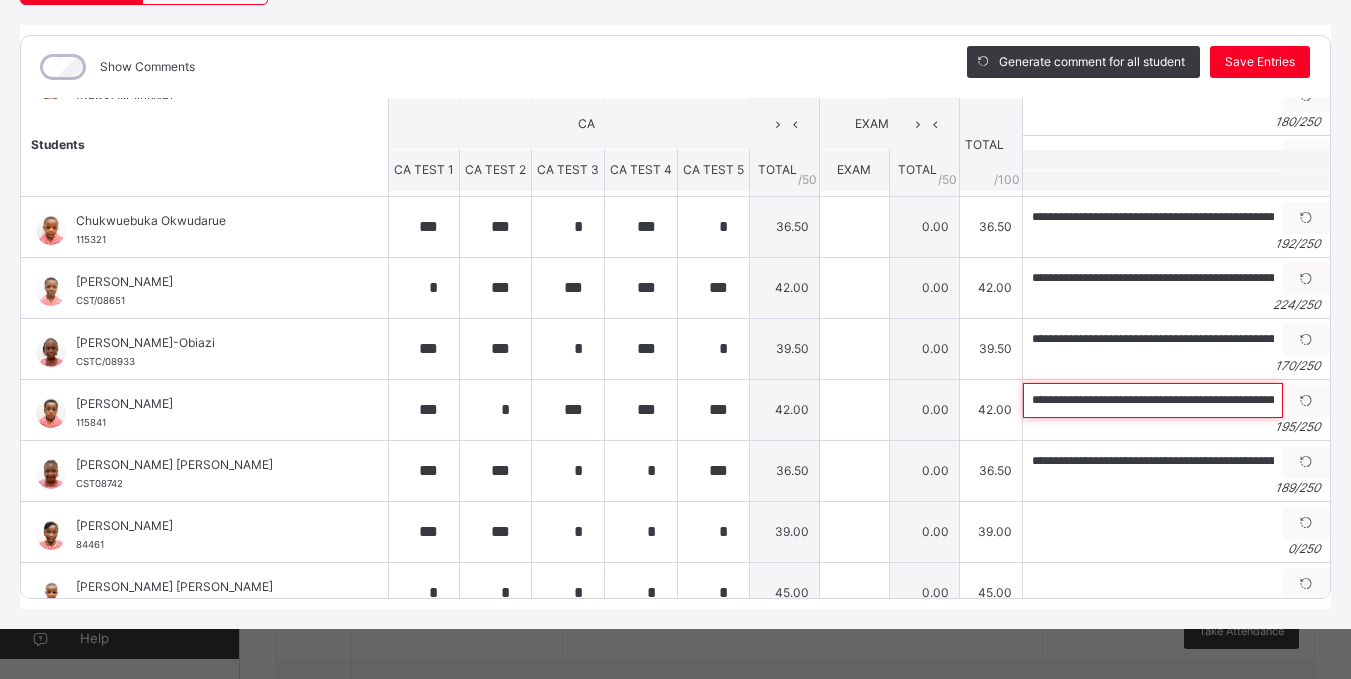 scroll, scrollTop: 0, scrollLeft: 871, axis: horizontal 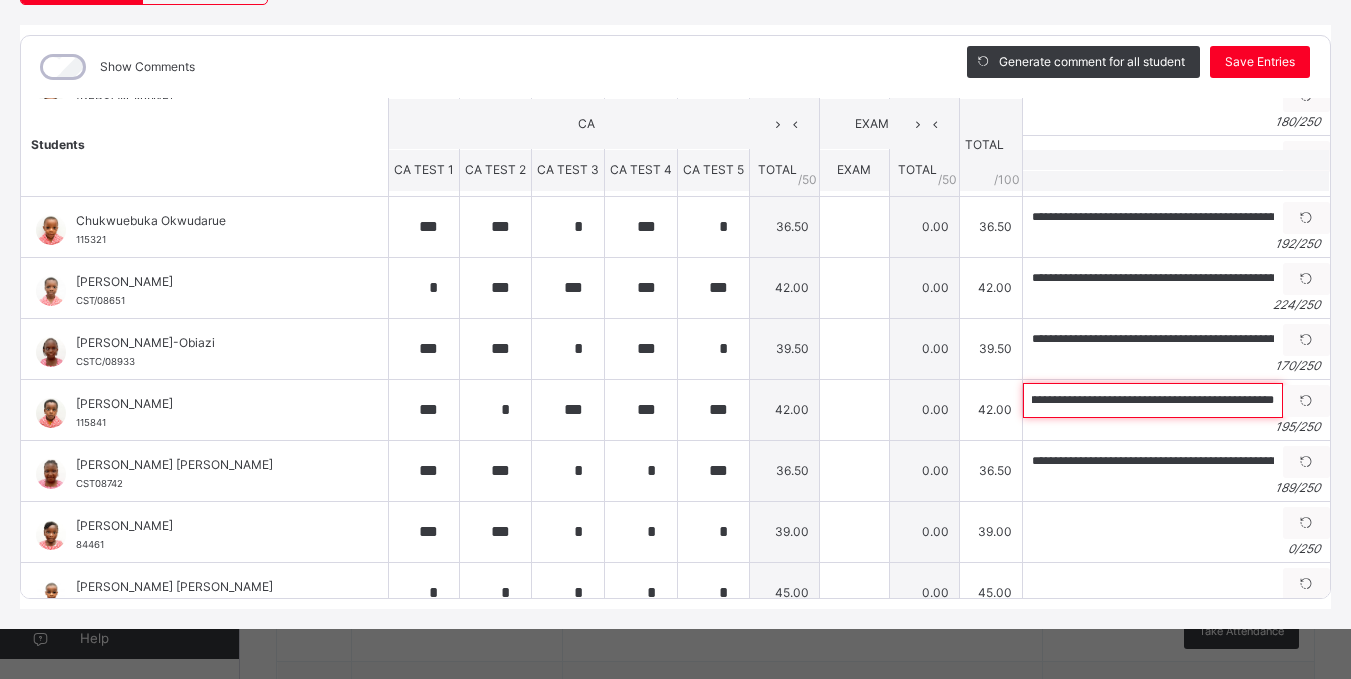 type on "**********" 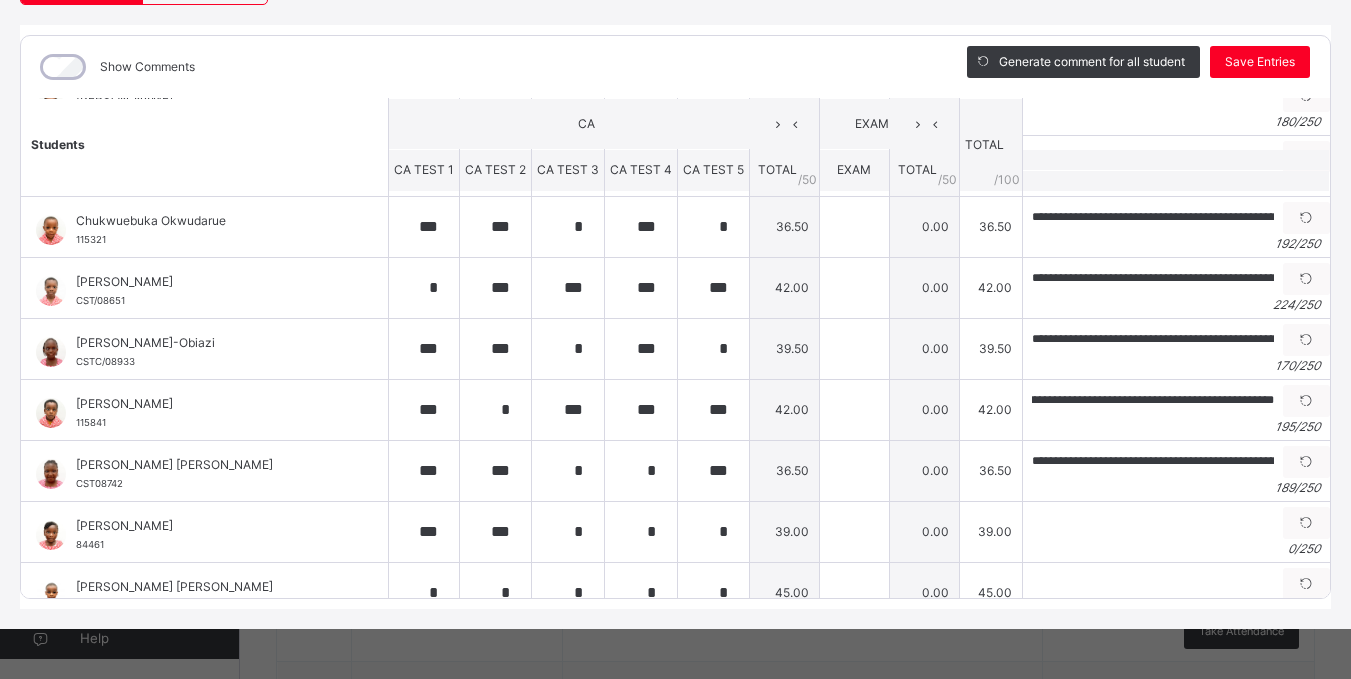 scroll, scrollTop: 0, scrollLeft: 0, axis: both 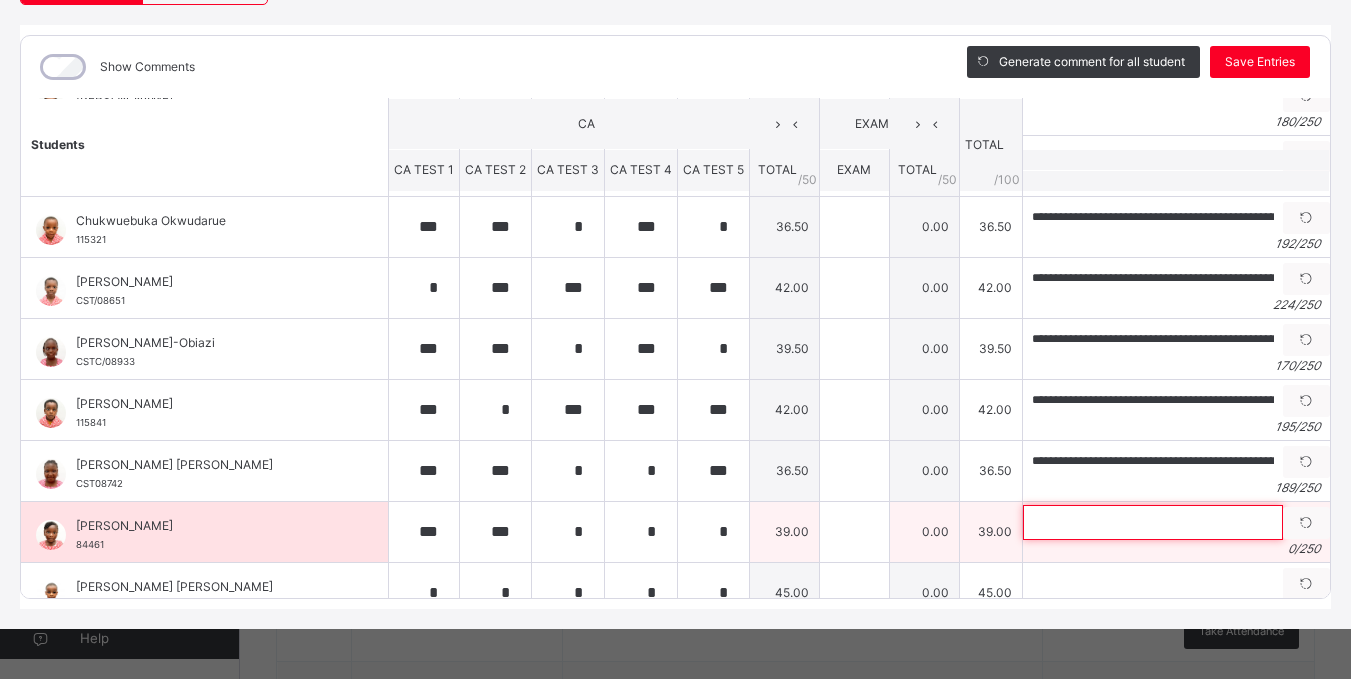 click at bounding box center [1153, 522] 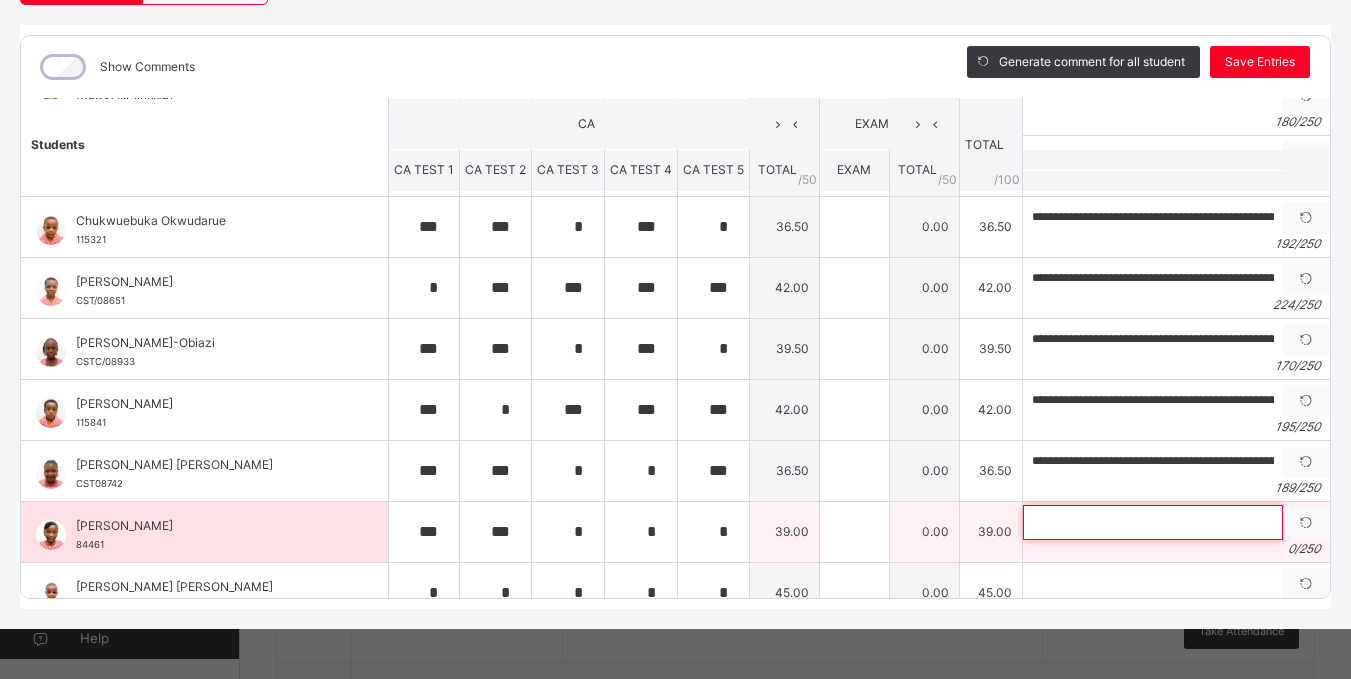 paste on "**********" 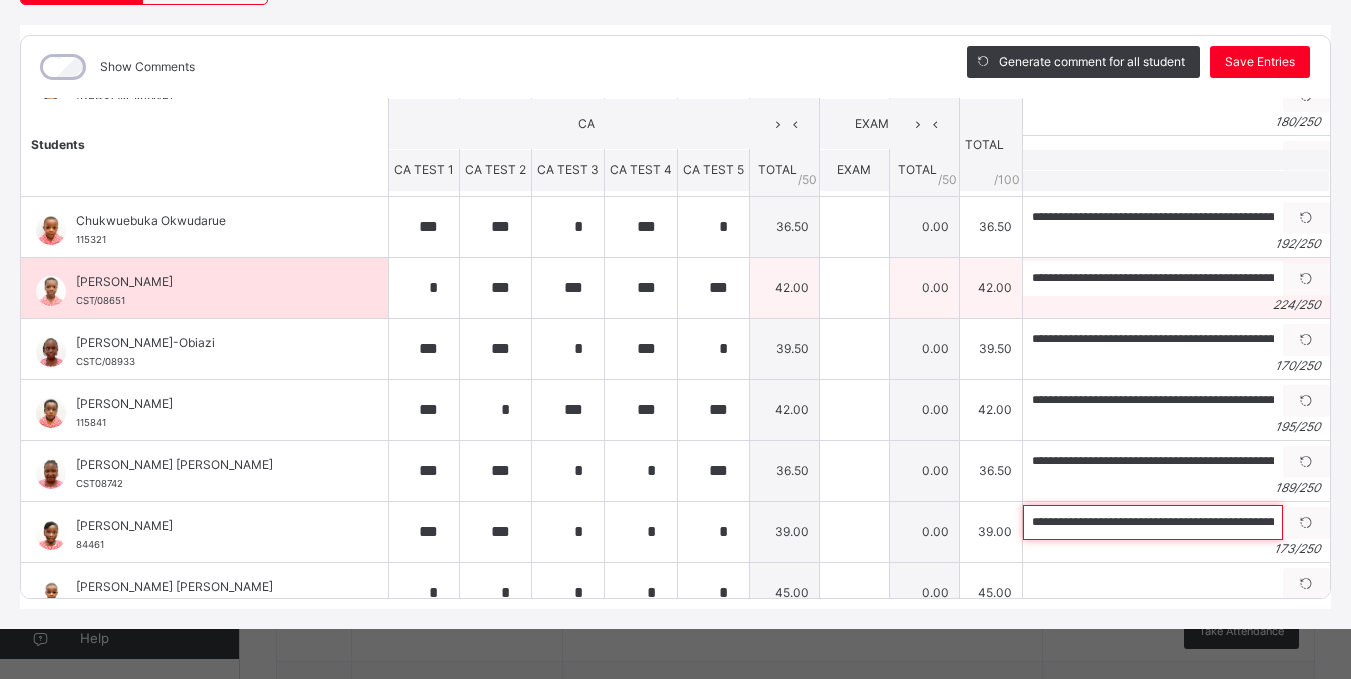 scroll, scrollTop: 0, scrollLeft: 762, axis: horizontal 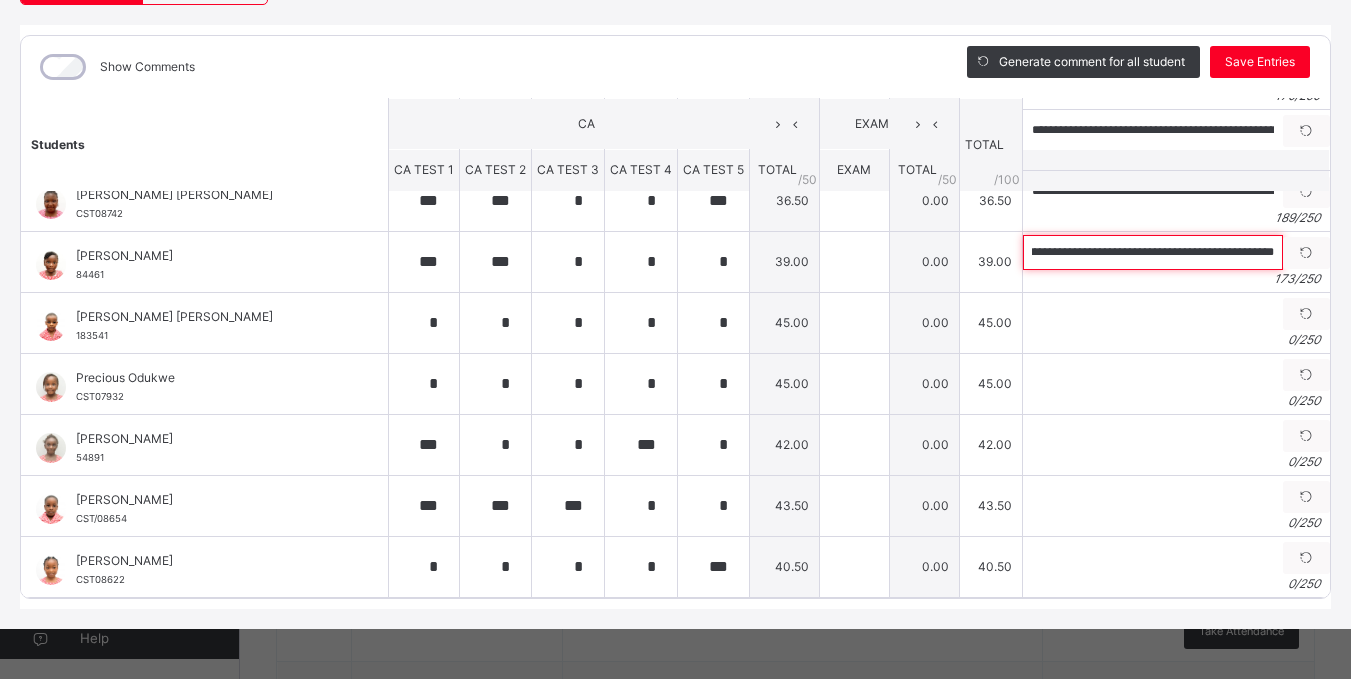 type on "**********" 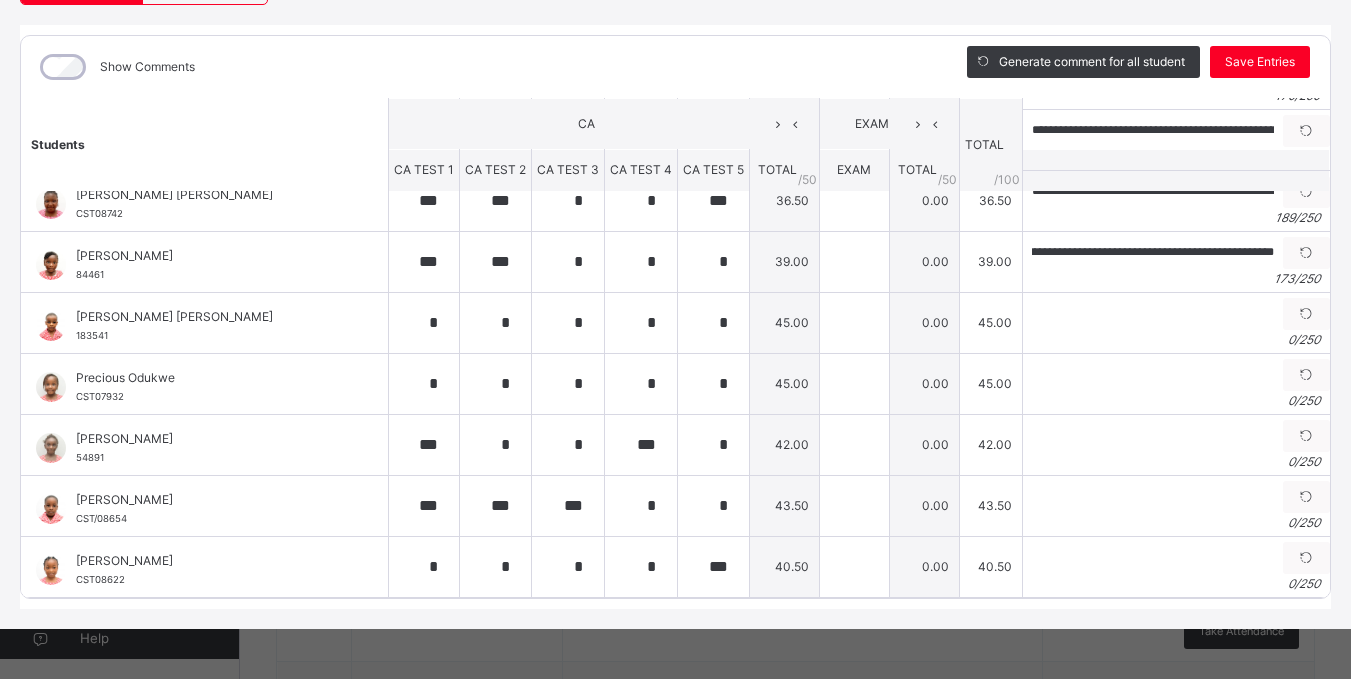 scroll, scrollTop: 0, scrollLeft: 0, axis: both 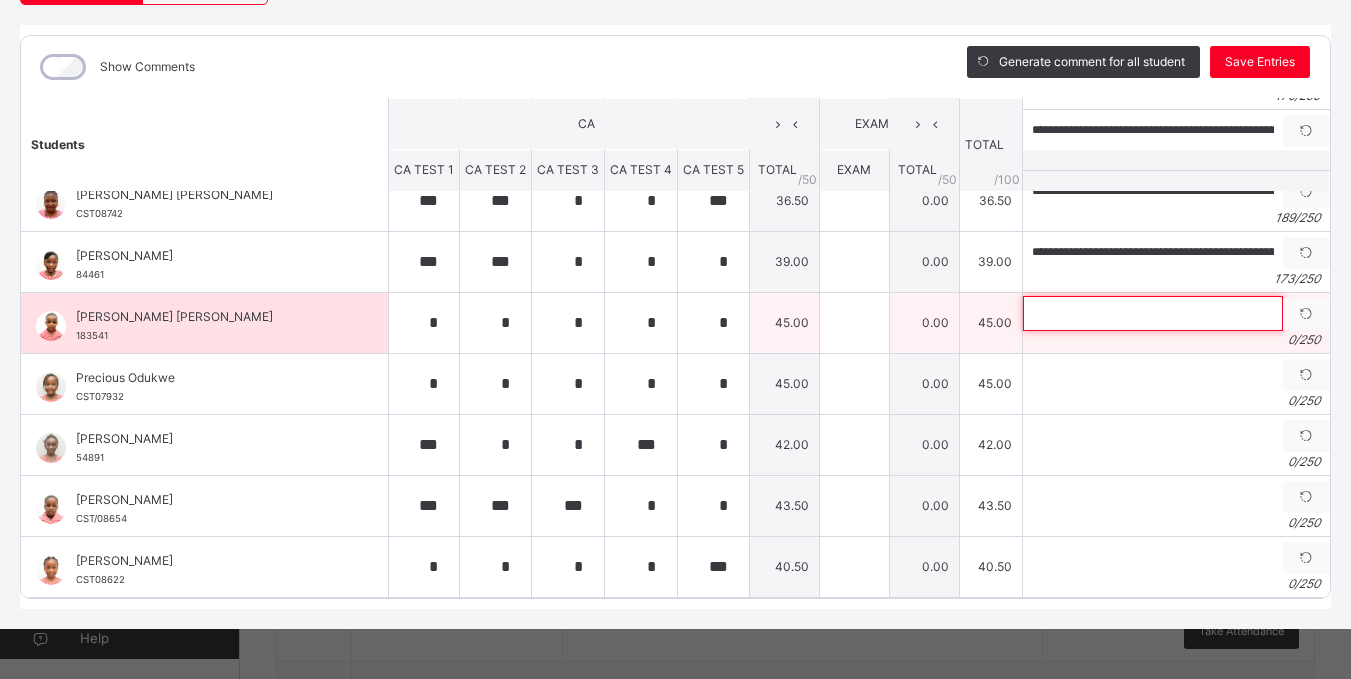 click at bounding box center (1153, 313) 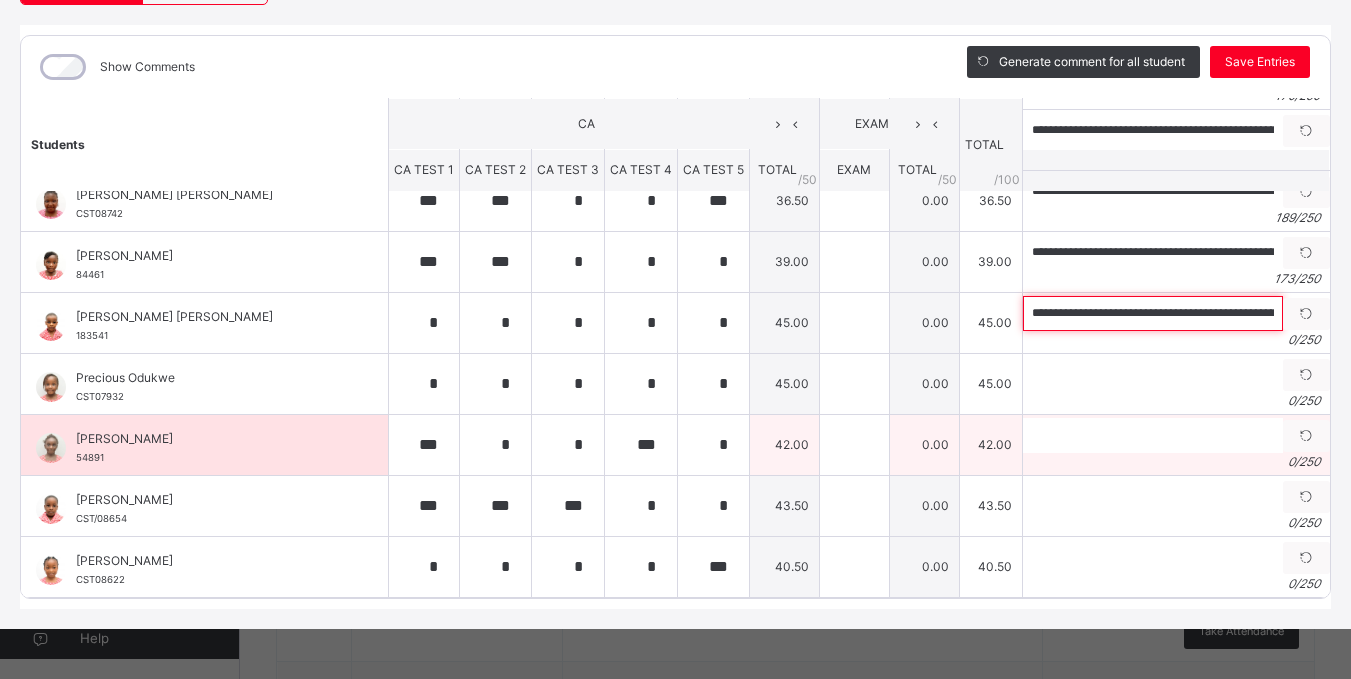 scroll, scrollTop: 0, scrollLeft: 761, axis: horizontal 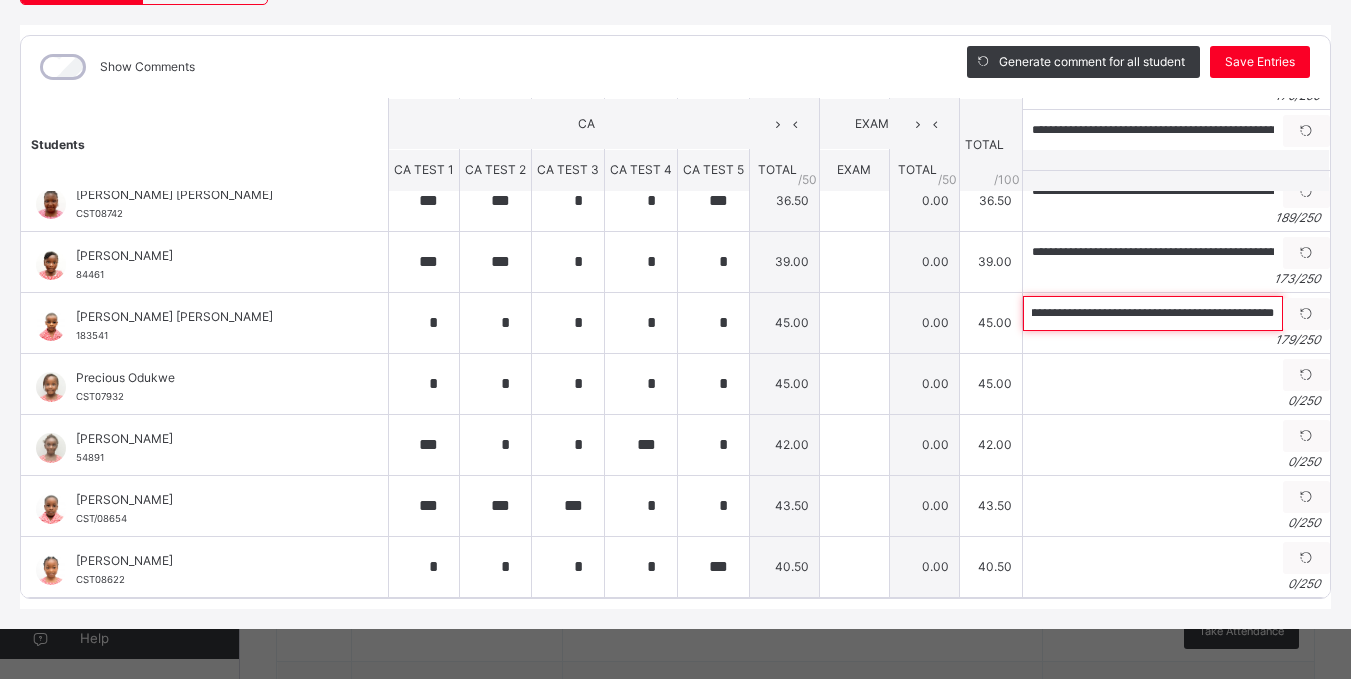 type on "**********" 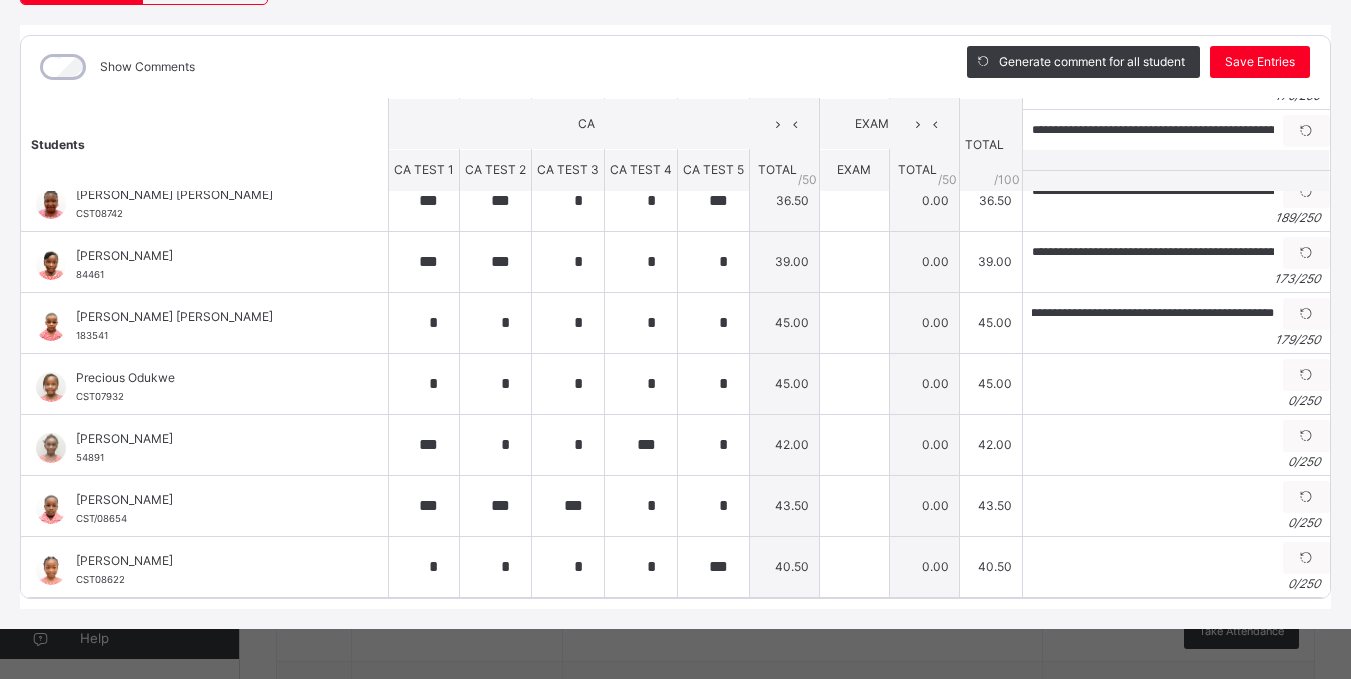 scroll, scrollTop: 0, scrollLeft: 0, axis: both 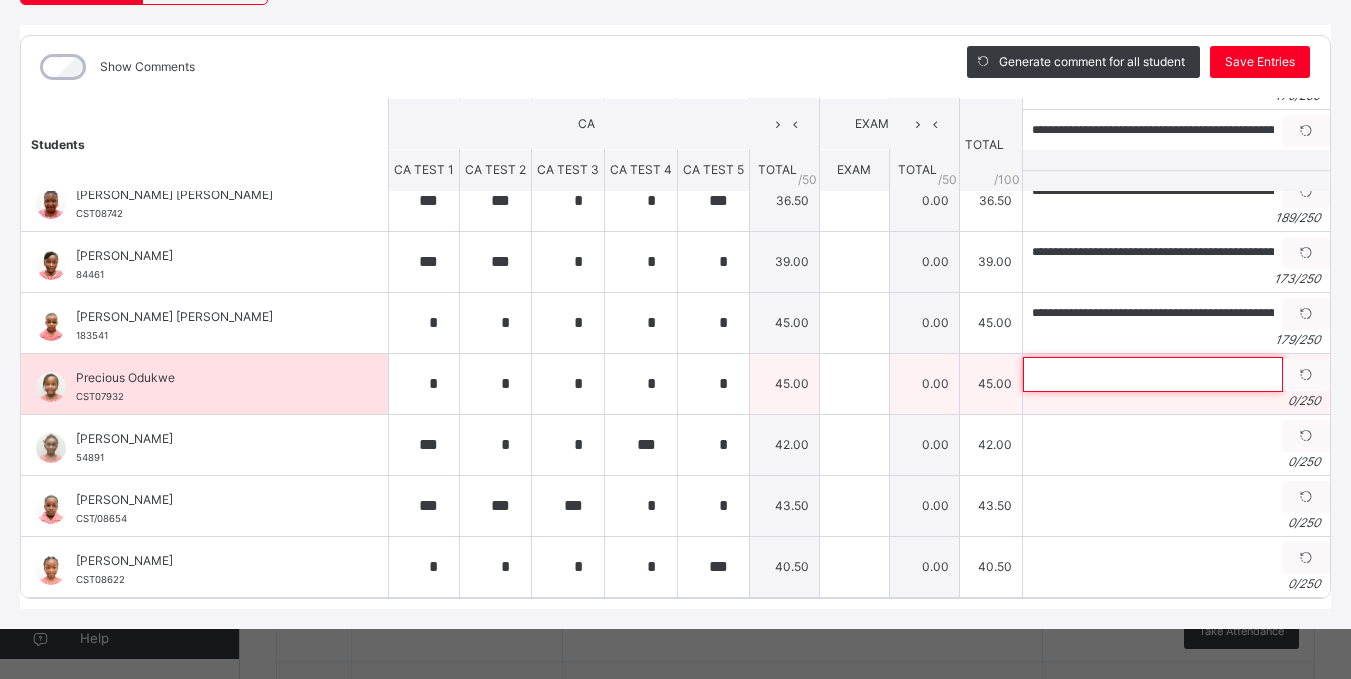 click at bounding box center (1153, 374) 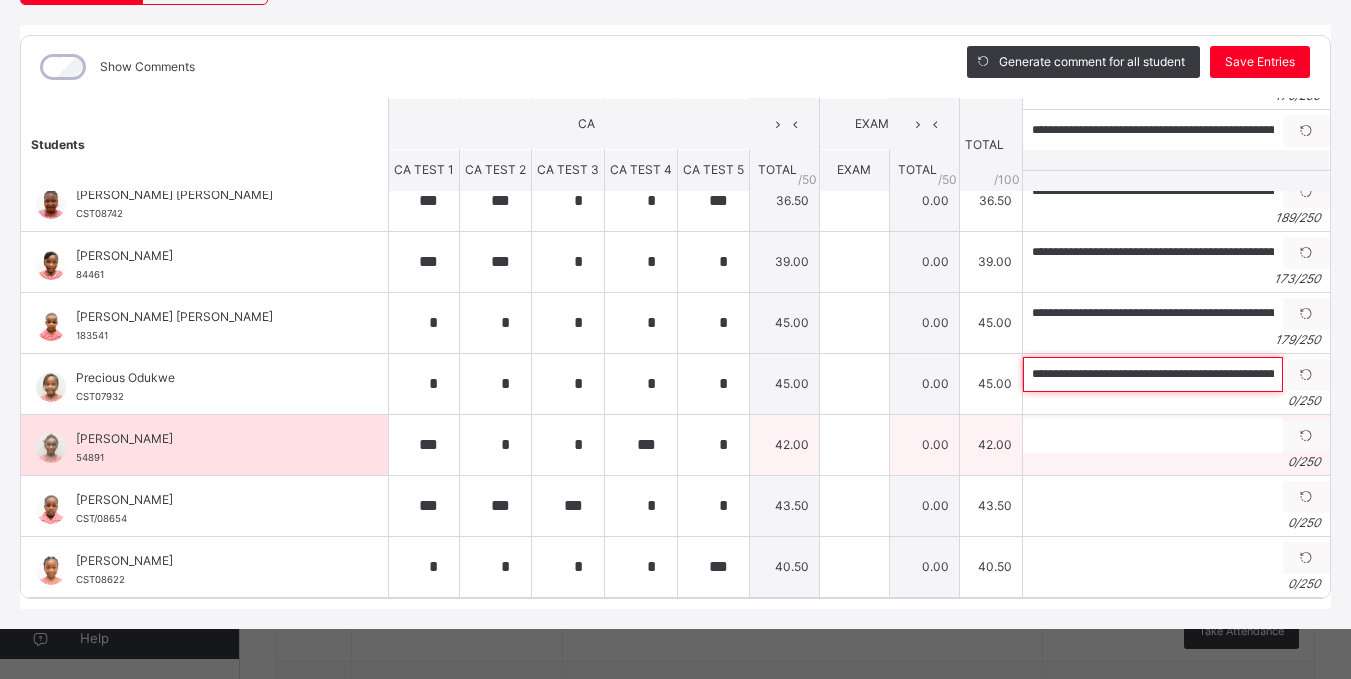 scroll, scrollTop: 0, scrollLeft: 721, axis: horizontal 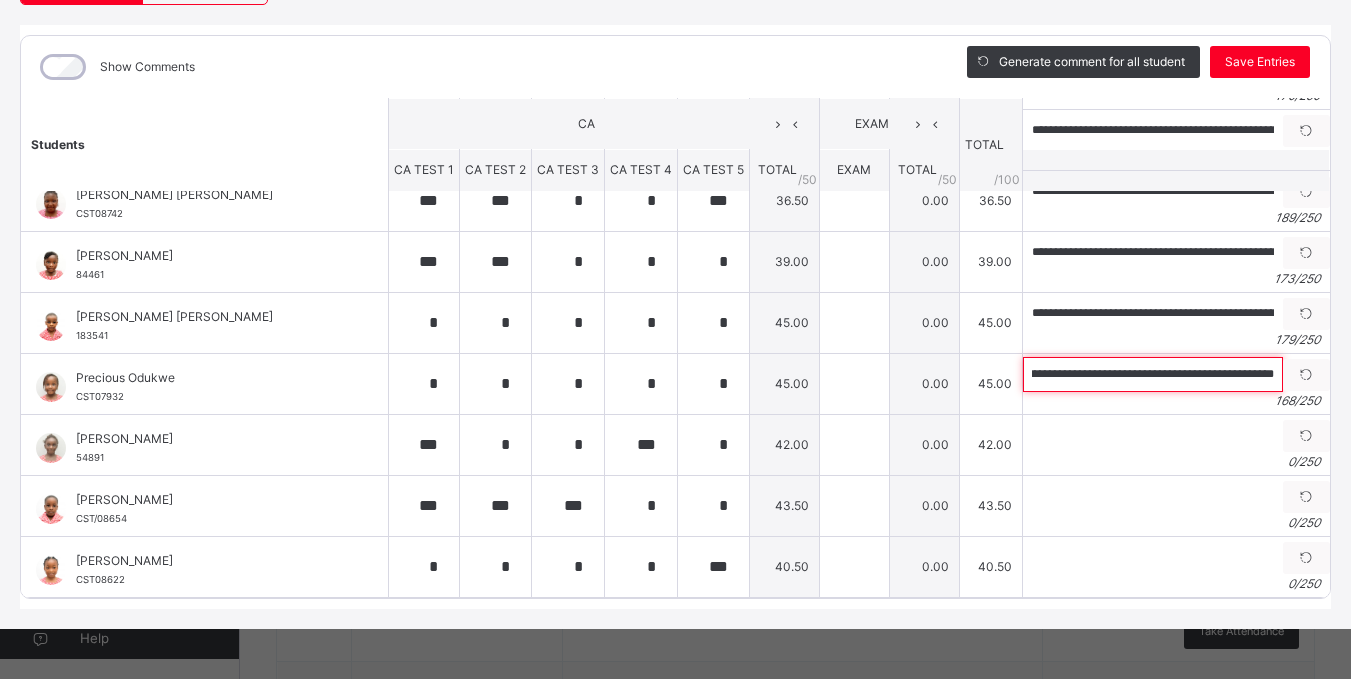 type on "**********" 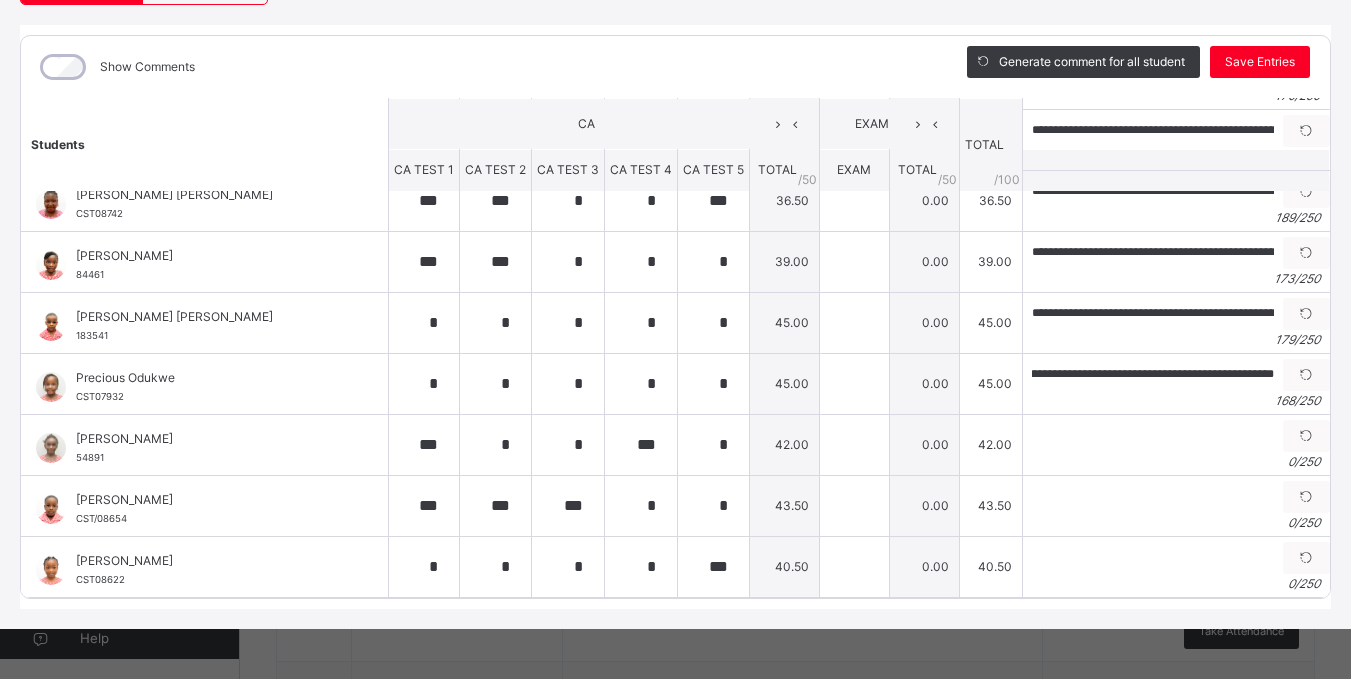scroll, scrollTop: 0, scrollLeft: 0, axis: both 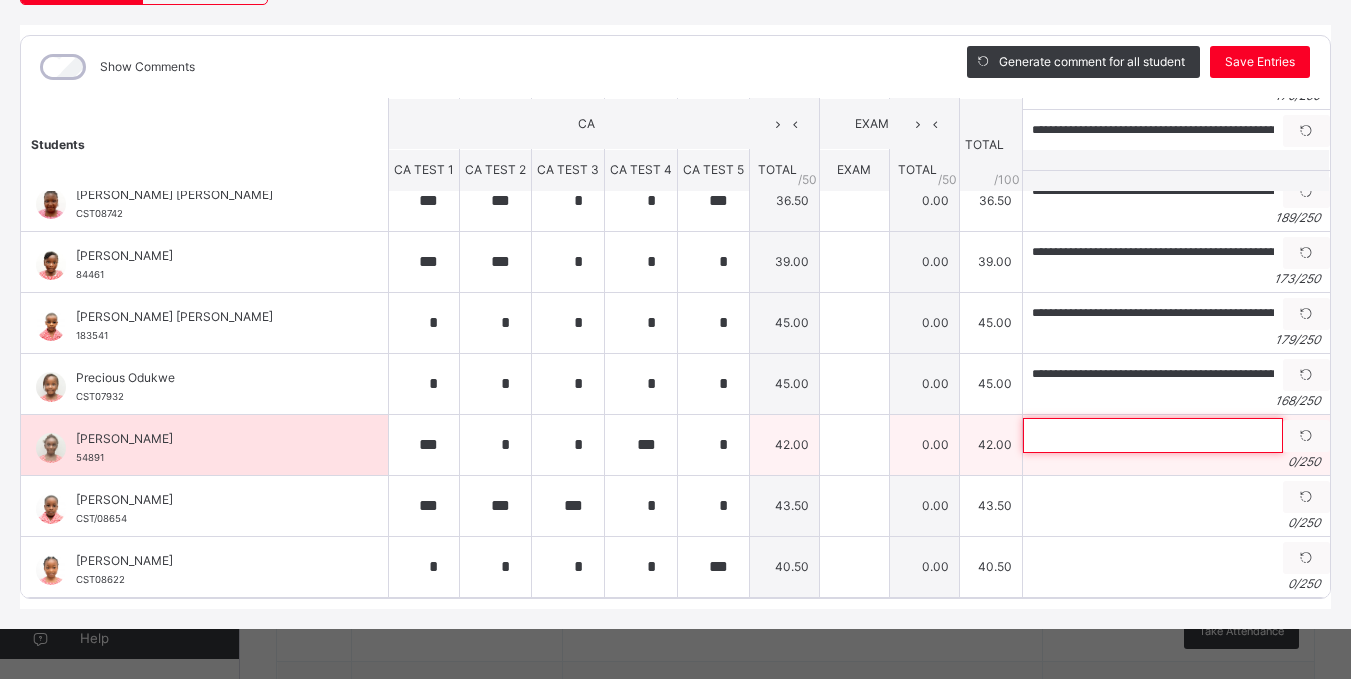 click at bounding box center [1153, 435] 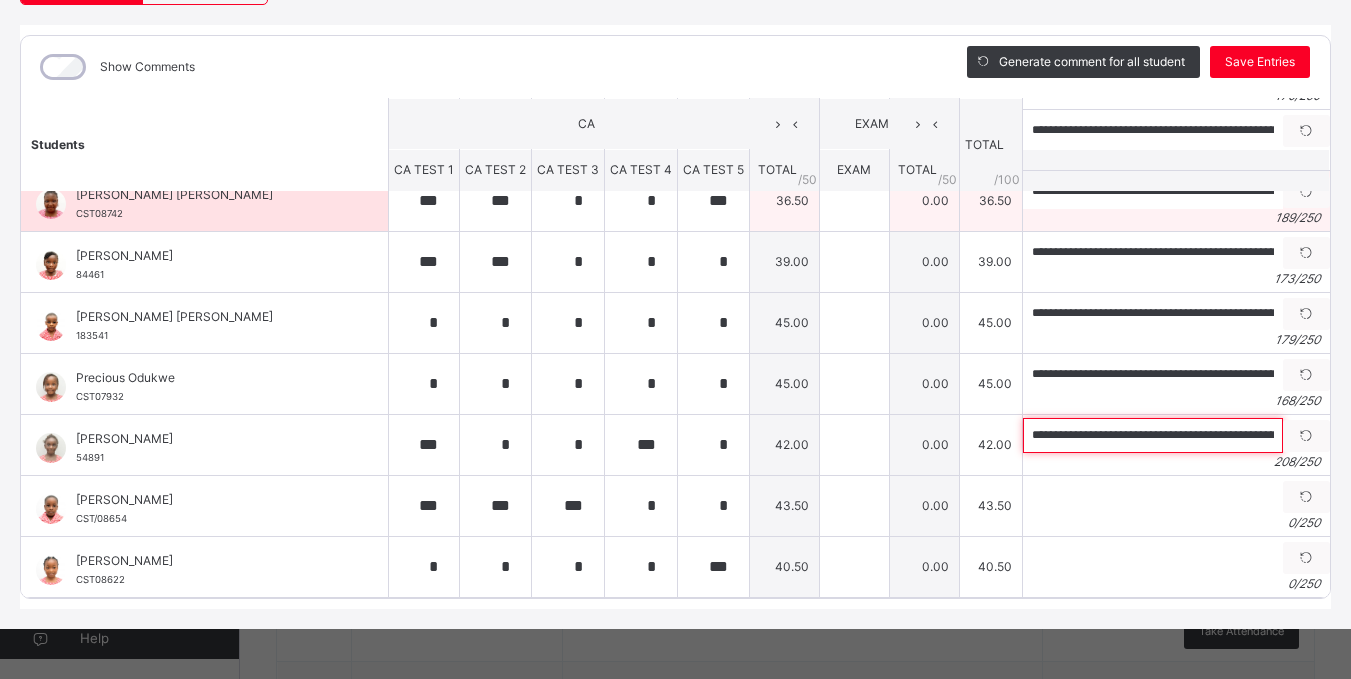 scroll, scrollTop: 0, scrollLeft: 944, axis: horizontal 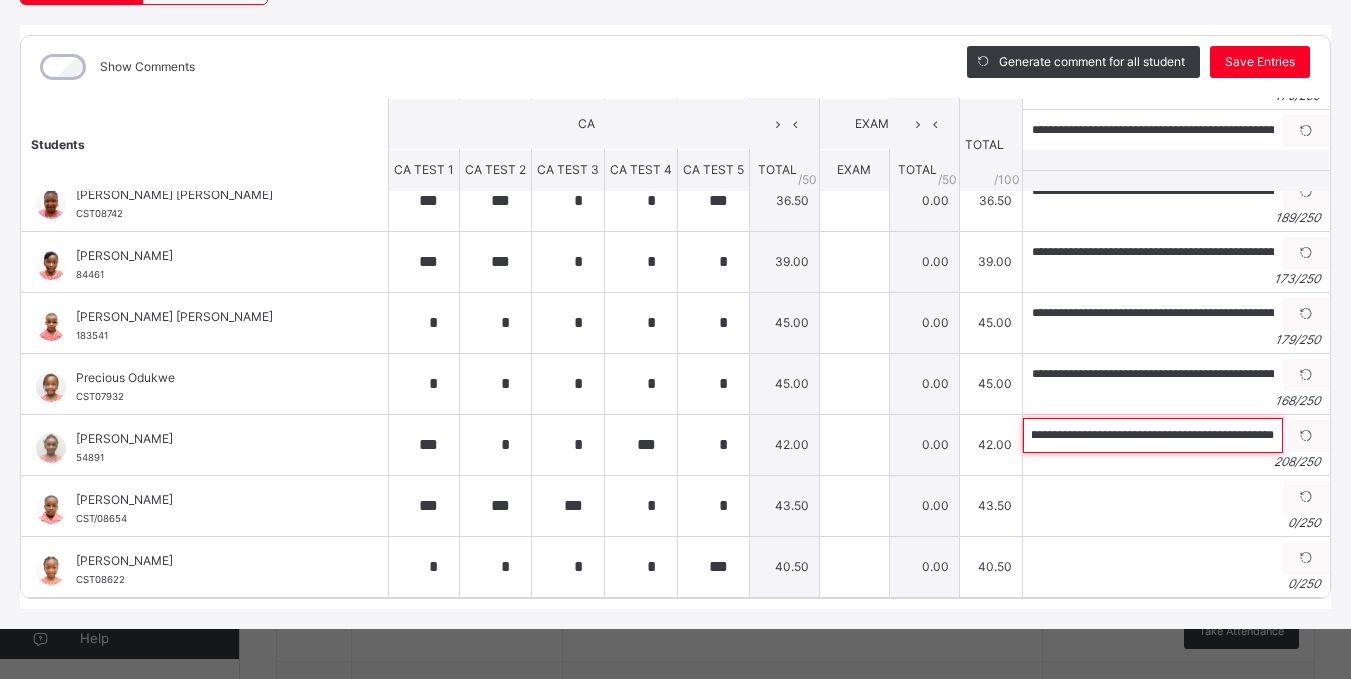 type on "**********" 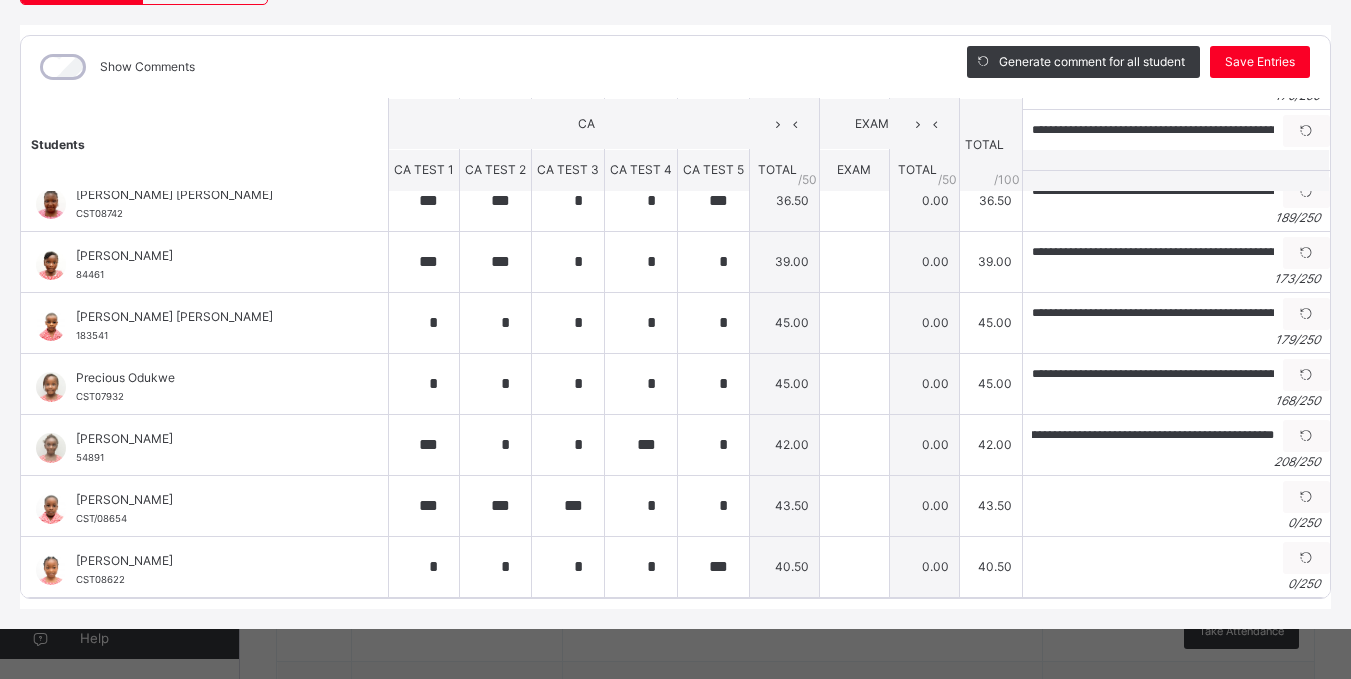 scroll, scrollTop: 0, scrollLeft: 0, axis: both 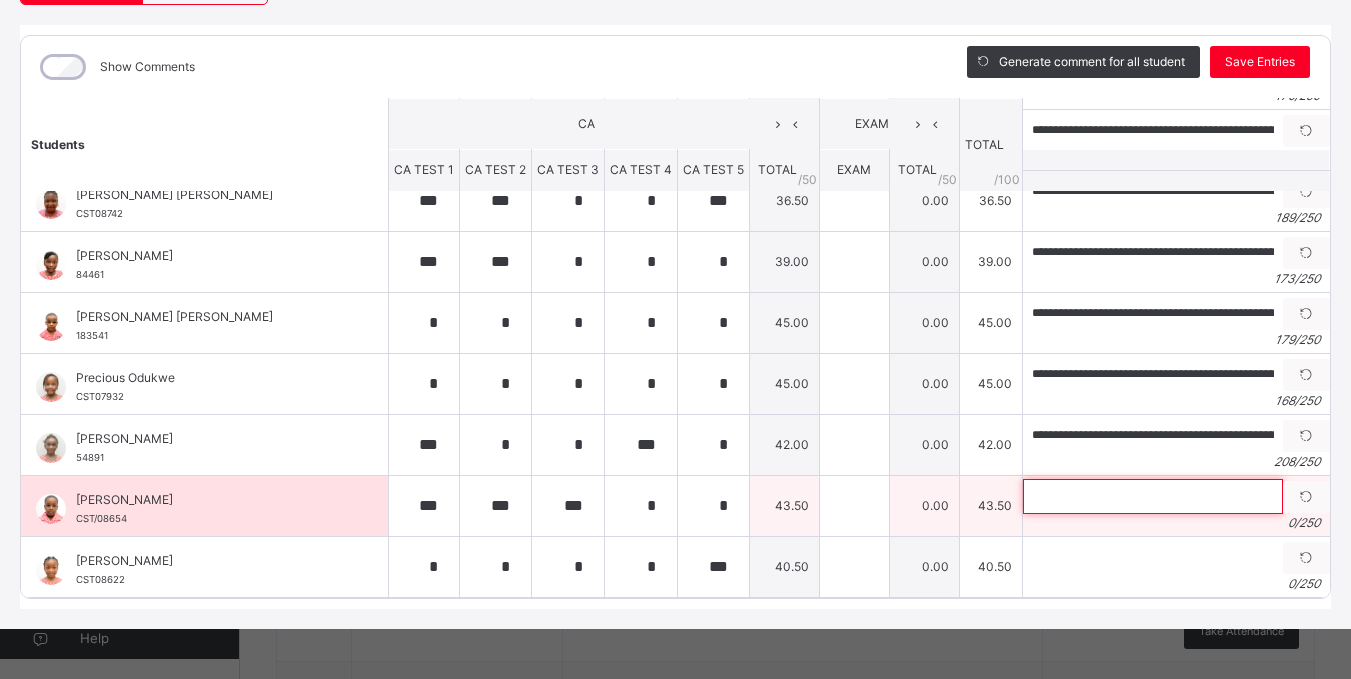 click at bounding box center [1153, 496] 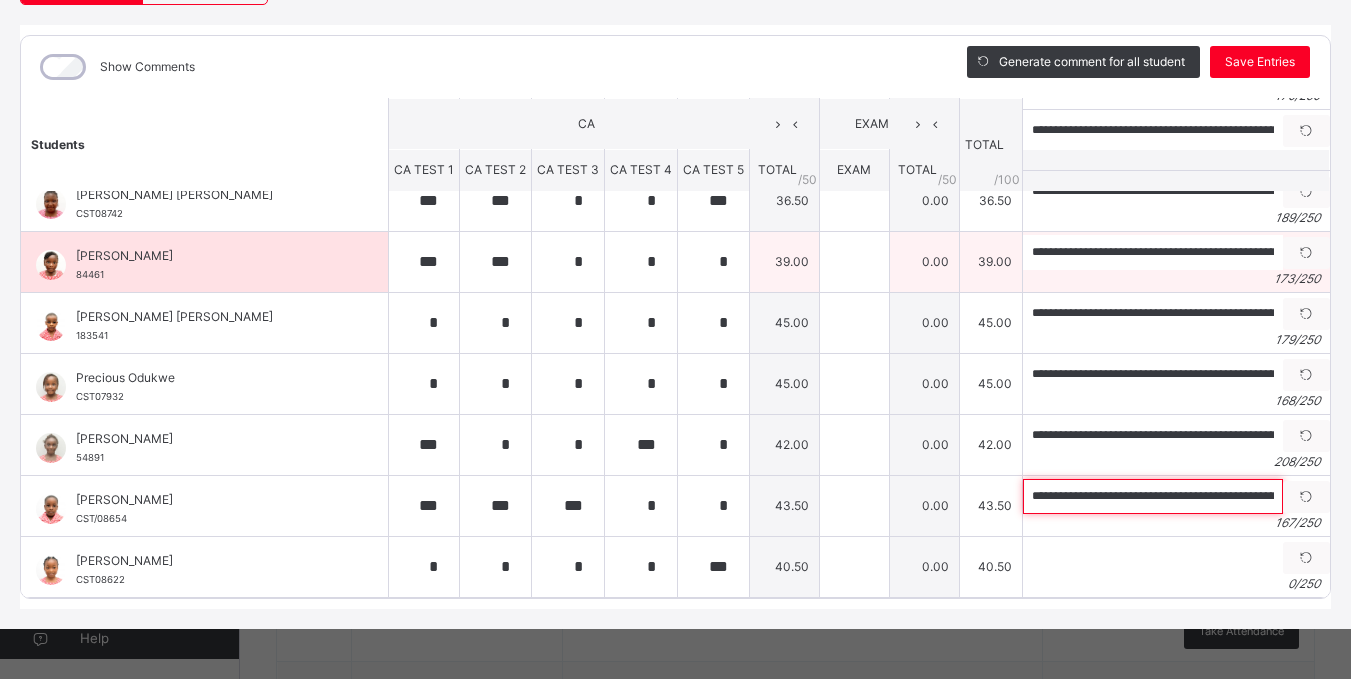 scroll, scrollTop: 0, scrollLeft: 710, axis: horizontal 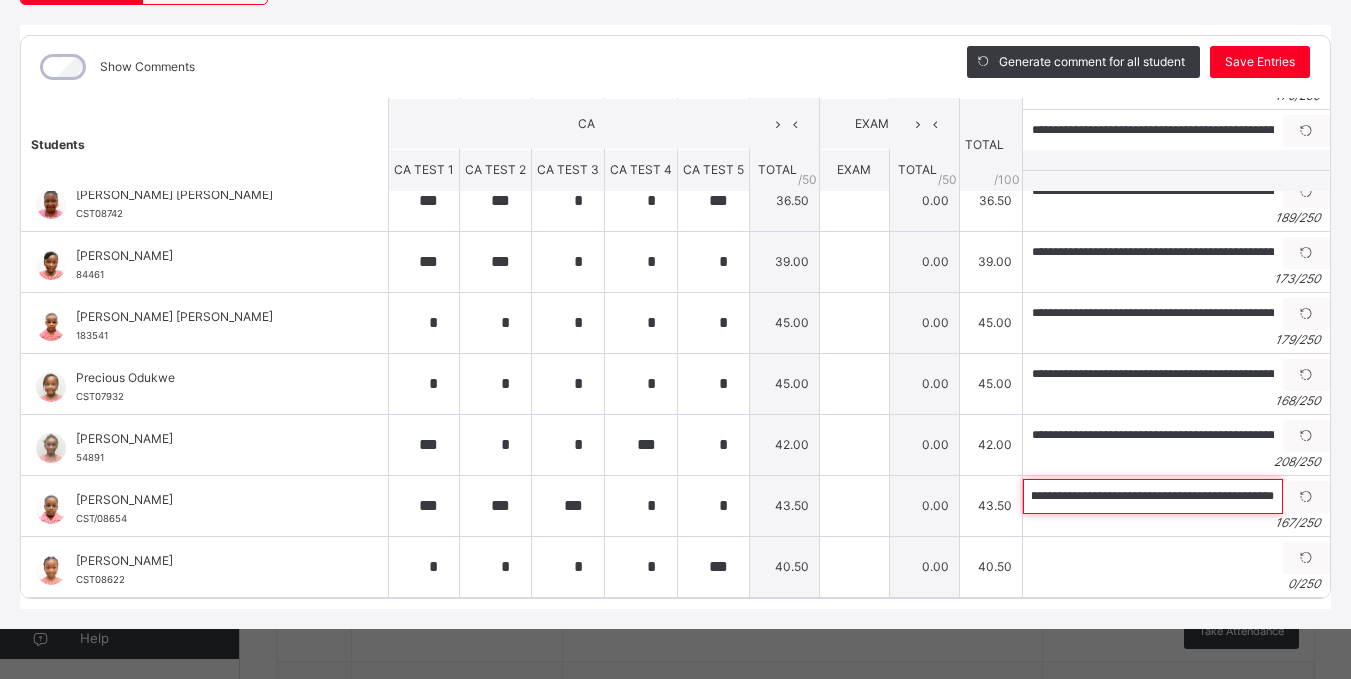 type on "**********" 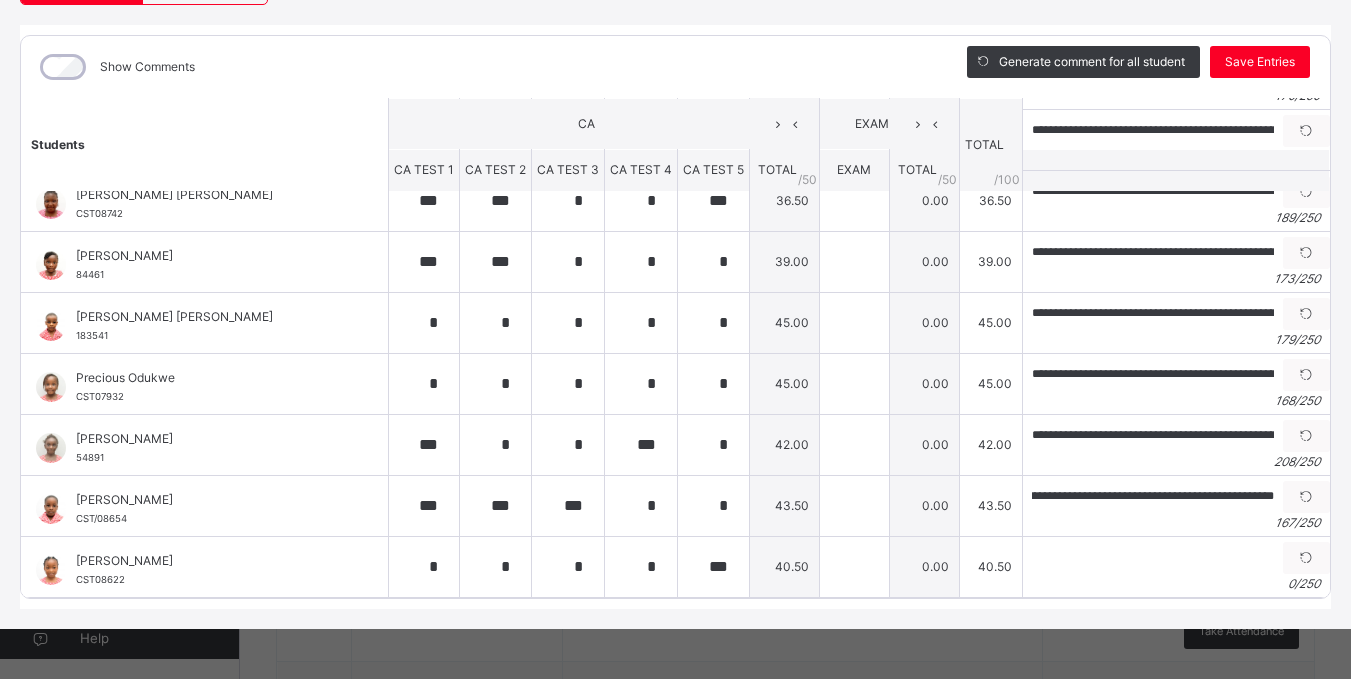 scroll, scrollTop: 0, scrollLeft: 0, axis: both 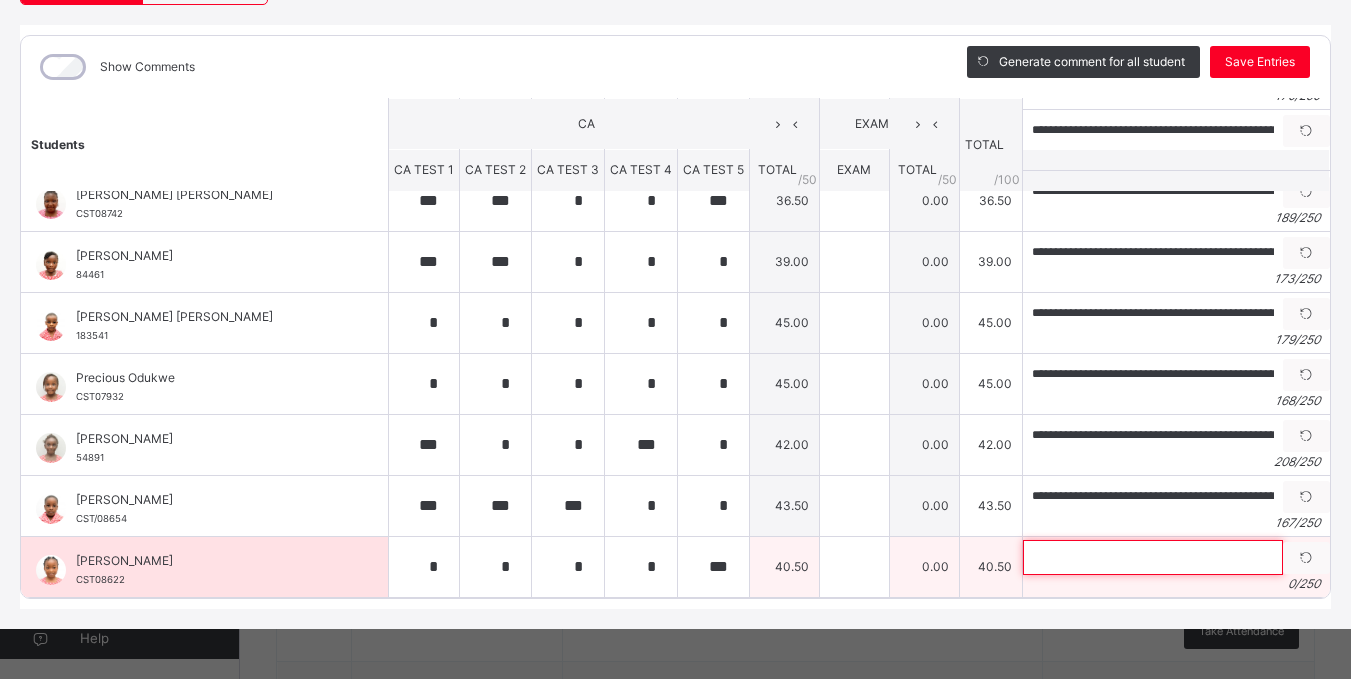 click at bounding box center (1153, 557) 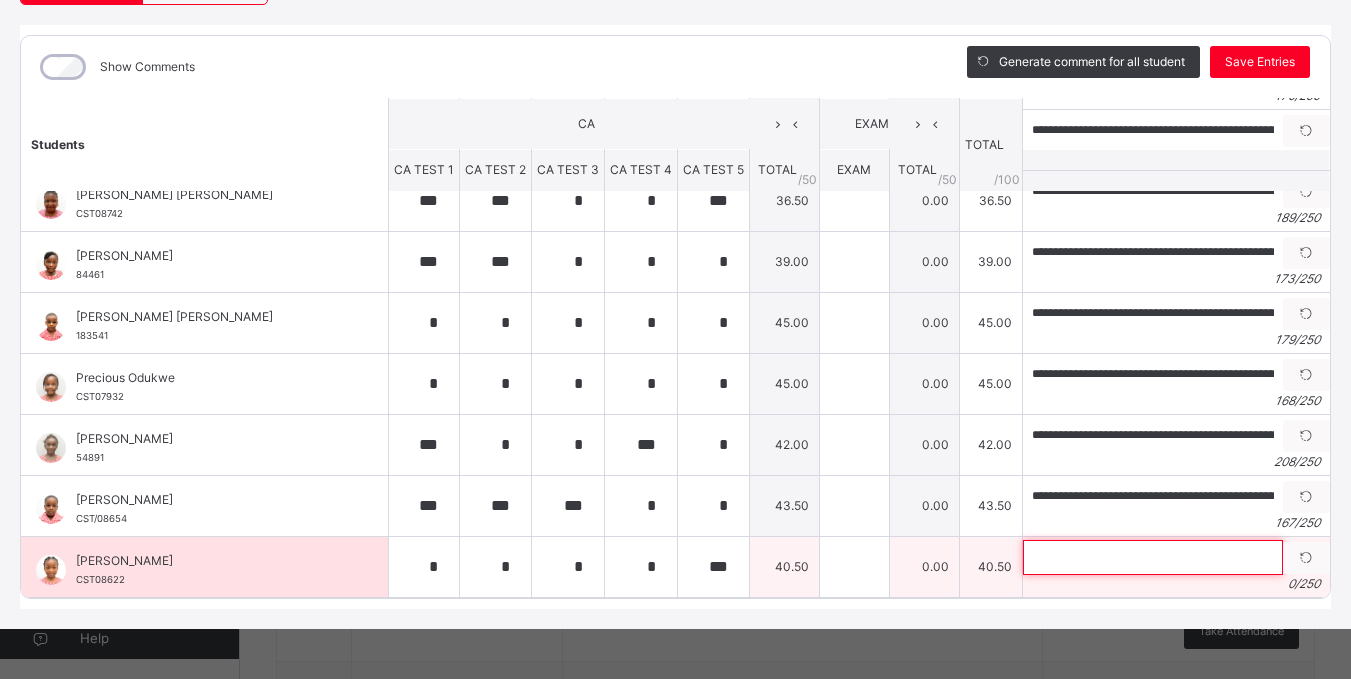 paste on "**********" 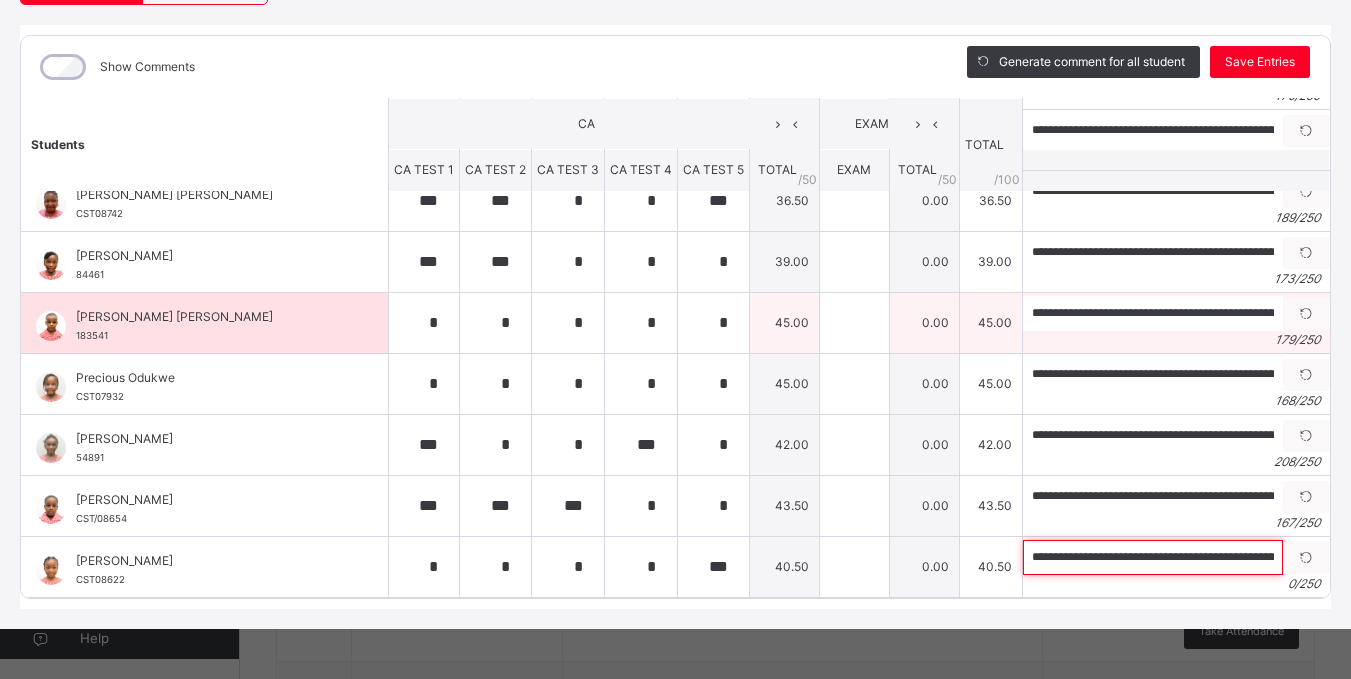 scroll, scrollTop: 0, scrollLeft: 720, axis: horizontal 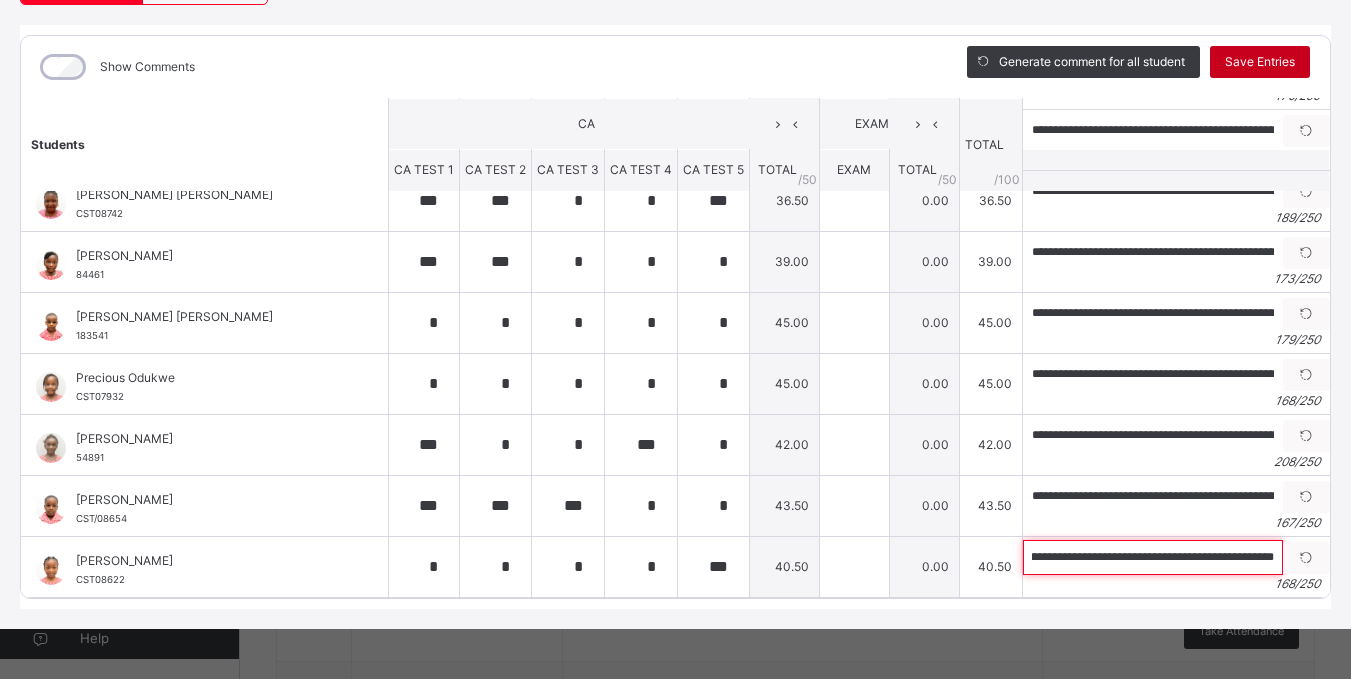 type on "**********" 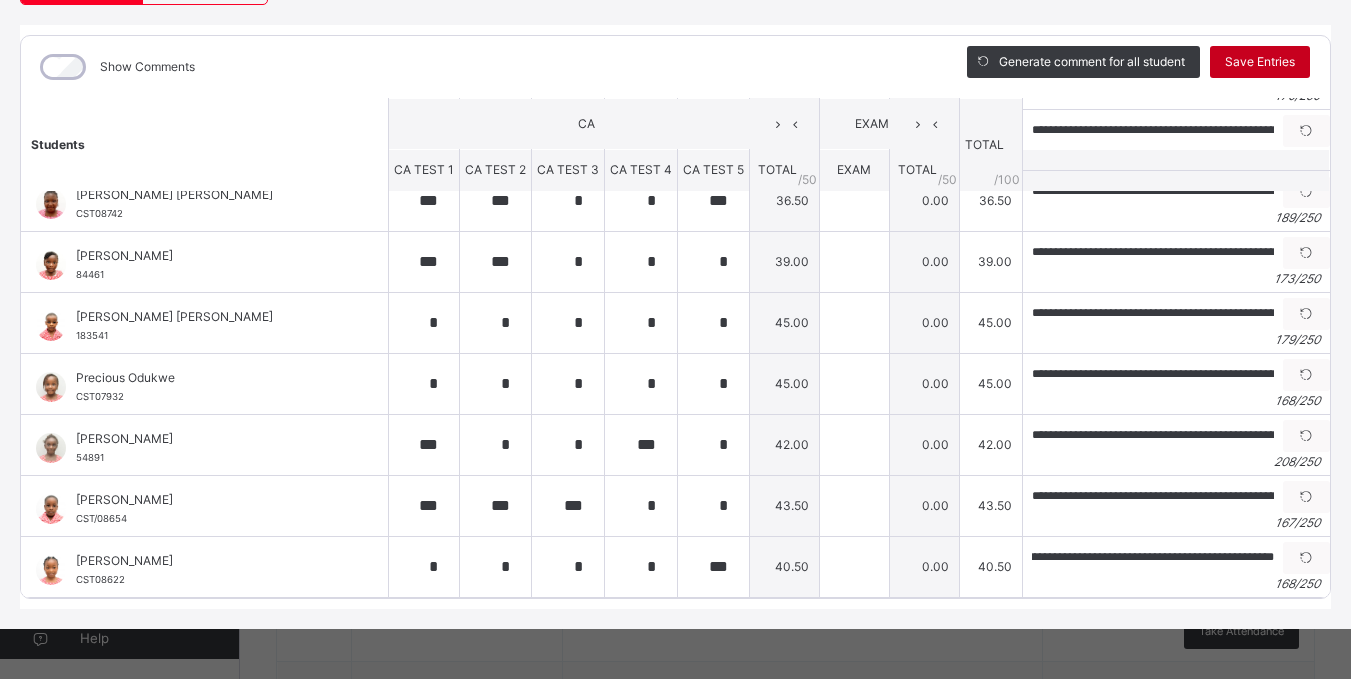 click on "Save Entries" at bounding box center (1260, 62) 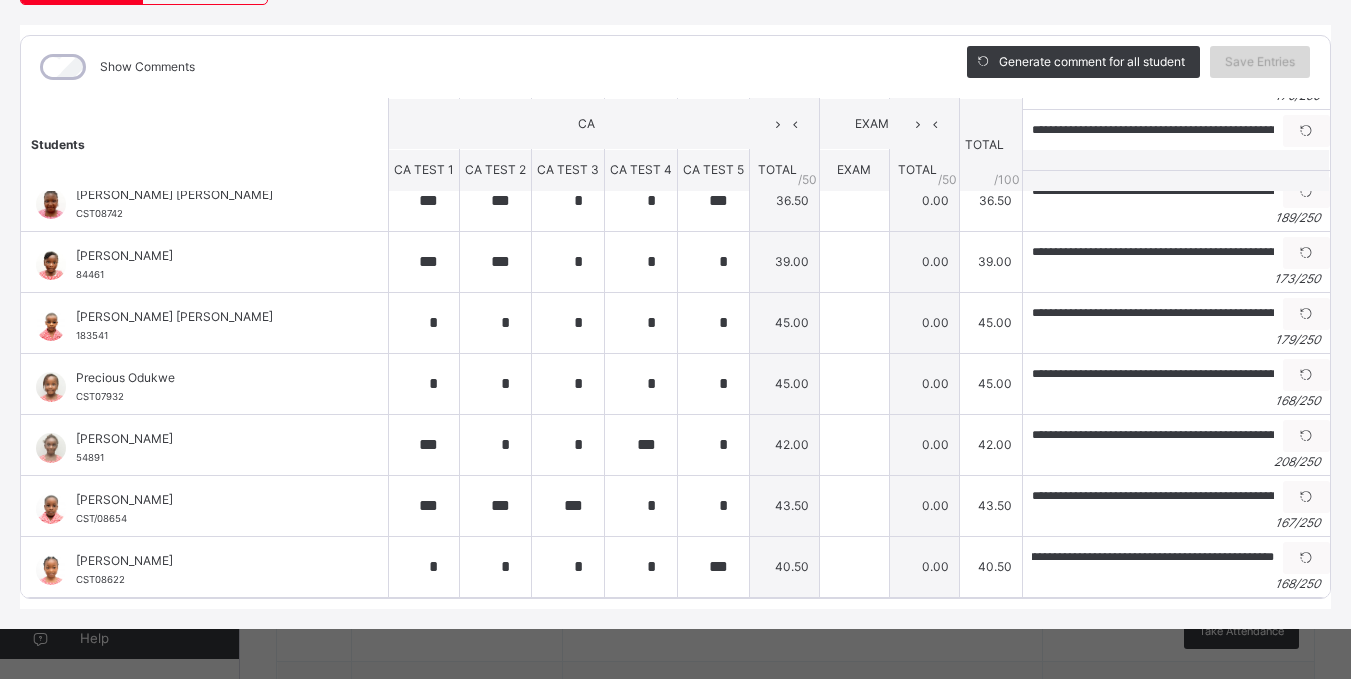 scroll, scrollTop: 0, scrollLeft: 0, axis: both 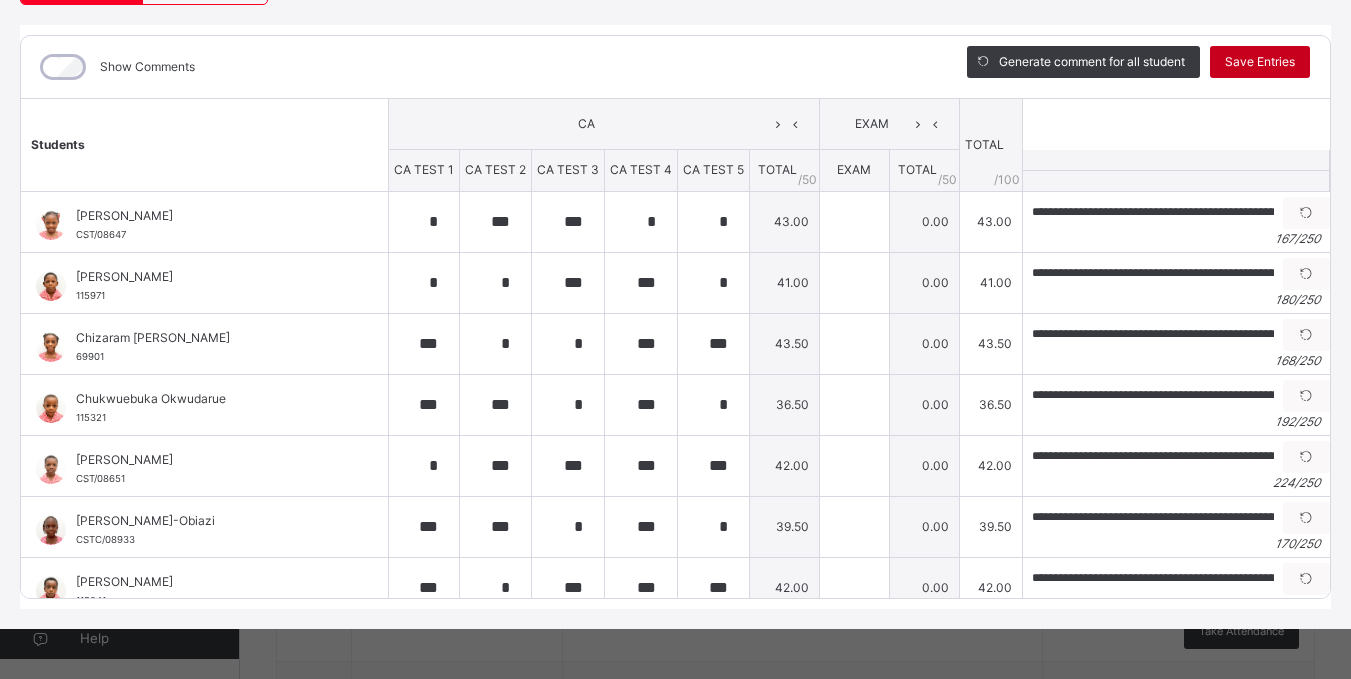 click on "Save Entries" at bounding box center (1260, 62) 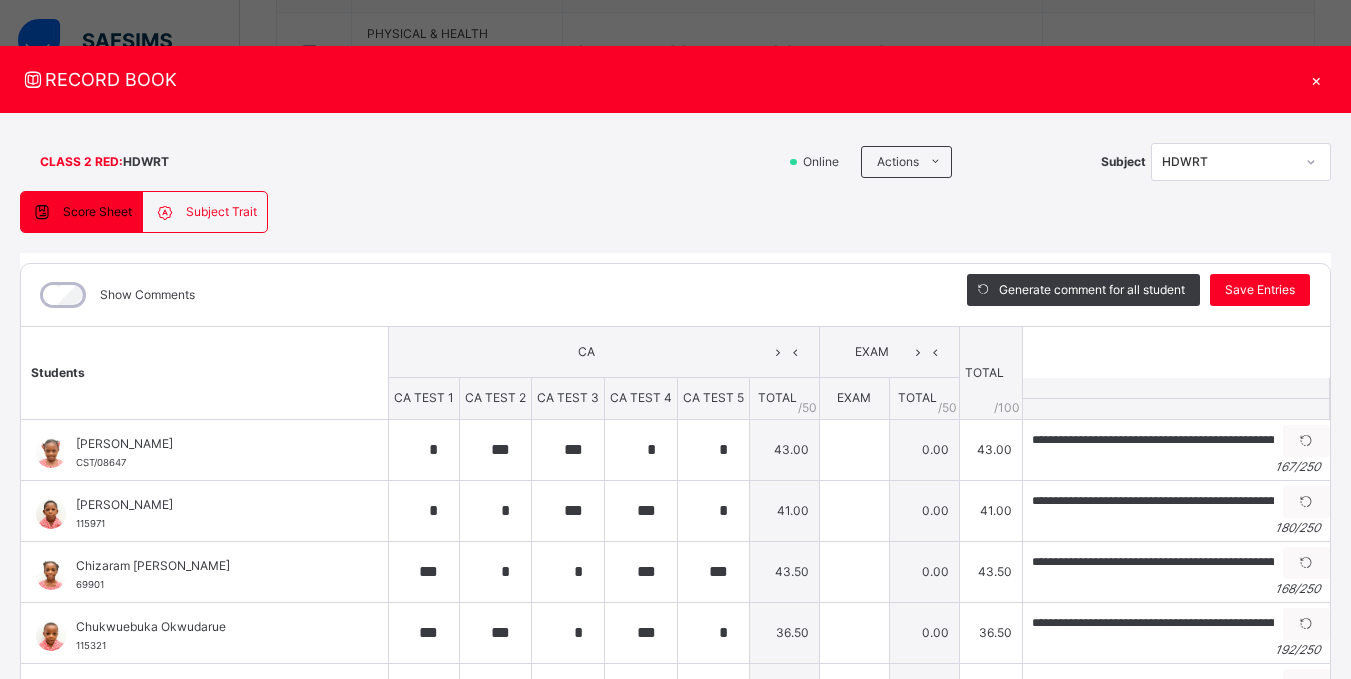 scroll, scrollTop: 0, scrollLeft: 0, axis: both 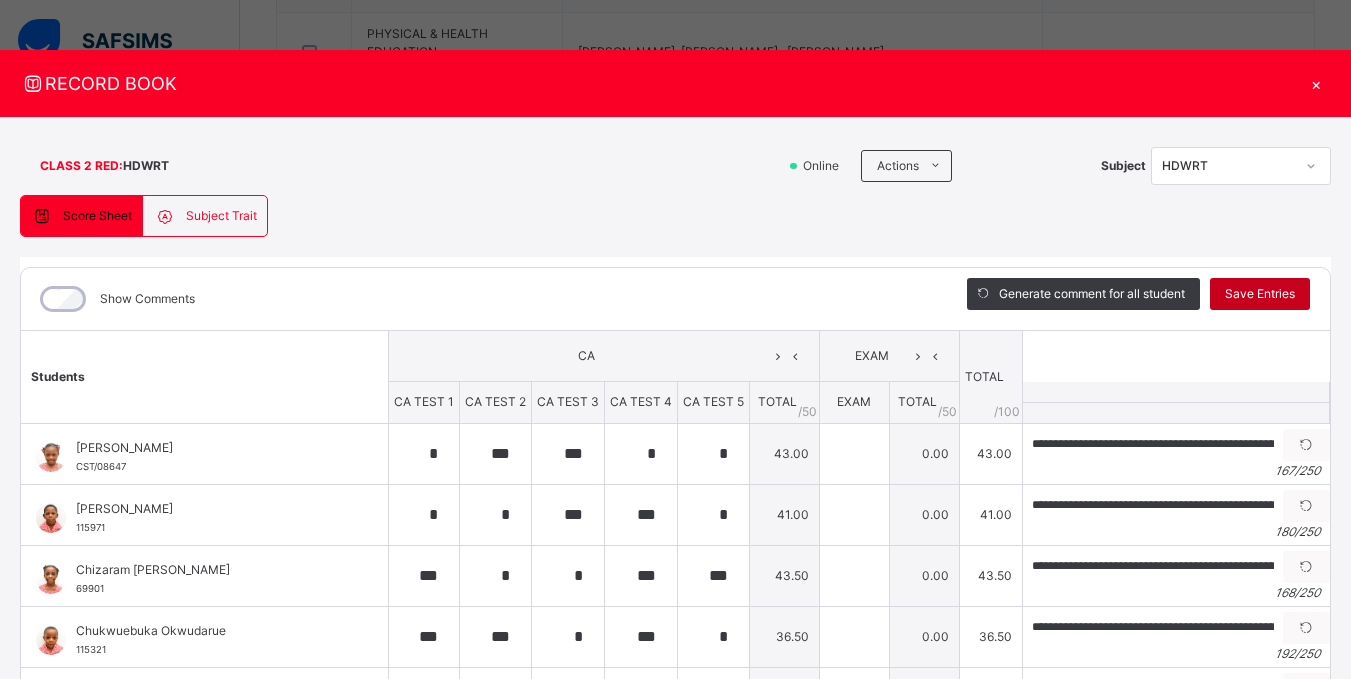 click on "Save Entries" at bounding box center [1260, 294] 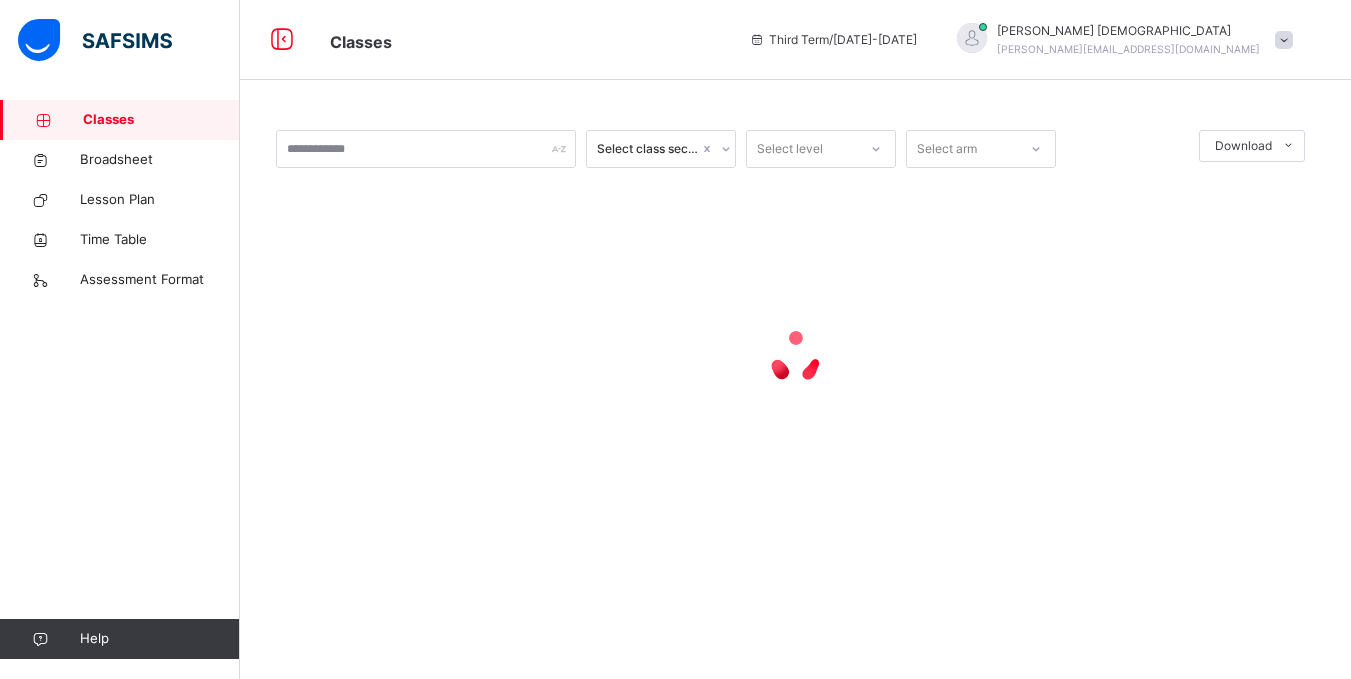 scroll, scrollTop: 0, scrollLeft: 0, axis: both 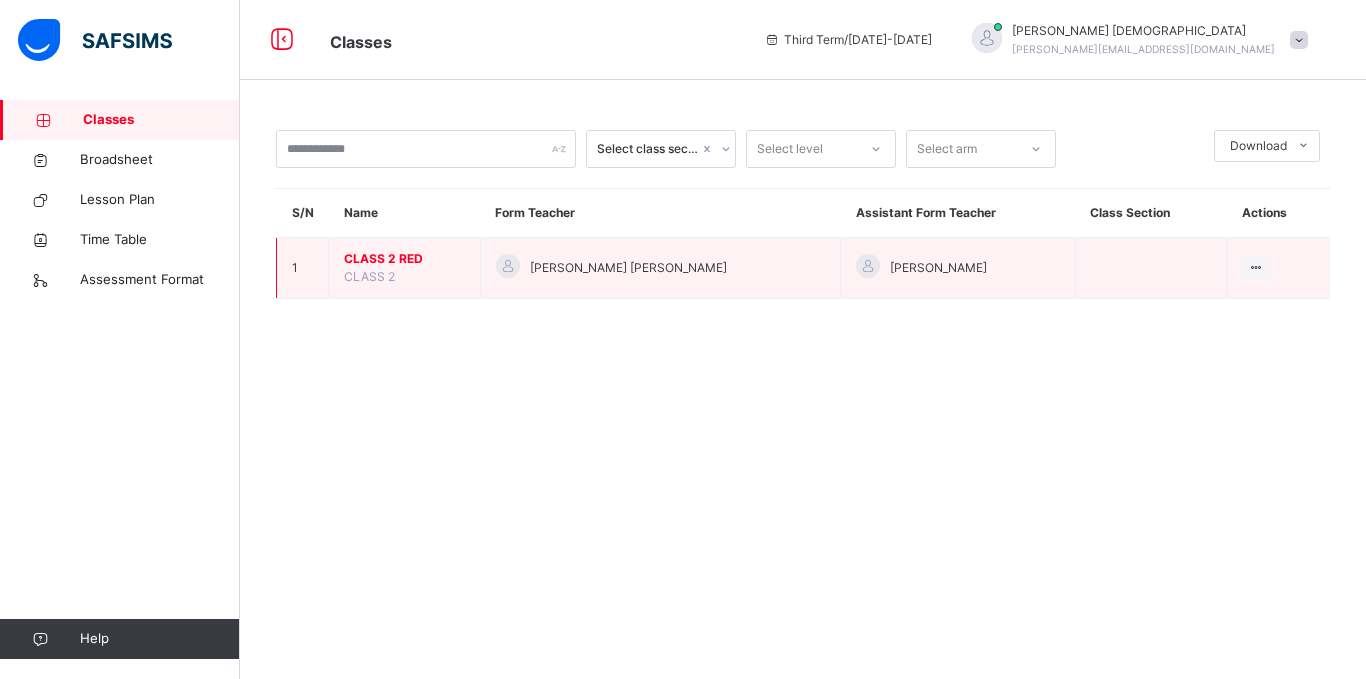 click on "CLASS 2   RED" at bounding box center [404, 259] 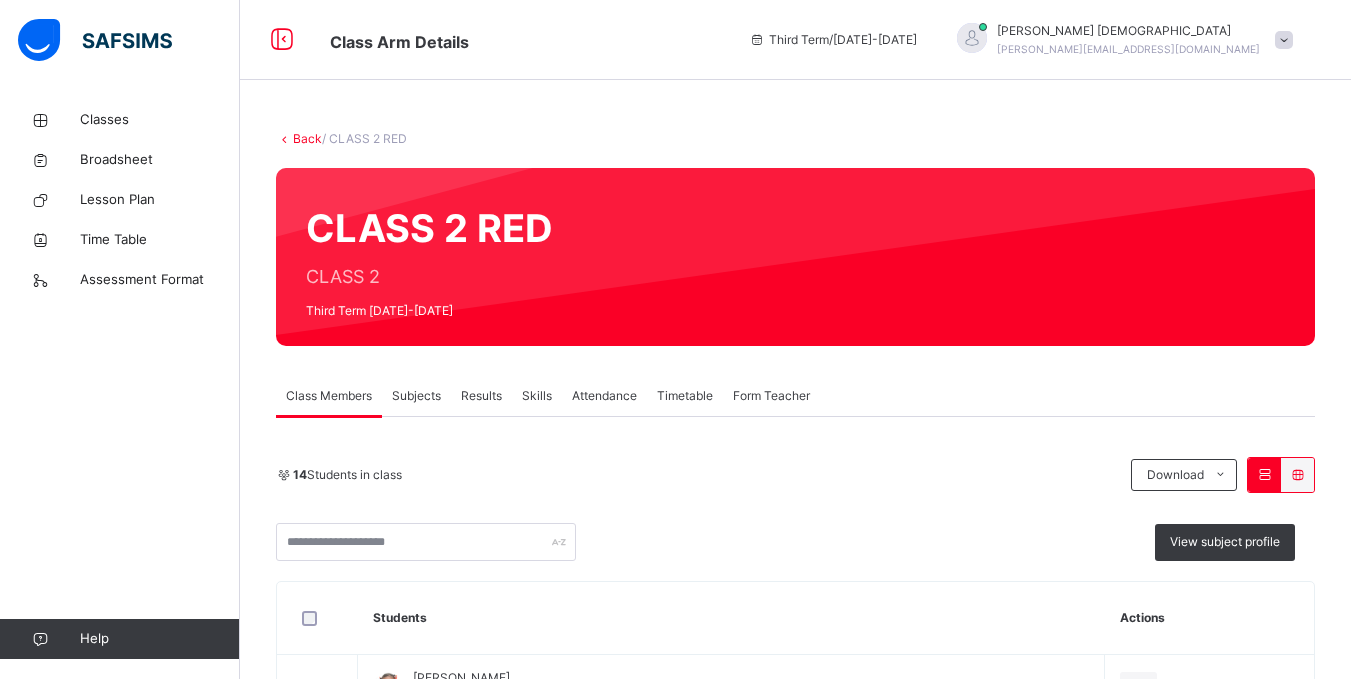 click on "Results" at bounding box center [481, 396] 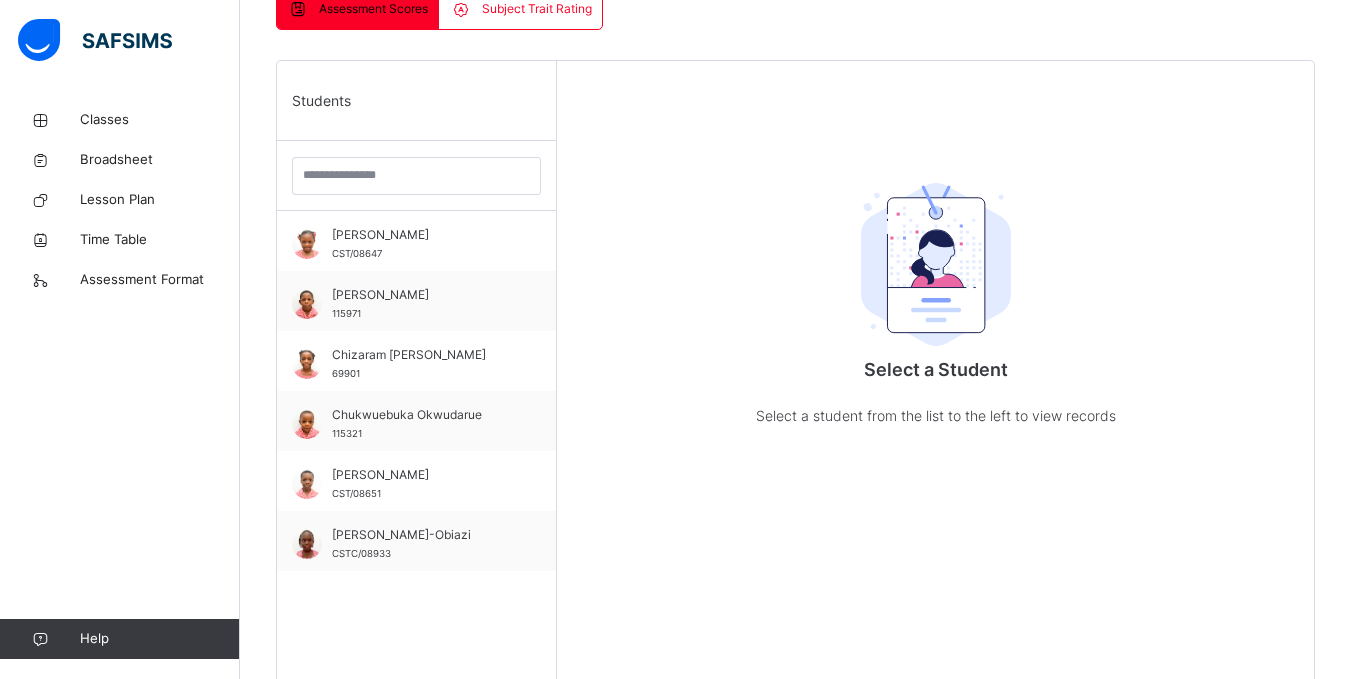 scroll, scrollTop: 473, scrollLeft: 0, axis: vertical 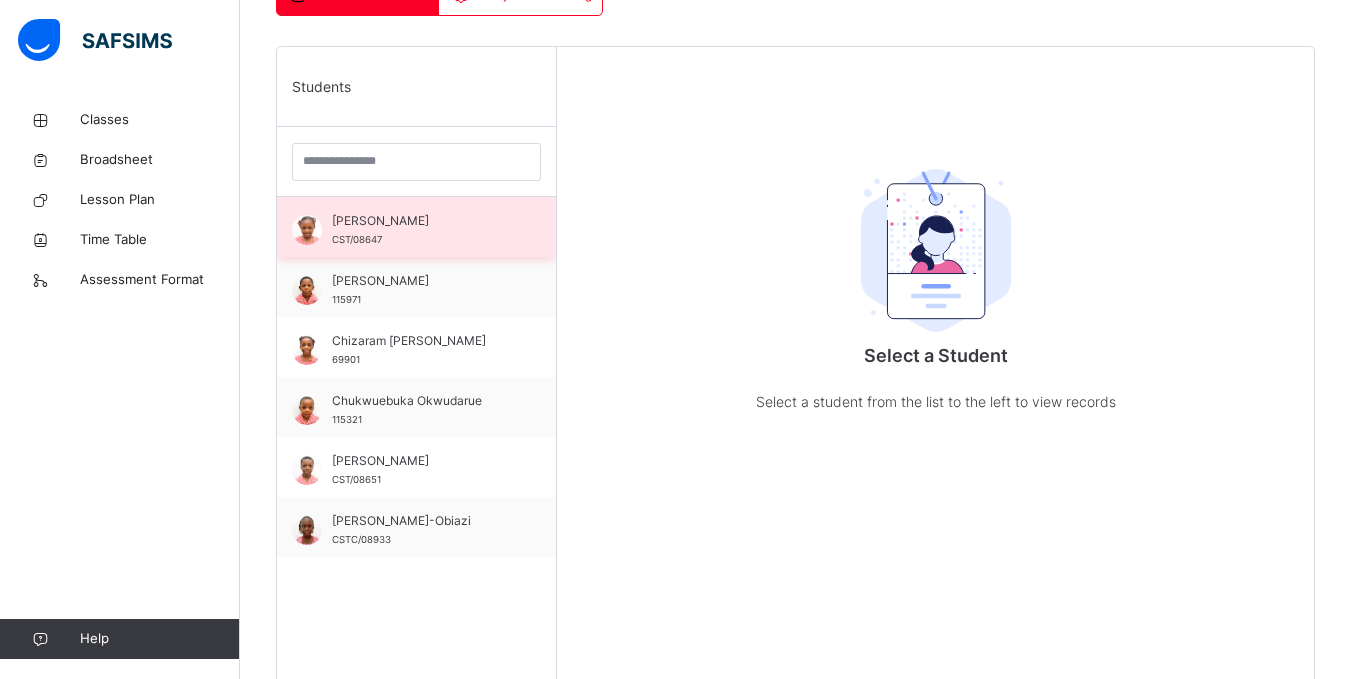click on "[PERSON_NAME]" at bounding box center [421, 221] 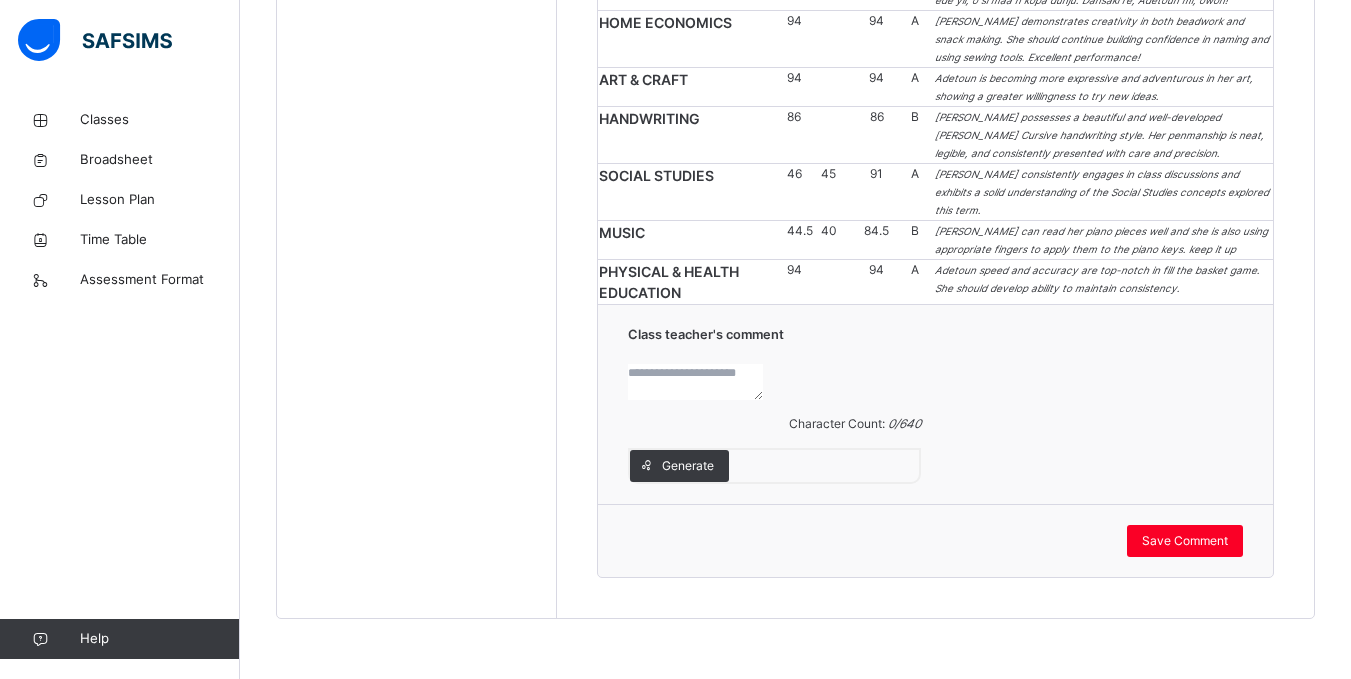 scroll, scrollTop: 2294, scrollLeft: 0, axis: vertical 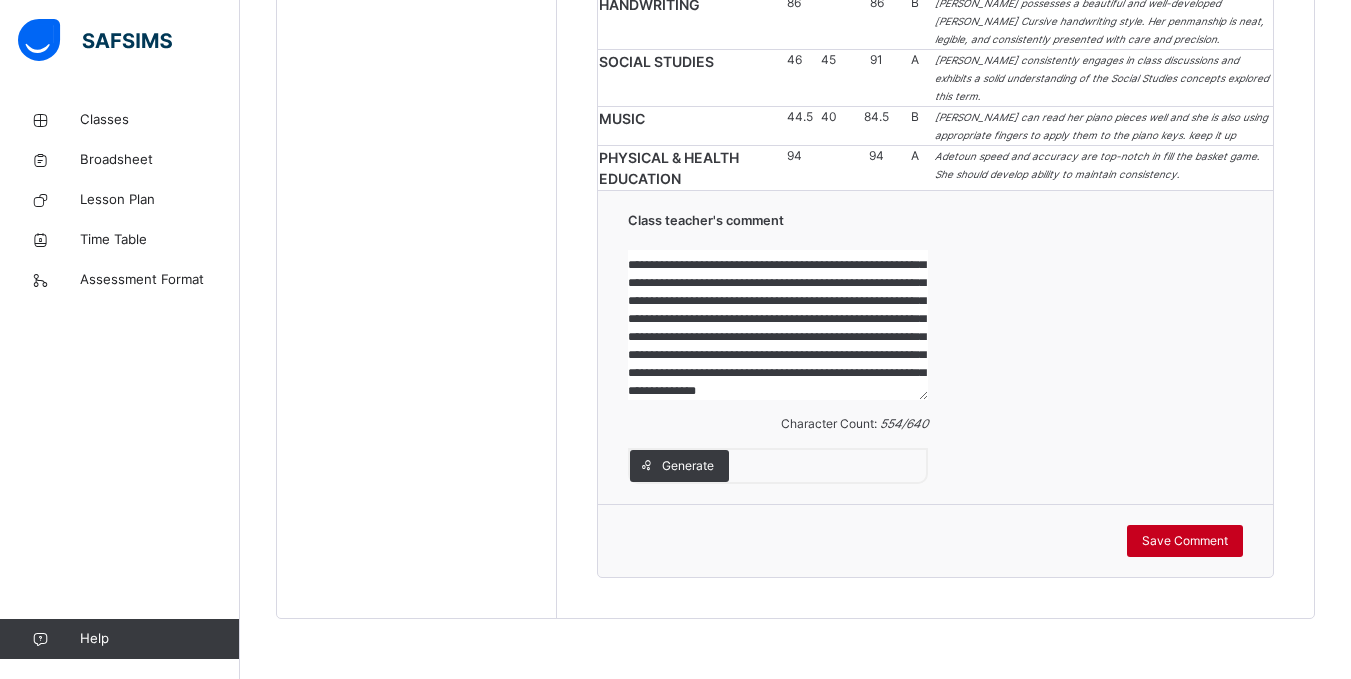 type on "**********" 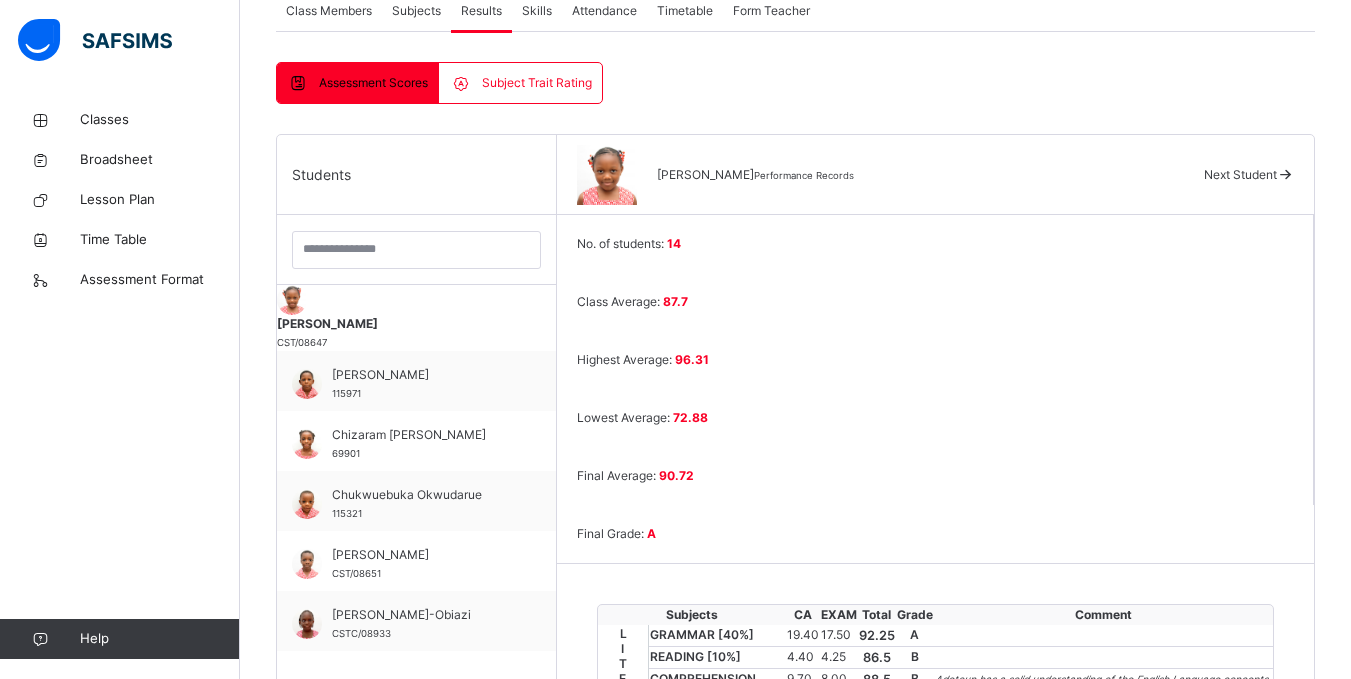 scroll, scrollTop: 389, scrollLeft: 0, axis: vertical 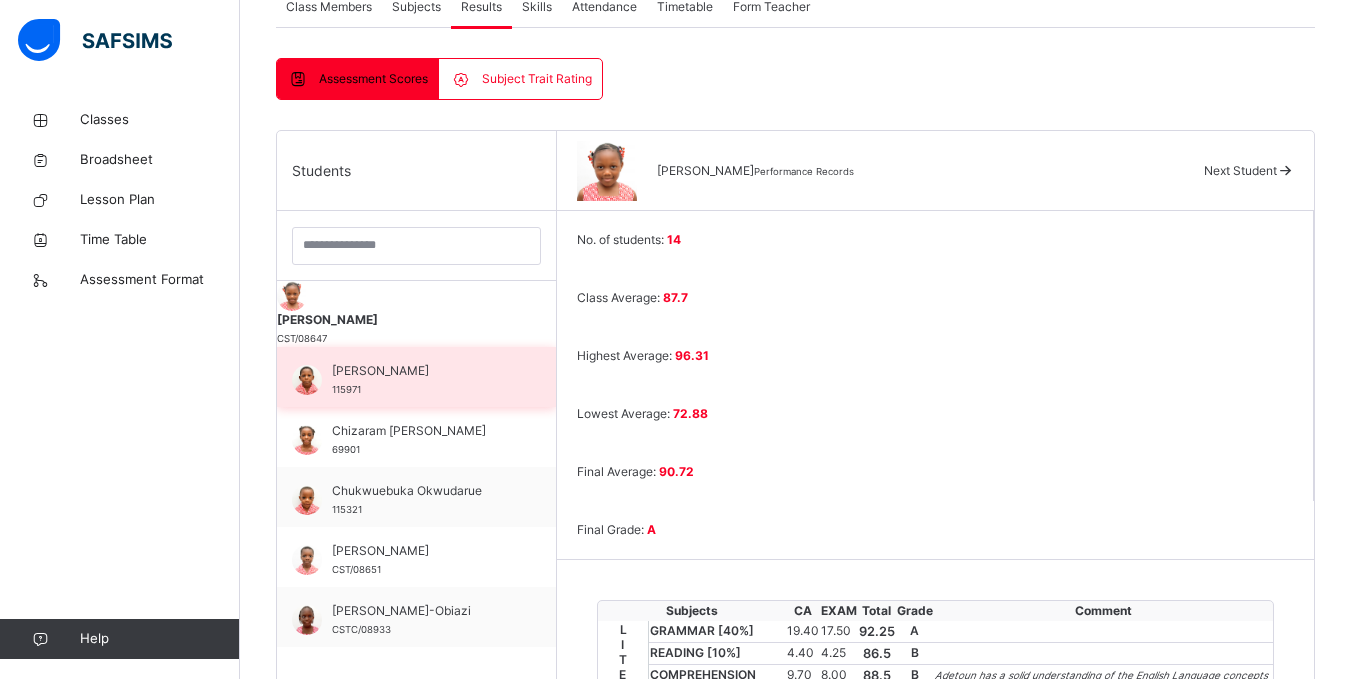 click on "[PERSON_NAME]" at bounding box center [421, 371] 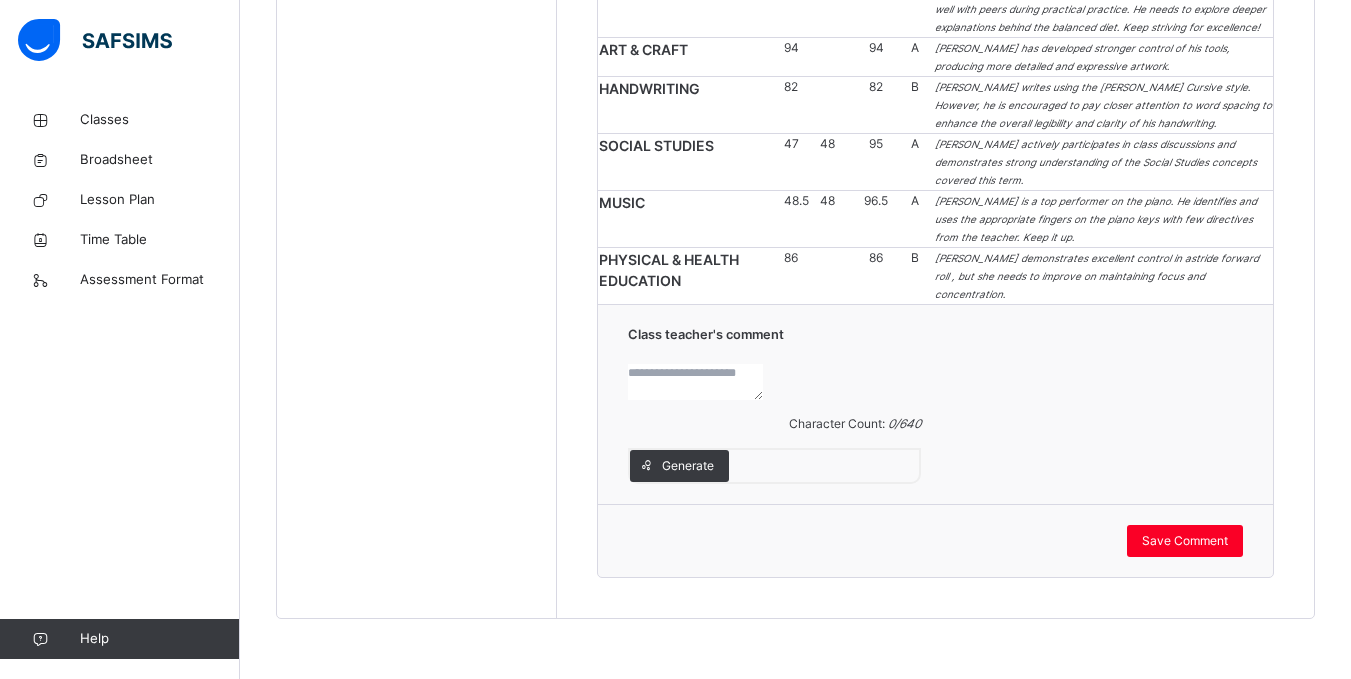 scroll, scrollTop: 2264, scrollLeft: 0, axis: vertical 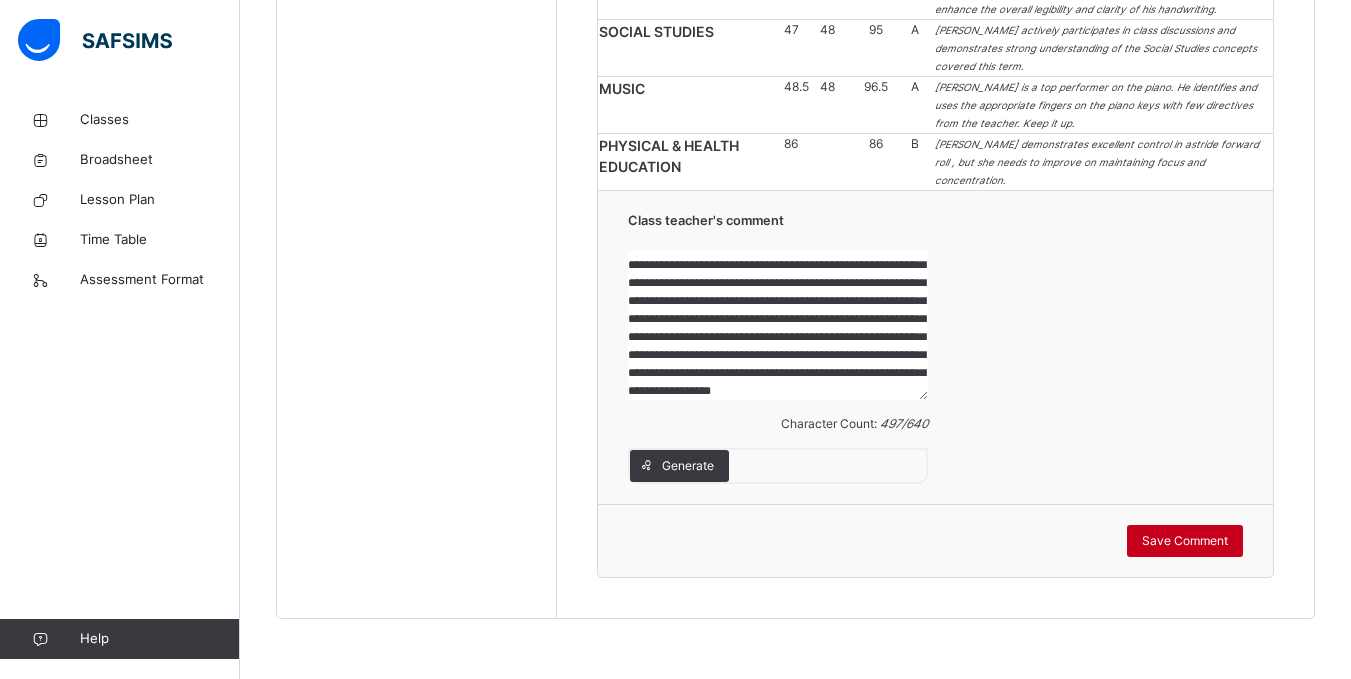 type on "**********" 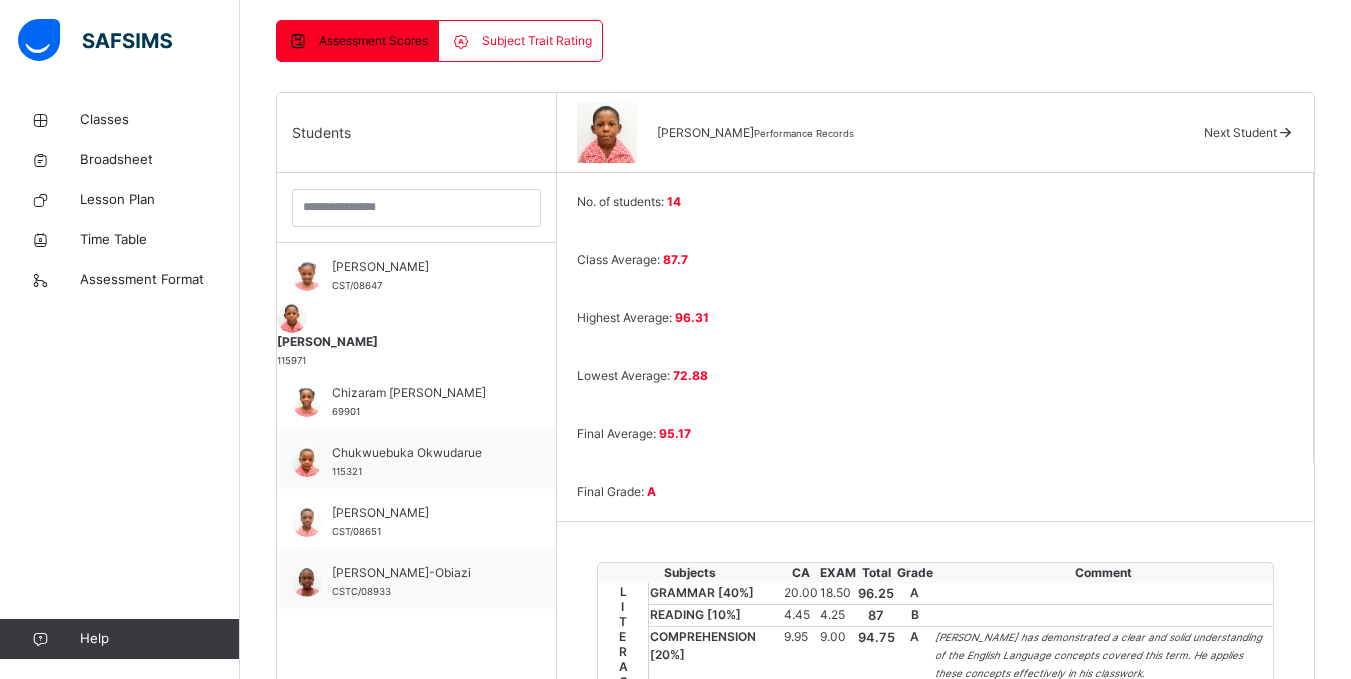 scroll, scrollTop: 460, scrollLeft: 0, axis: vertical 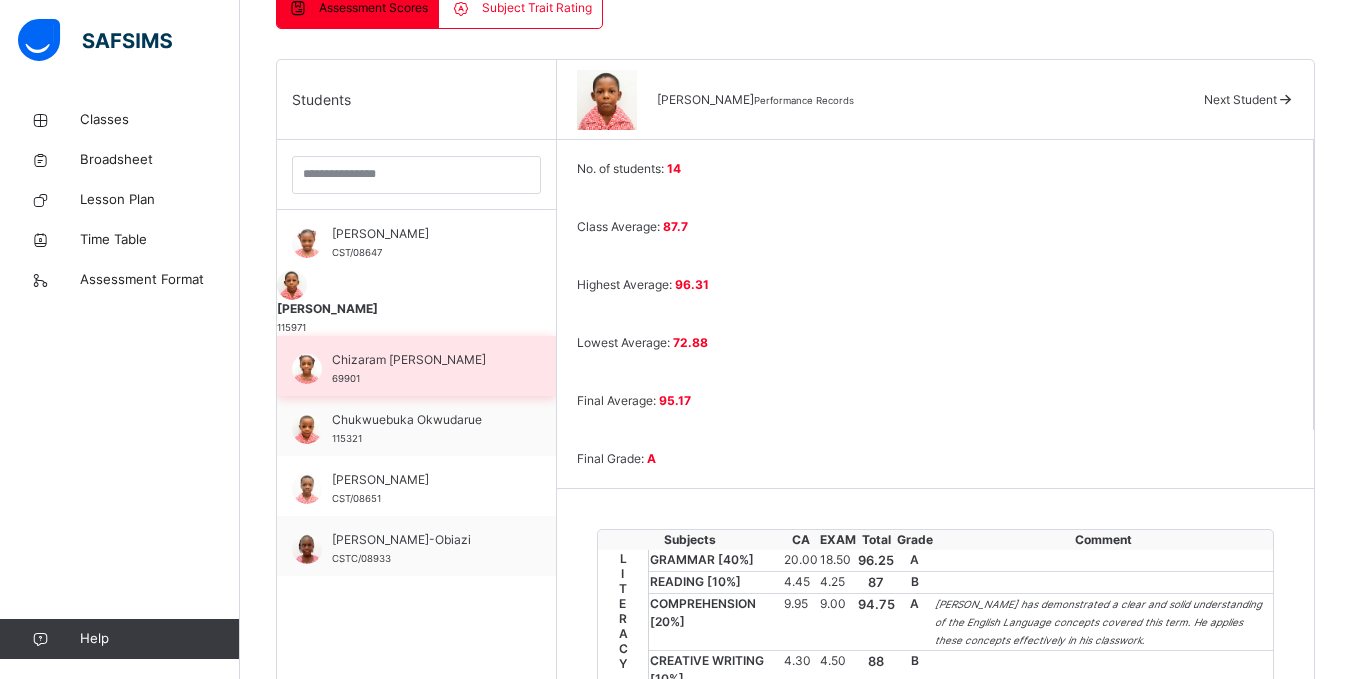 drag, startPoint x: 349, startPoint y: 356, endPoint x: 331, endPoint y: 358, distance: 18.110771 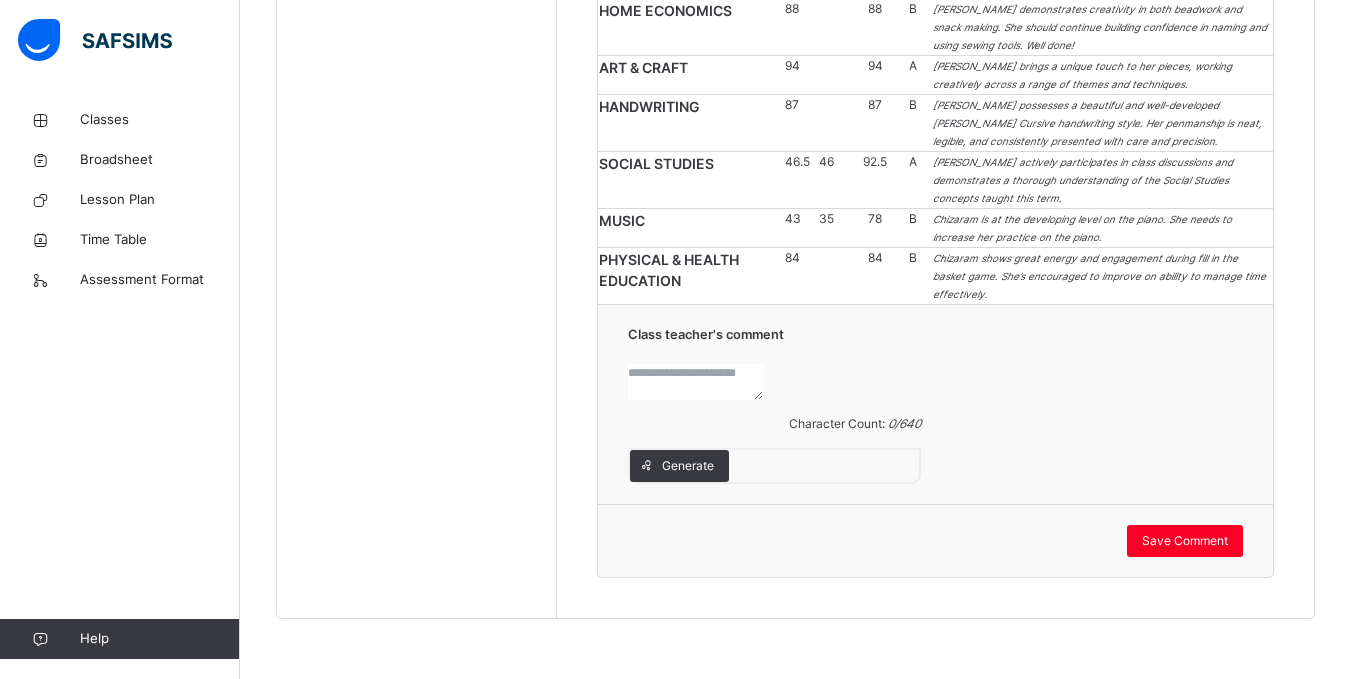 scroll, scrollTop: 2214, scrollLeft: 0, axis: vertical 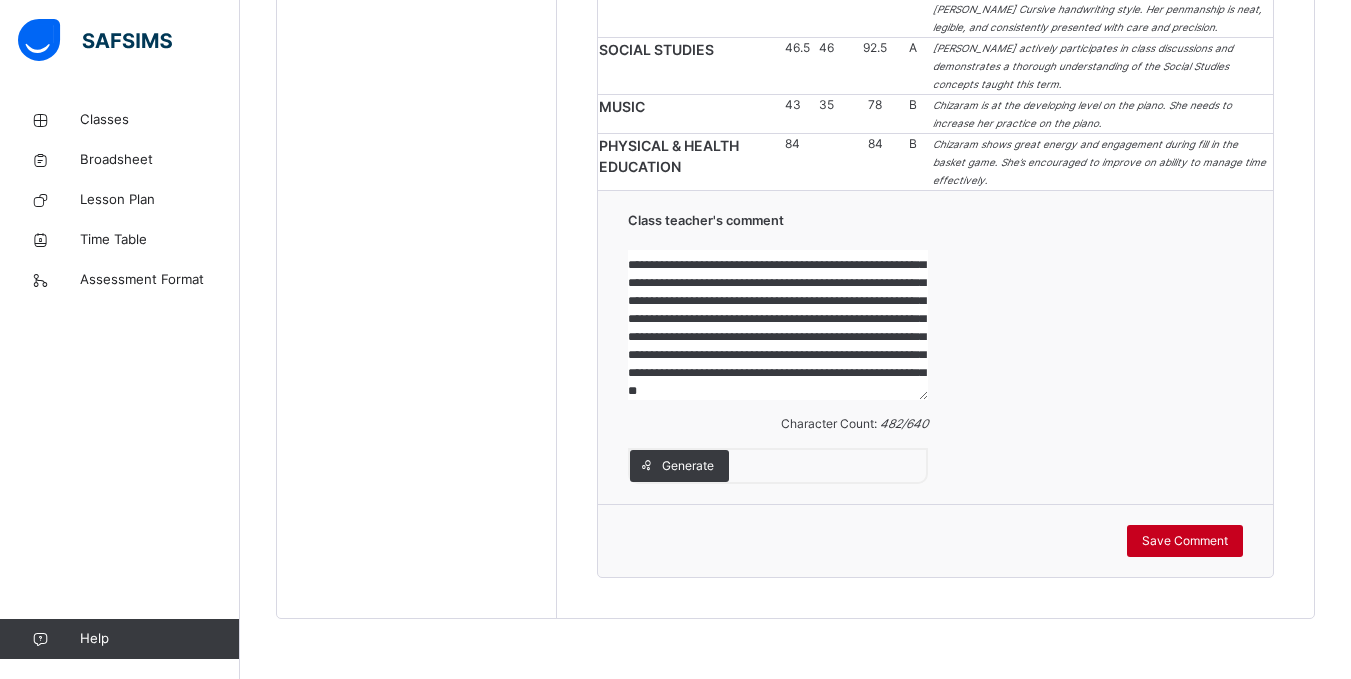 type on "**********" 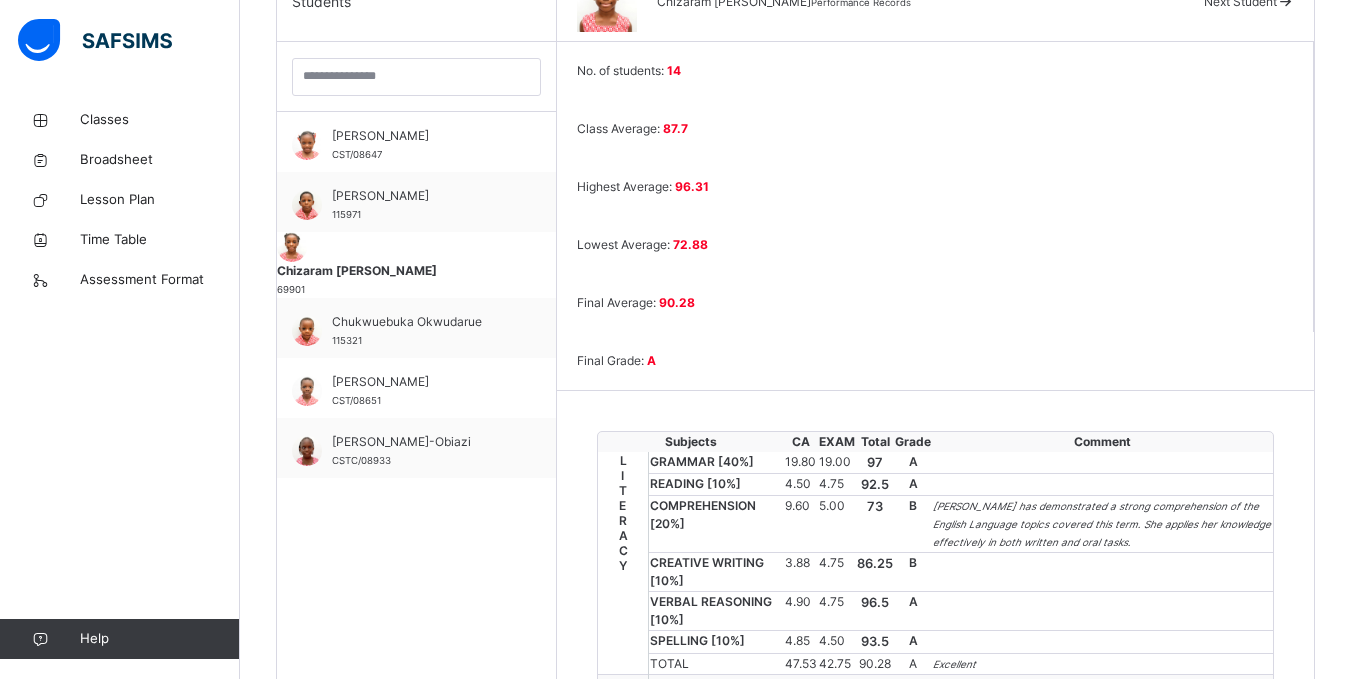 scroll, scrollTop: 479, scrollLeft: 0, axis: vertical 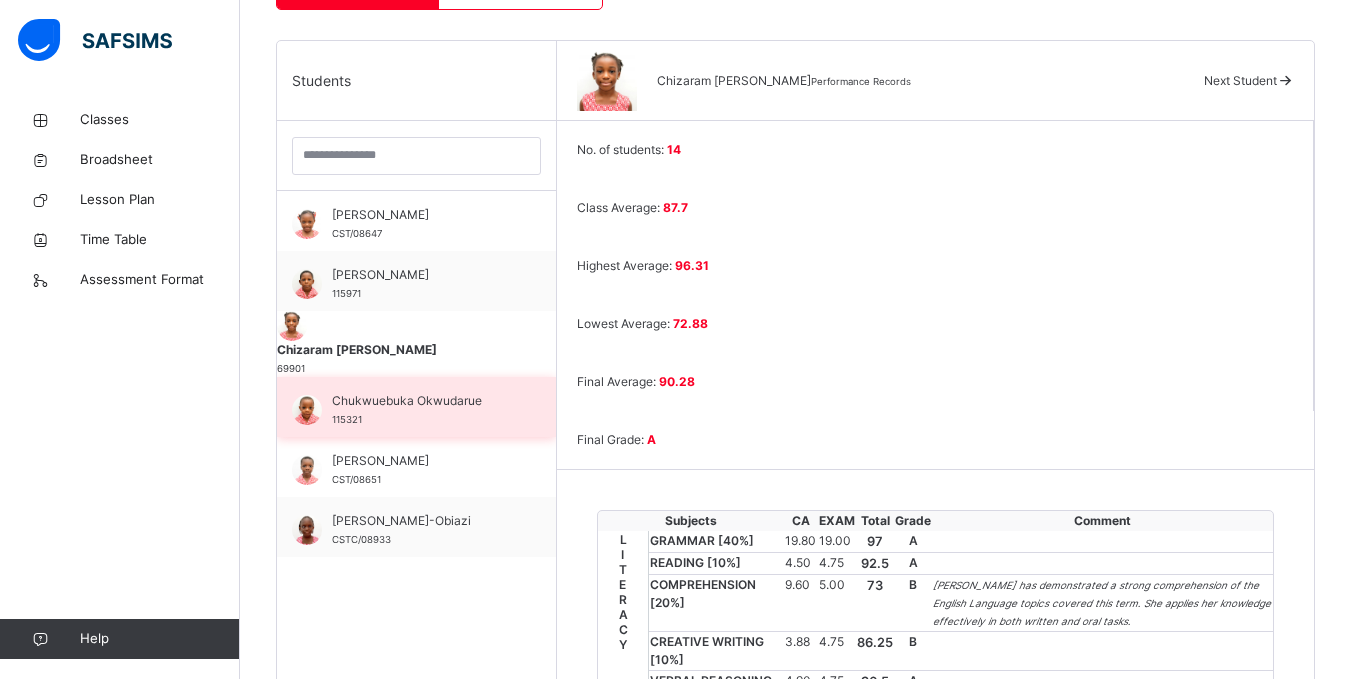 click on "Chukwuebuka  Okwudarue" at bounding box center (421, 401) 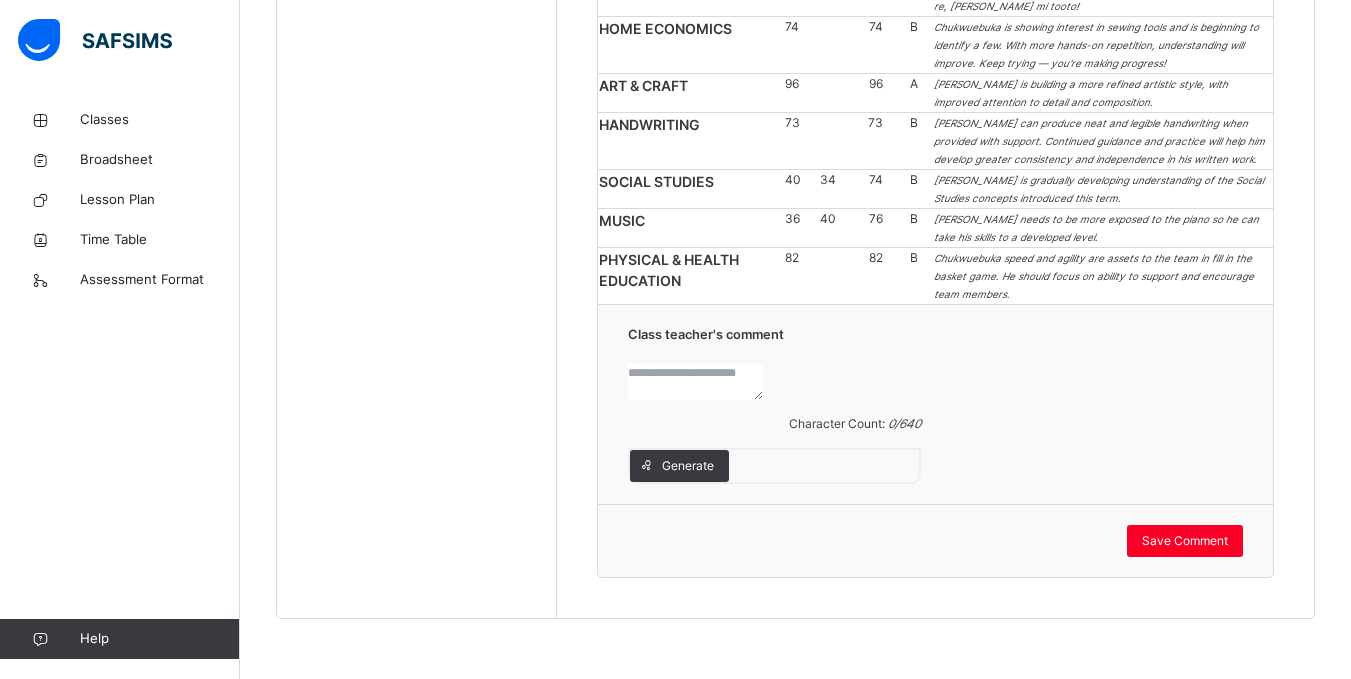 scroll, scrollTop: 2227, scrollLeft: 0, axis: vertical 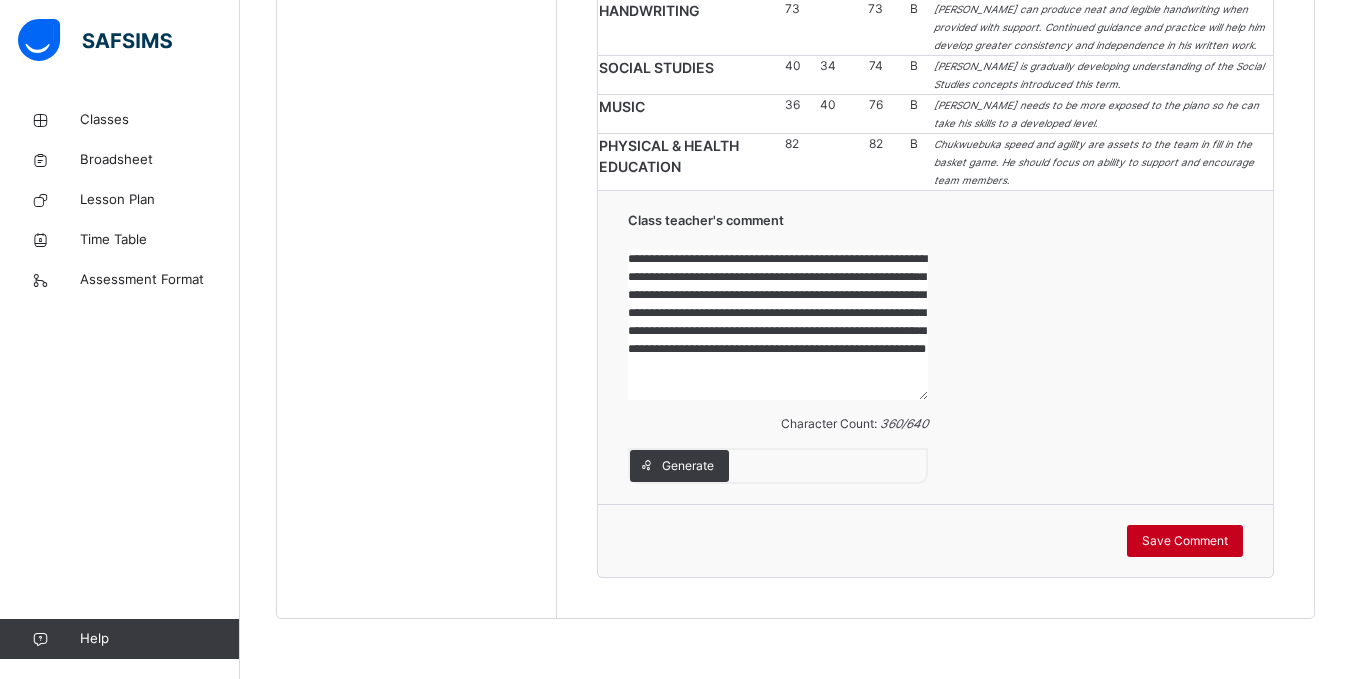 type on "**********" 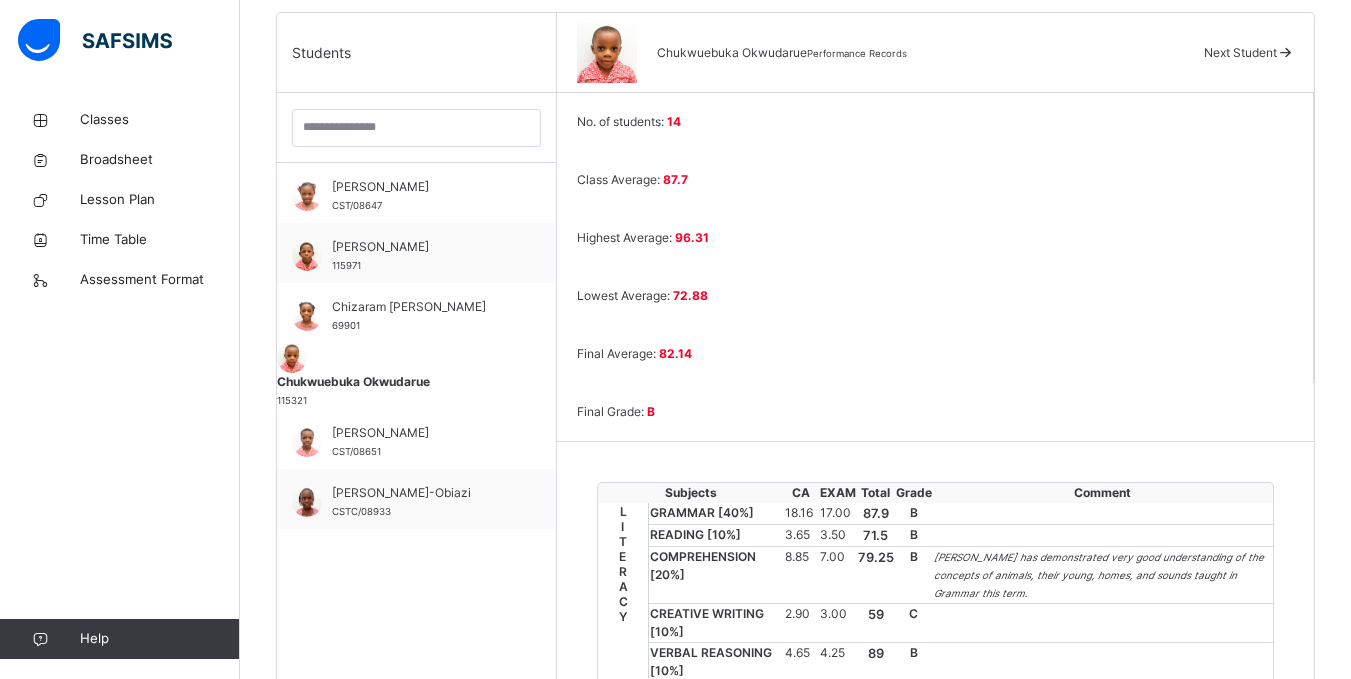 scroll, scrollTop: 590, scrollLeft: 0, axis: vertical 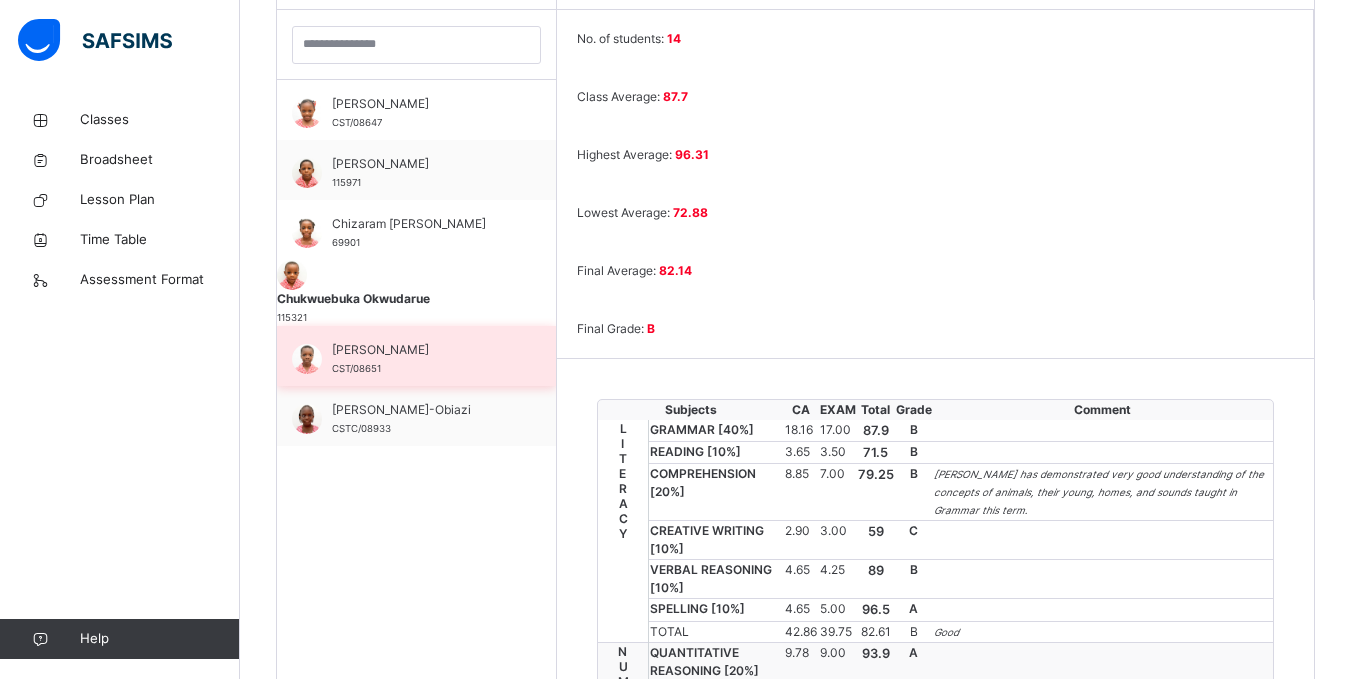click on "[PERSON_NAME]" at bounding box center (421, 350) 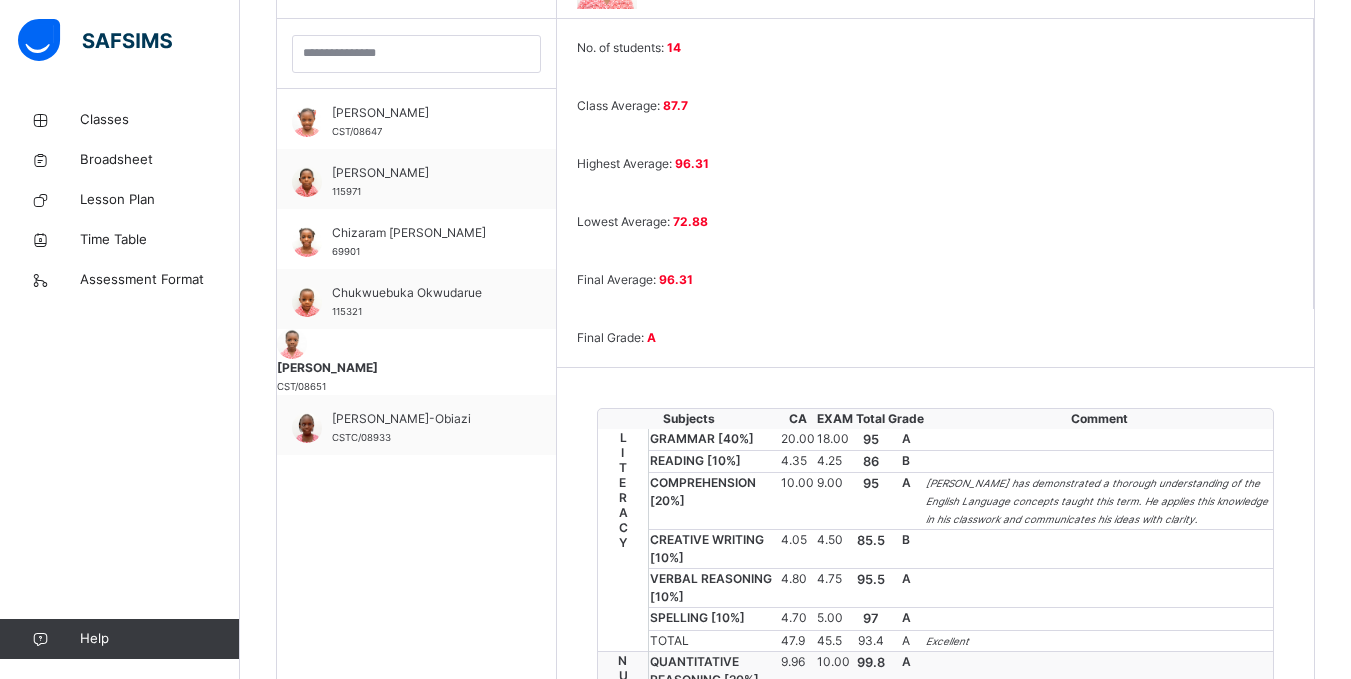 scroll, scrollTop: 590, scrollLeft: 0, axis: vertical 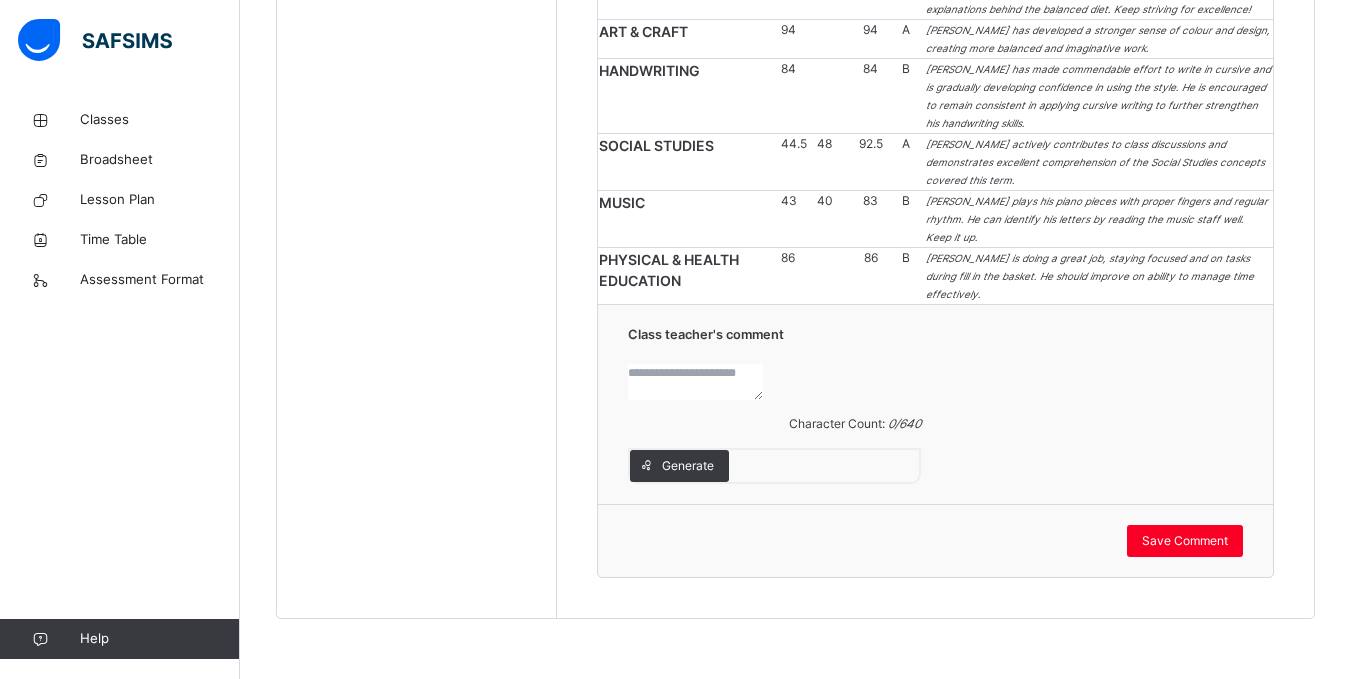 click at bounding box center (695, 382) 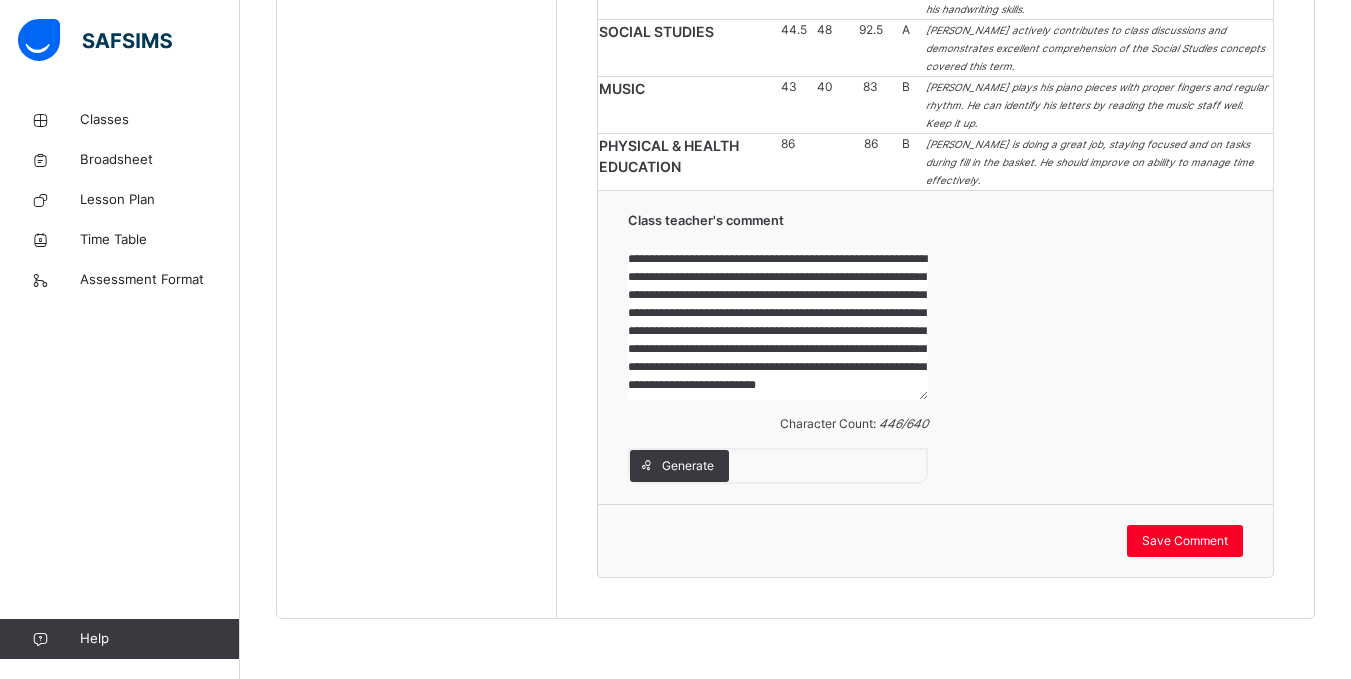 scroll, scrollTop: 77, scrollLeft: 0, axis: vertical 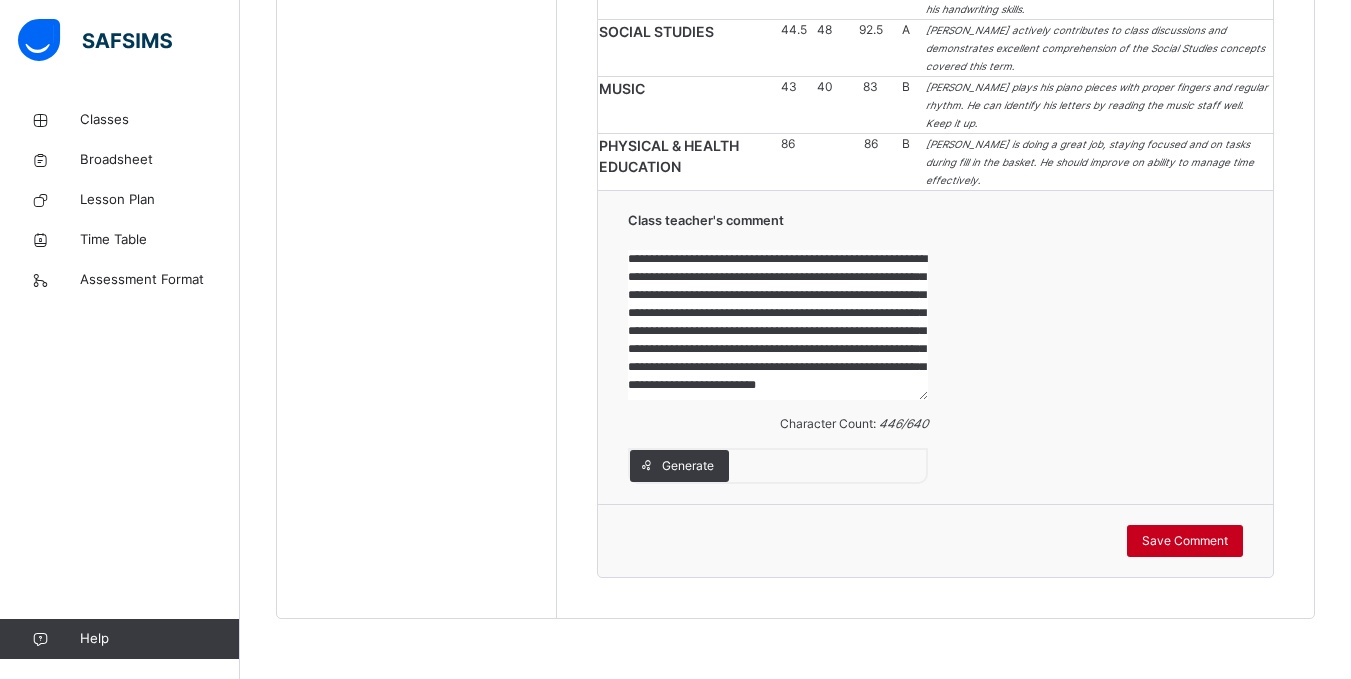 type on "**********" 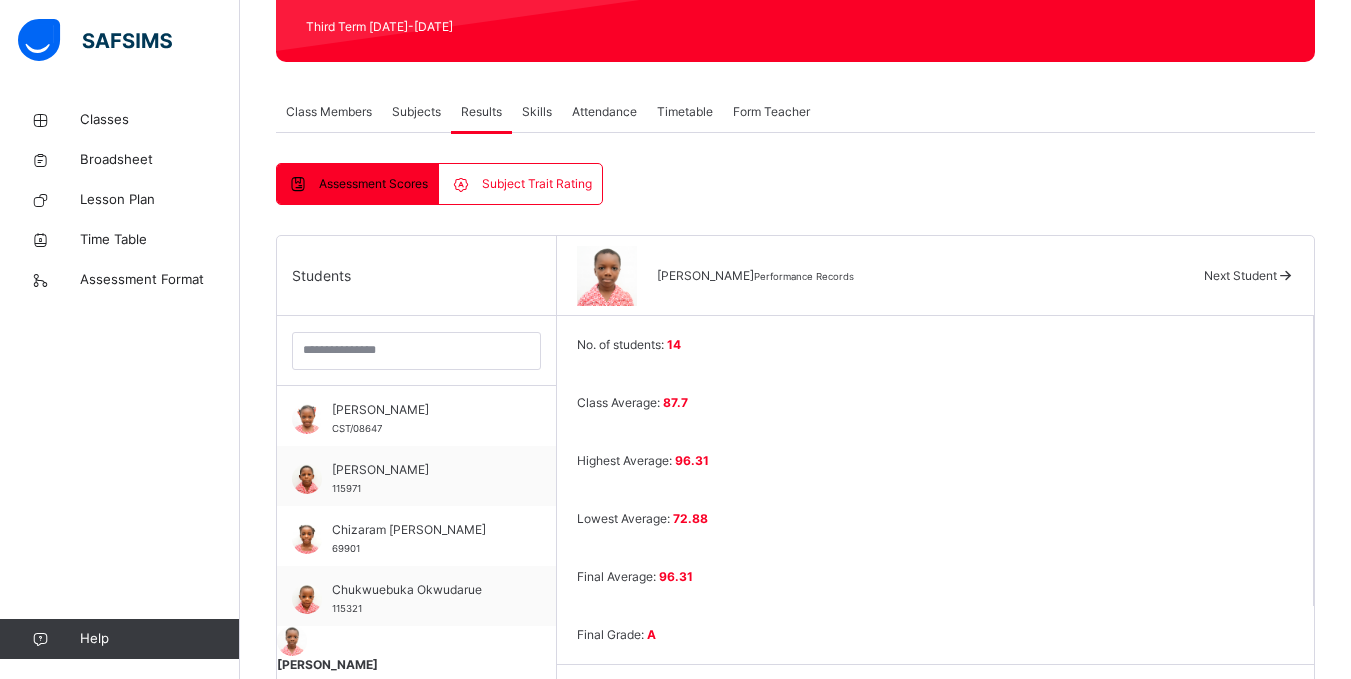 scroll, scrollTop: 279, scrollLeft: 0, axis: vertical 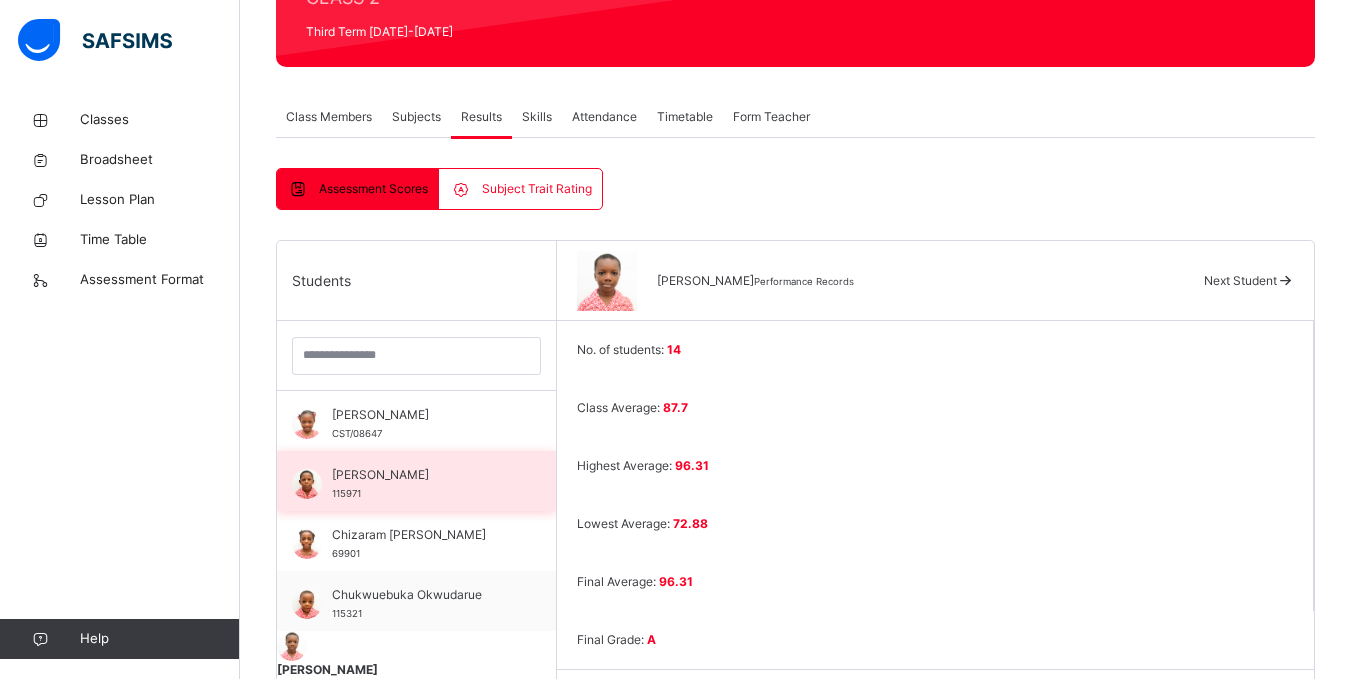 click on "[PERSON_NAME]" at bounding box center (421, 475) 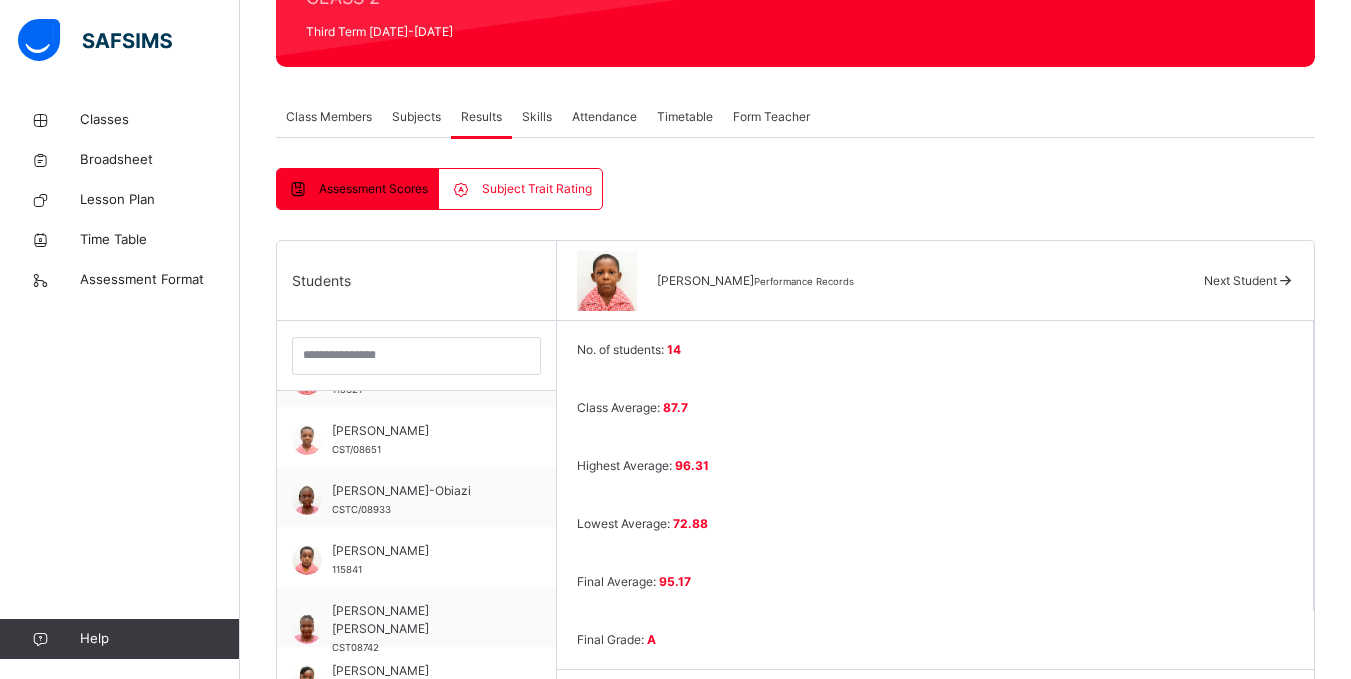 scroll, scrollTop: 212, scrollLeft: 0, axis: vertical 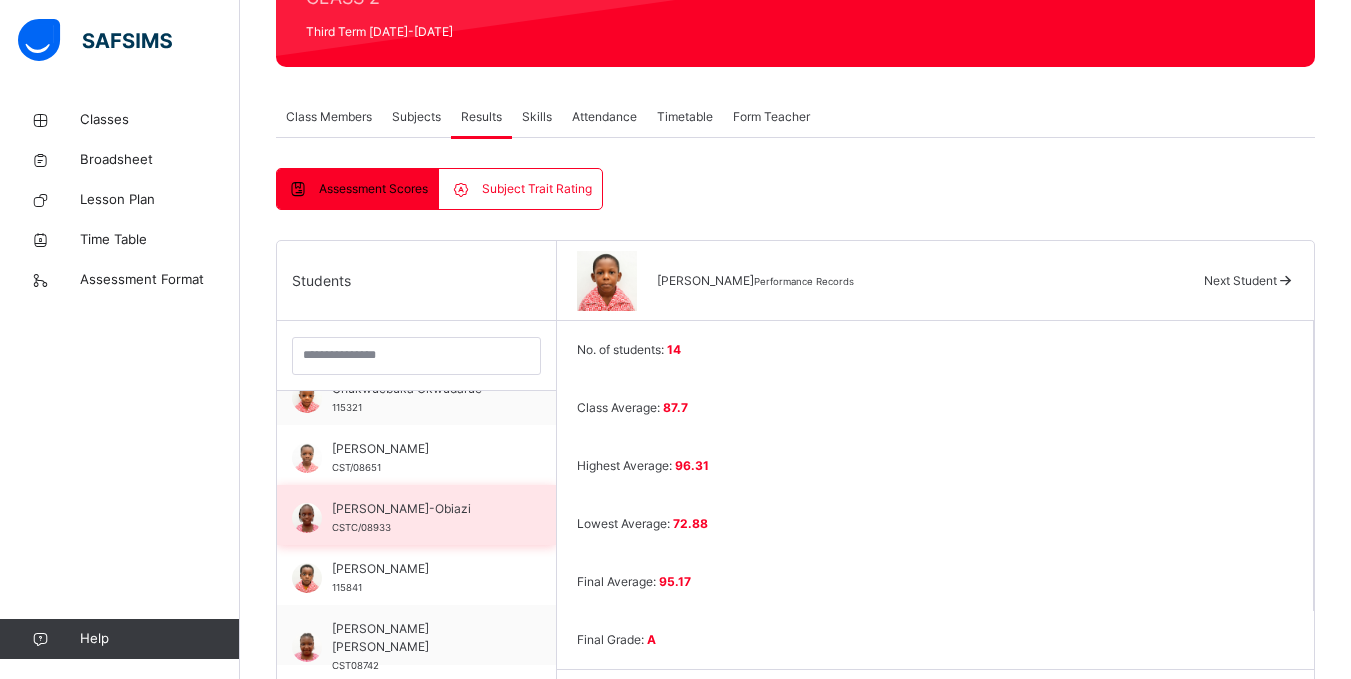 click on "[PERSON_NAME]-Obiazi" at bounding box center (421, 509) 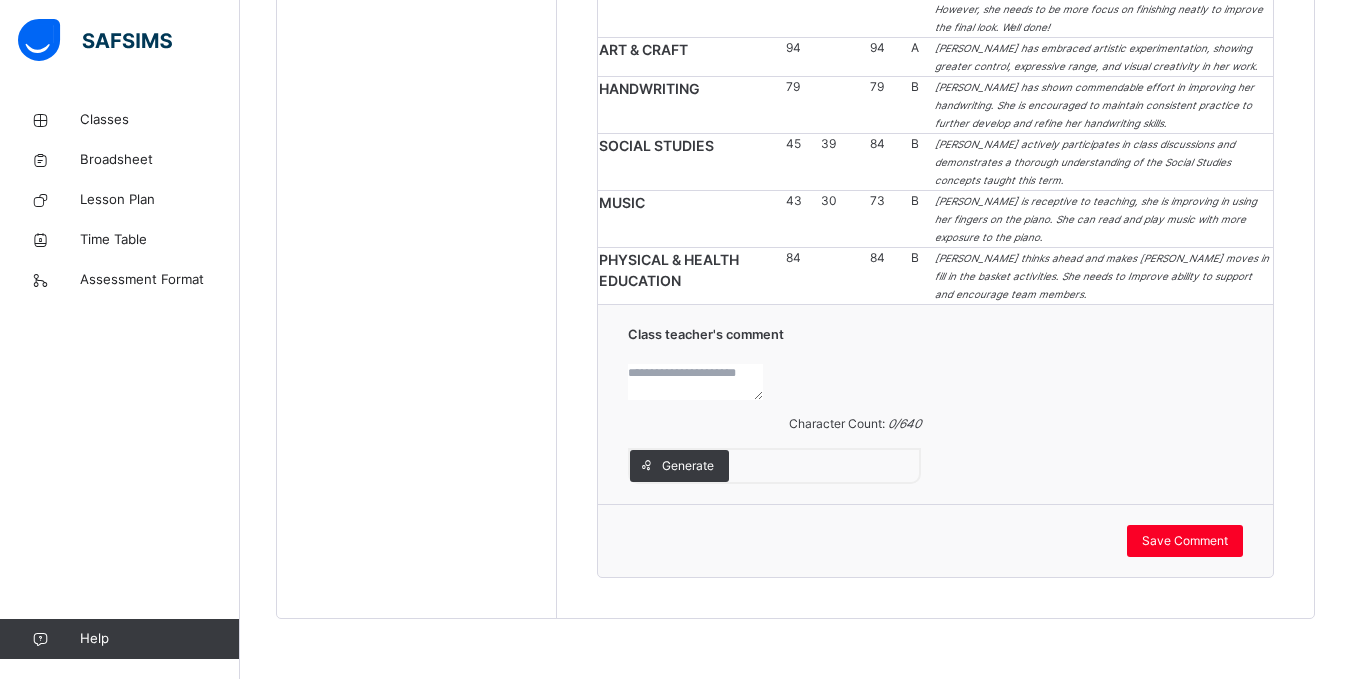 scroll, scrollTop: 2198, scrollLeft: 0, axis: vertical 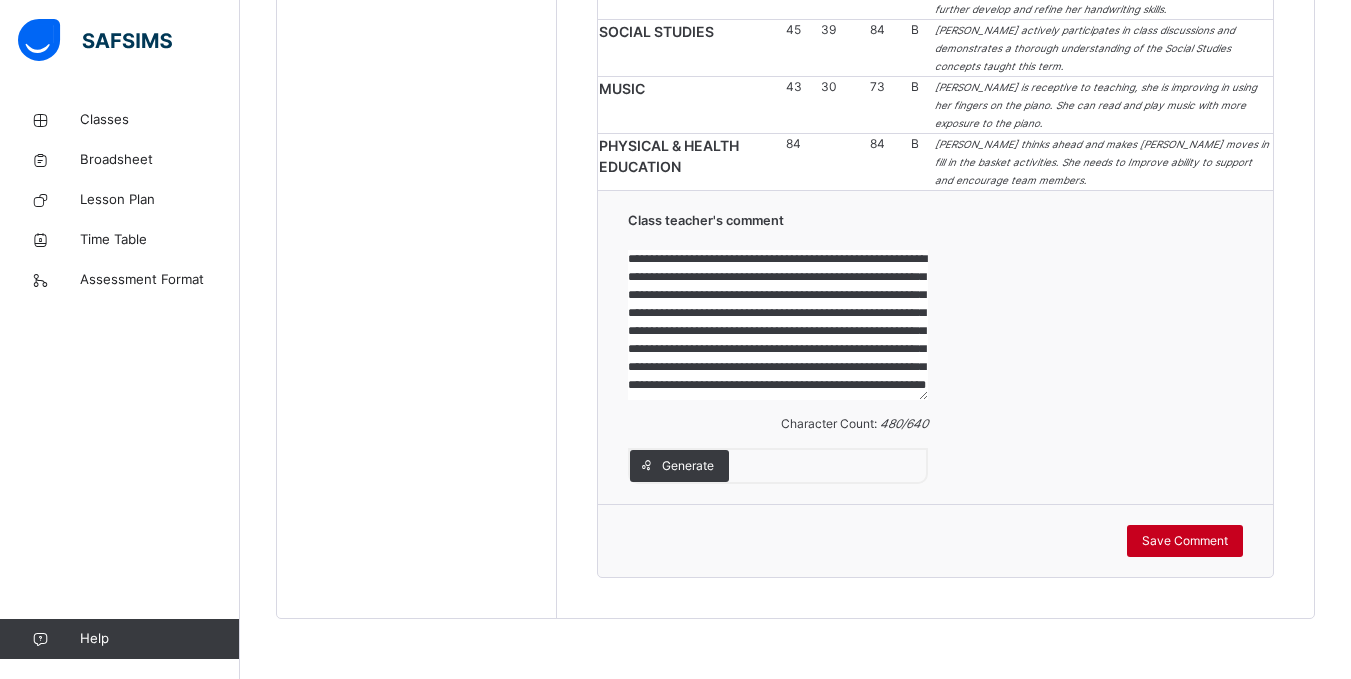 type on "**********" 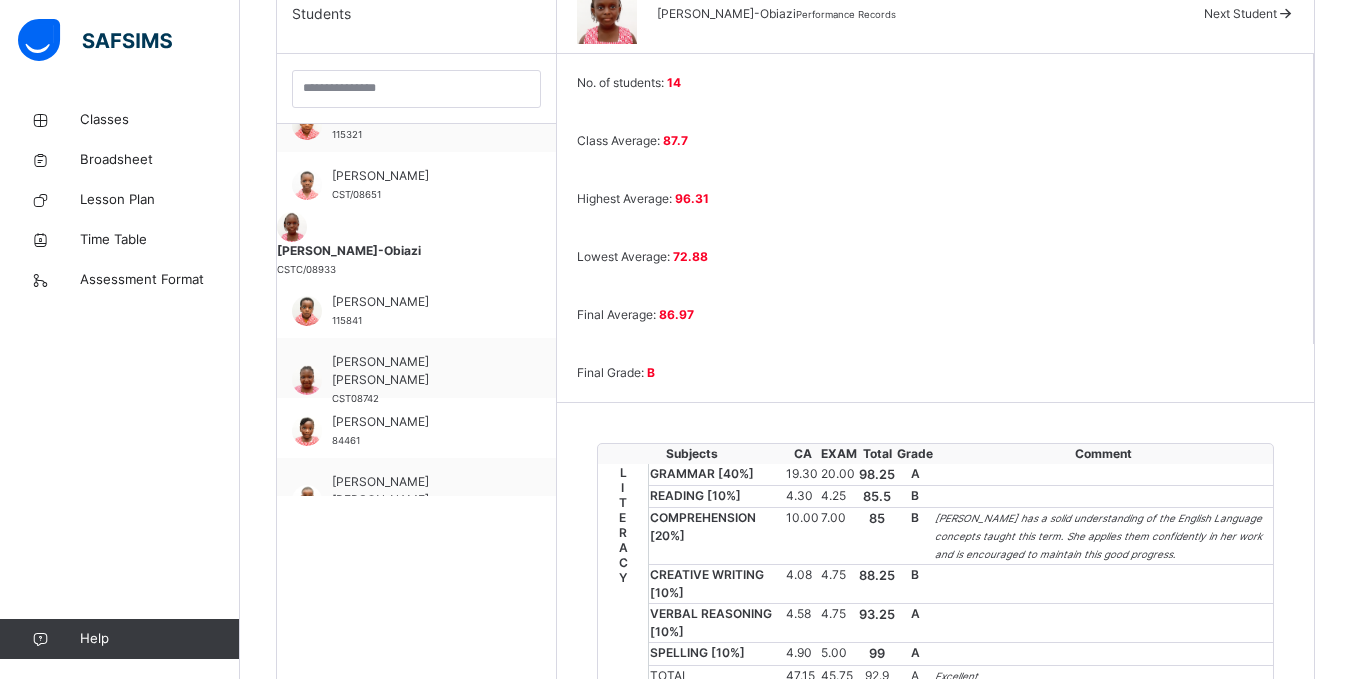 scroll, scrollTop: 480, scrollLeft: 0, axis: vertical 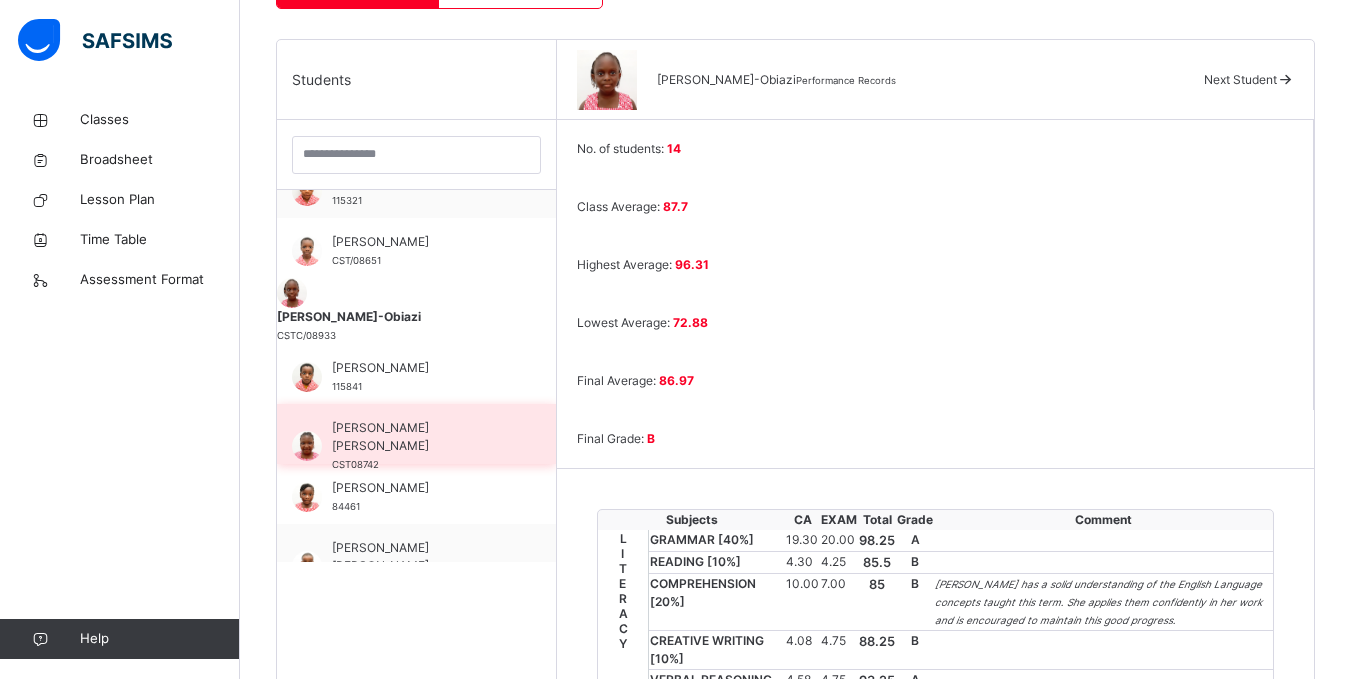 click on "[PERSON_NAME]  [PERSON_NAME]" at bounding box center (421, 437) 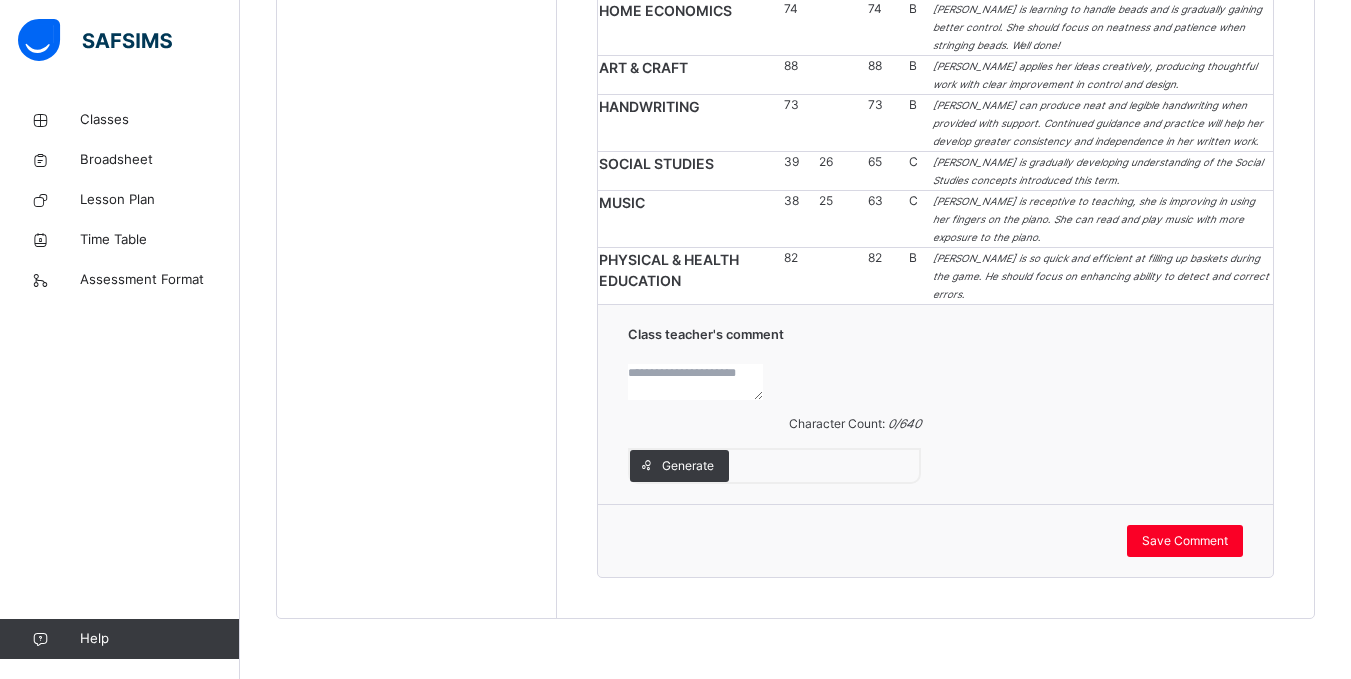 scroll, scrollTop: 2112, scrollLeft: 0, axis: vertical 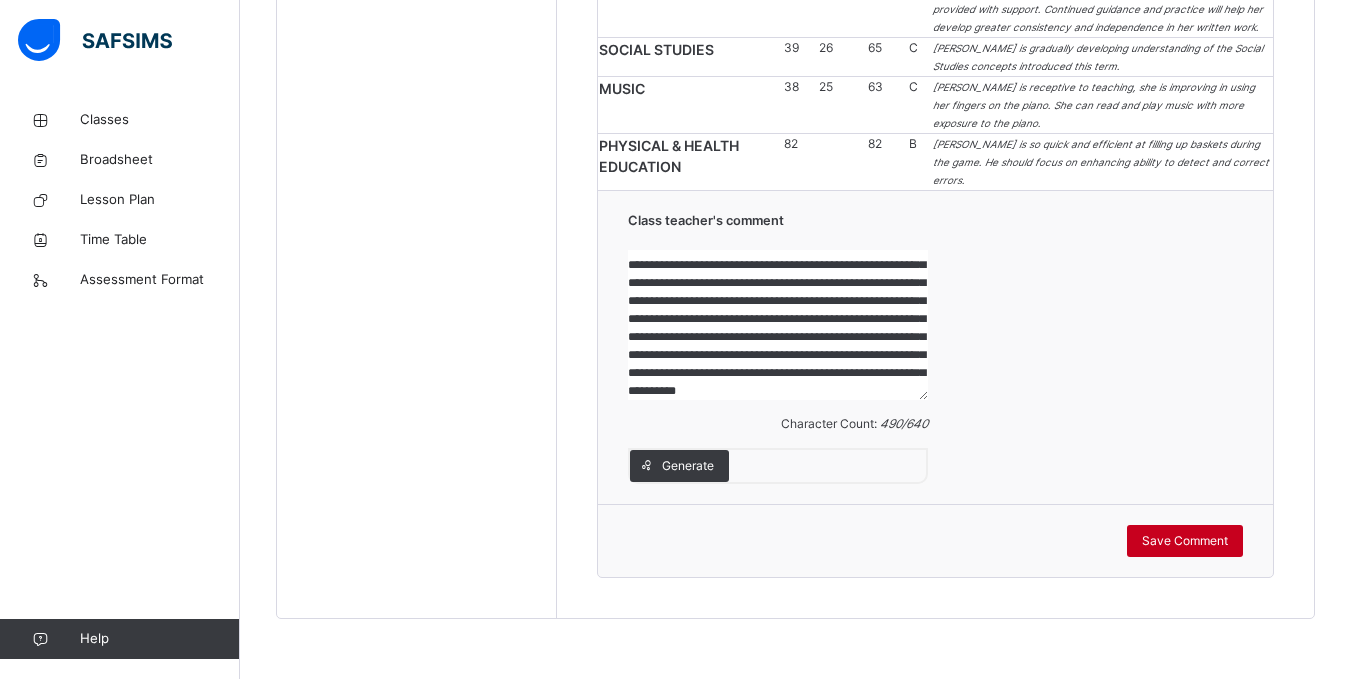 type on "**********" 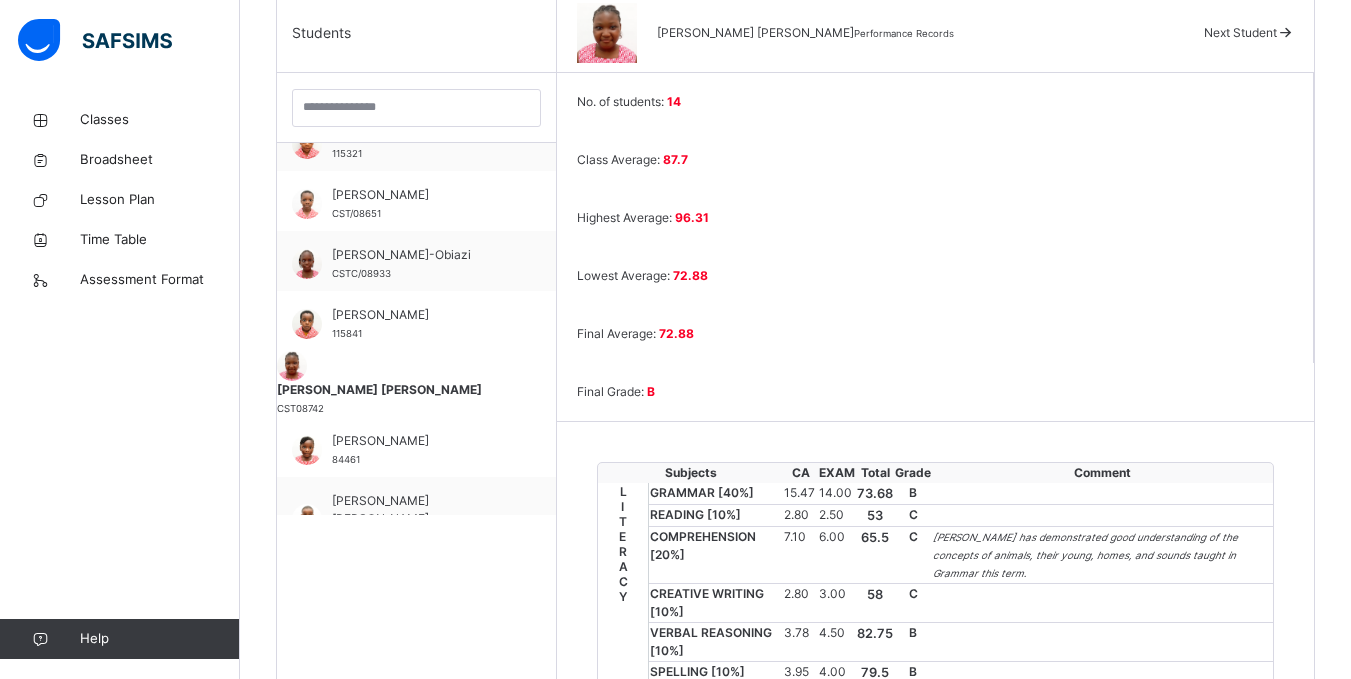 scroll, scrollTop: 546, scrollLeft: 0, axis: vertical 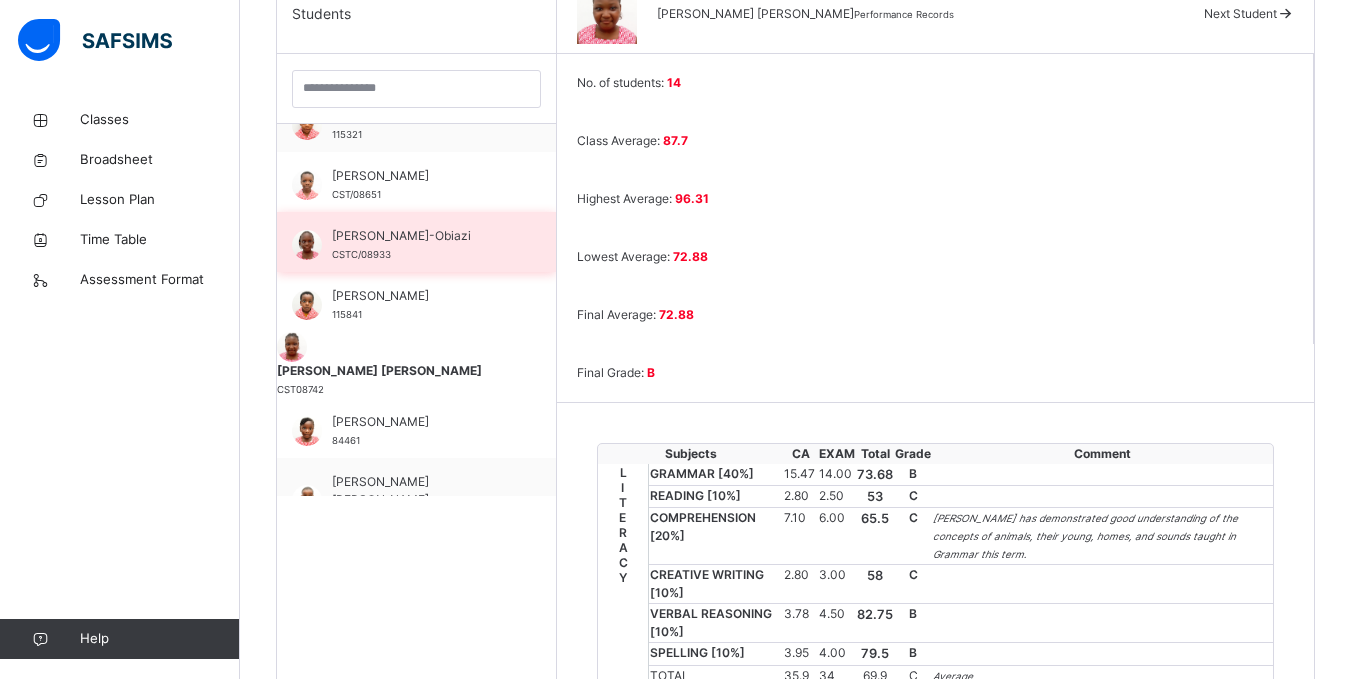 click on "[PERSON_NAME]-Obiazi" at bounding box center (421, 236) 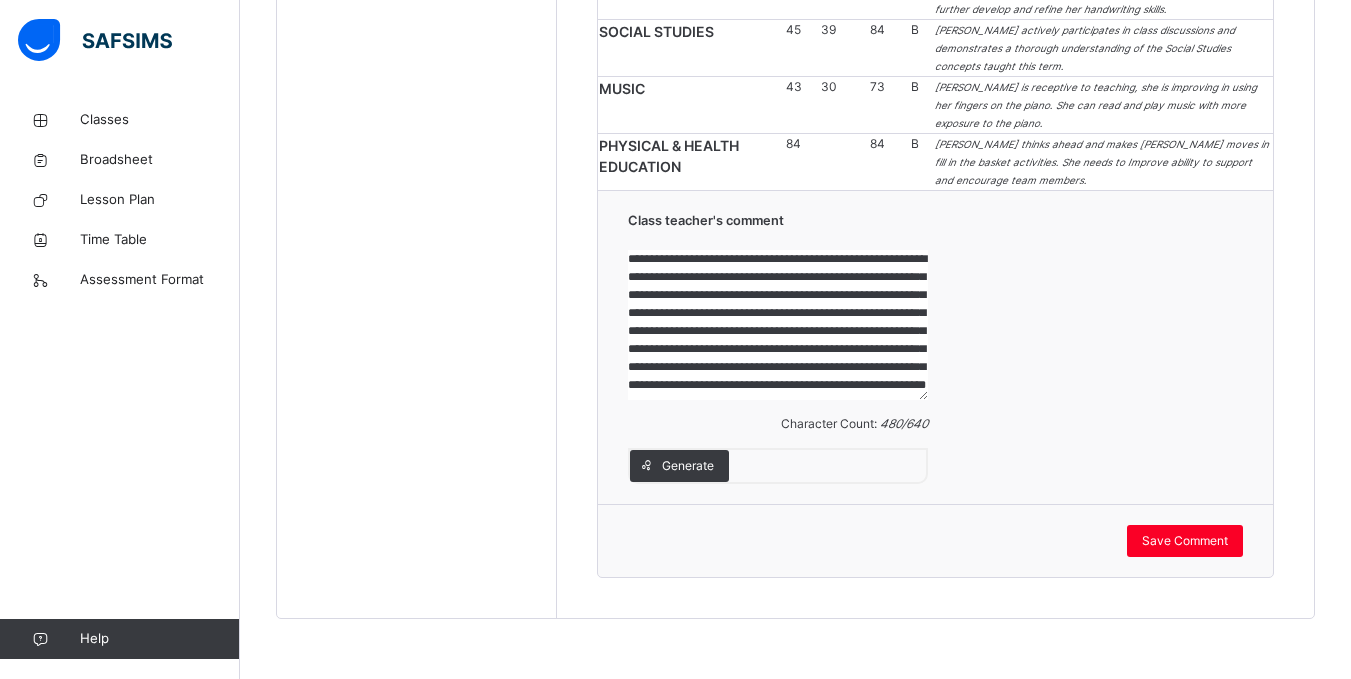 scroll, scrollTop: 2290, scrollLeft: 0, axis: vertical 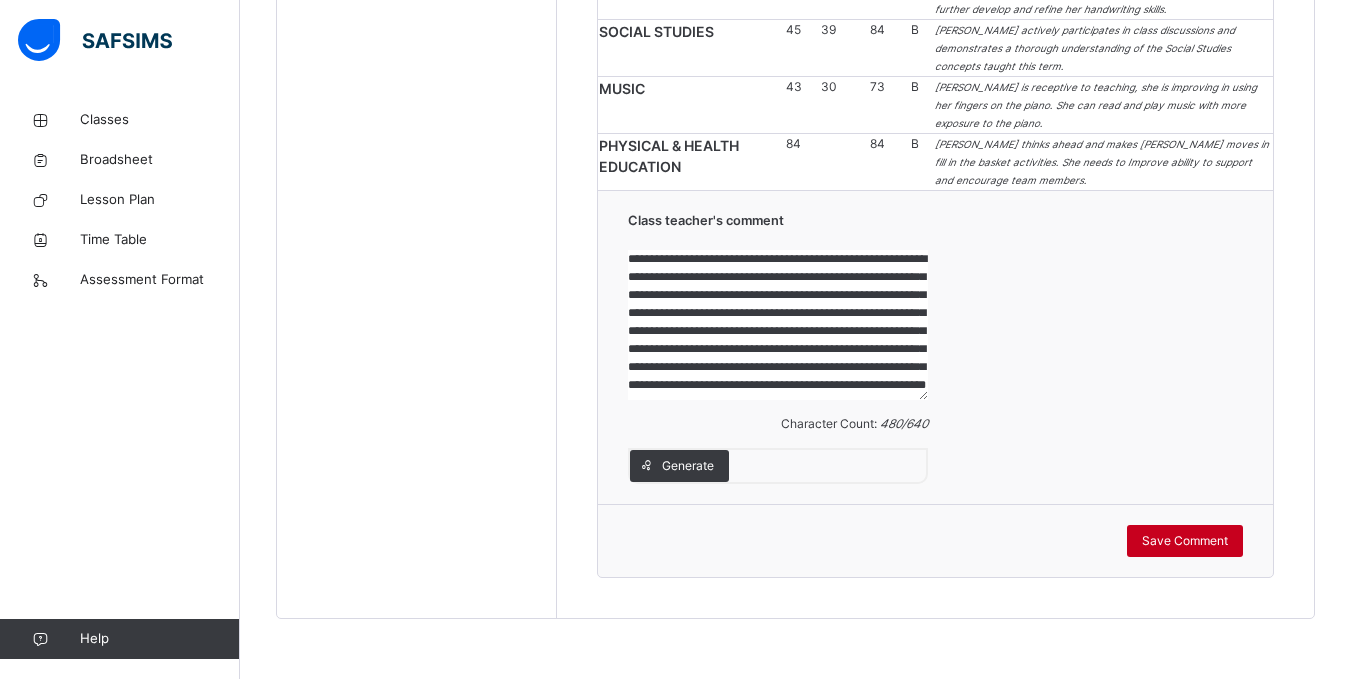 click on "Save Comment" at bounding box center (1185, 541) 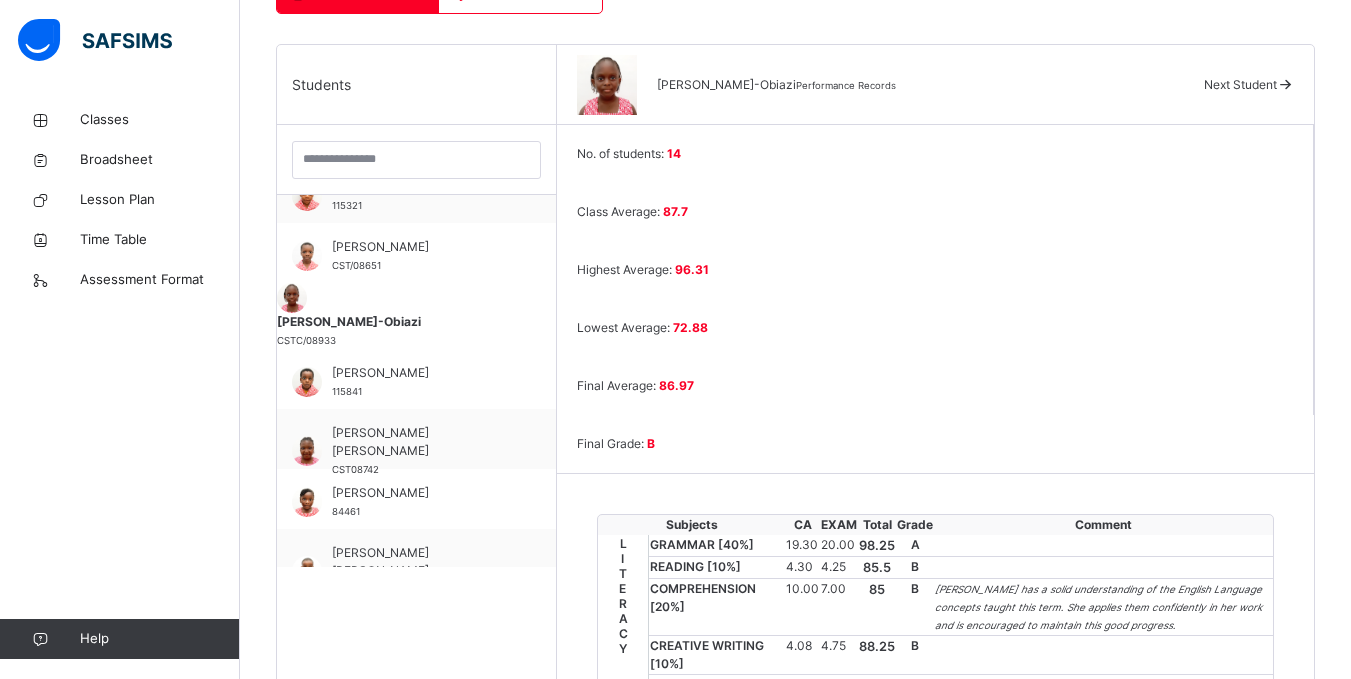scroll, scrollTop: 419, scrollLeft: 0, axis: vertical 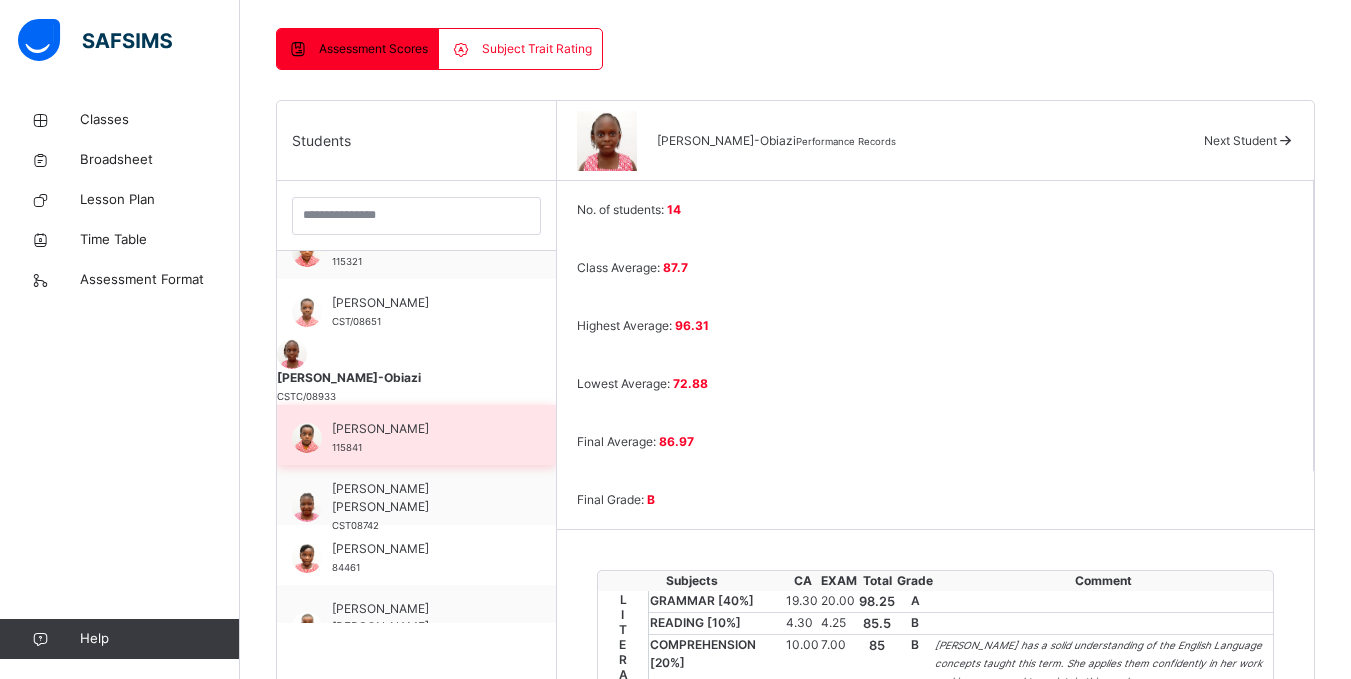 click on "[PERSON_NAME] 115841" at bounding box center [421, 438] 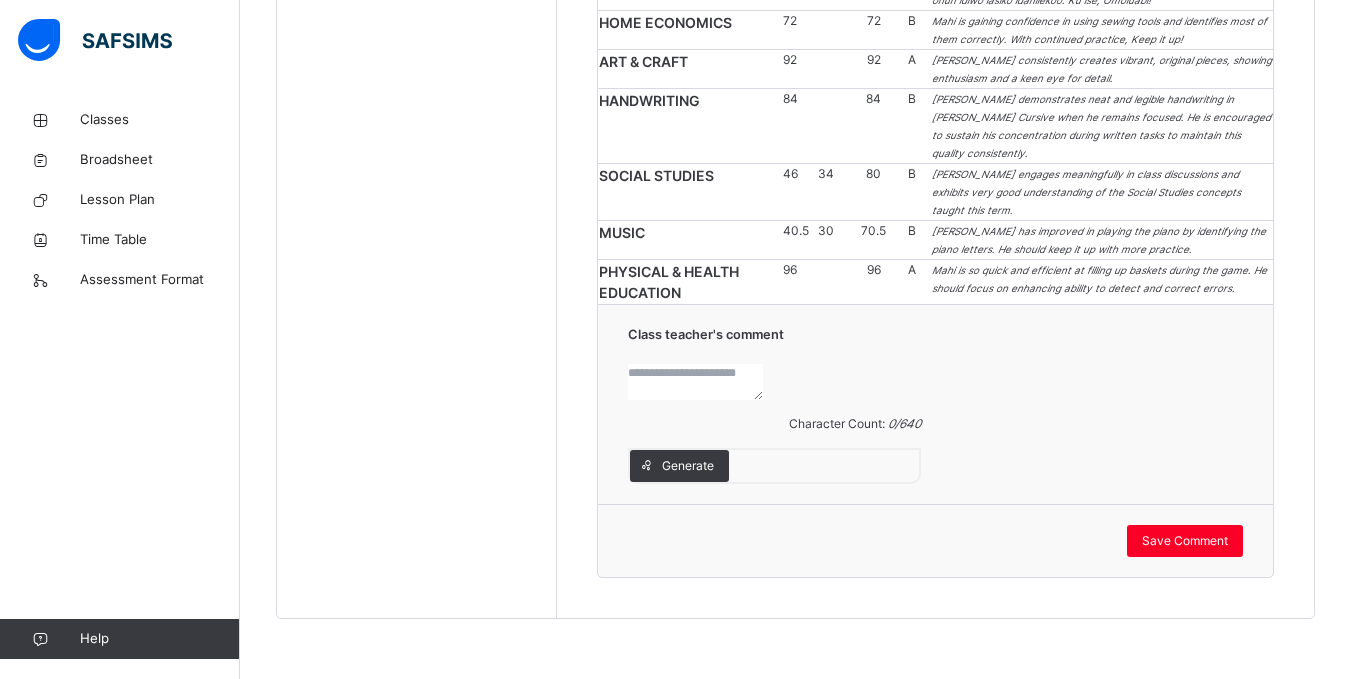 scroll, scrollTop: 2312, scrollLeft: 0, axis: vertical 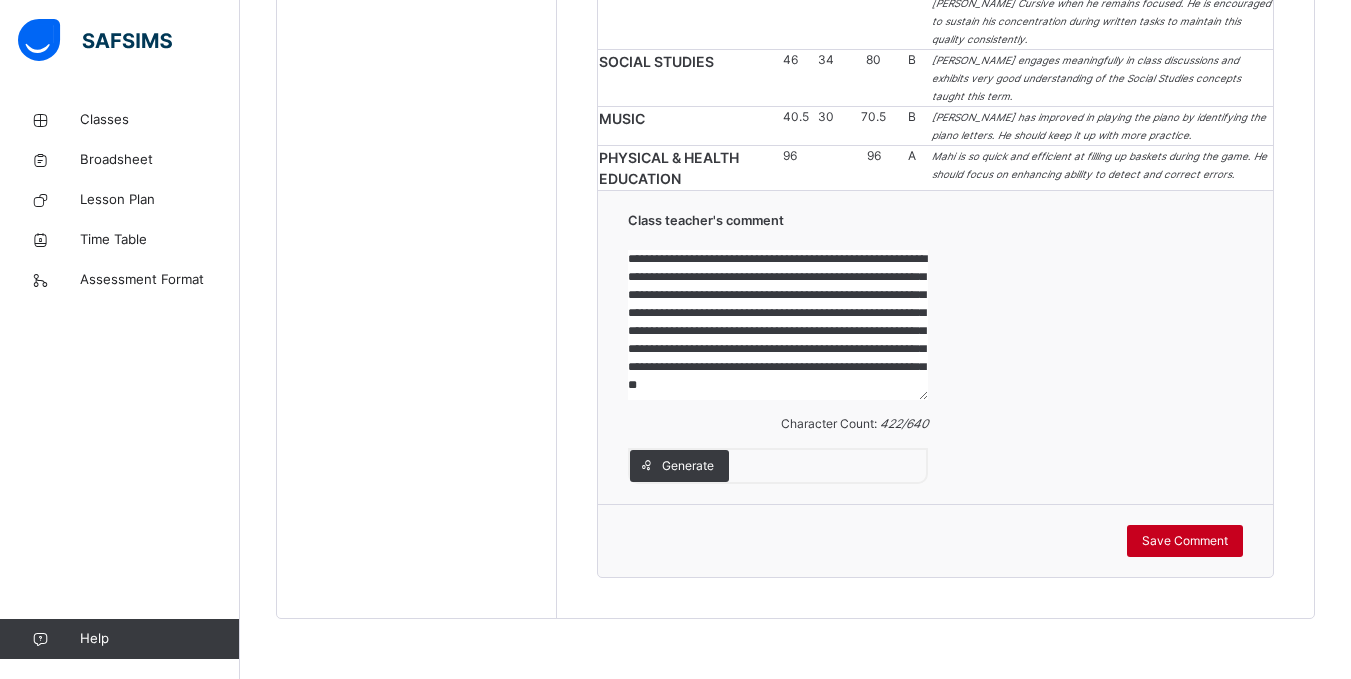 type on "**********" 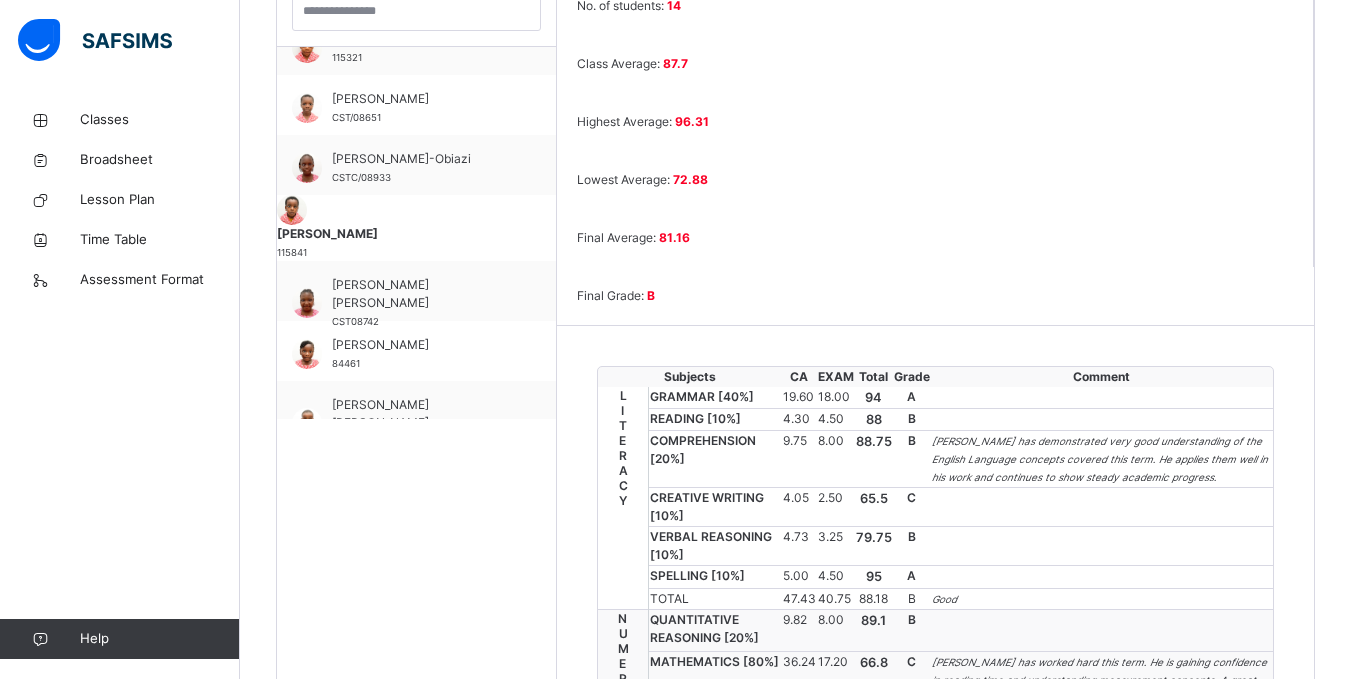 scroll, scrollTop: 707, scrollLeft: 0, axis: vertical 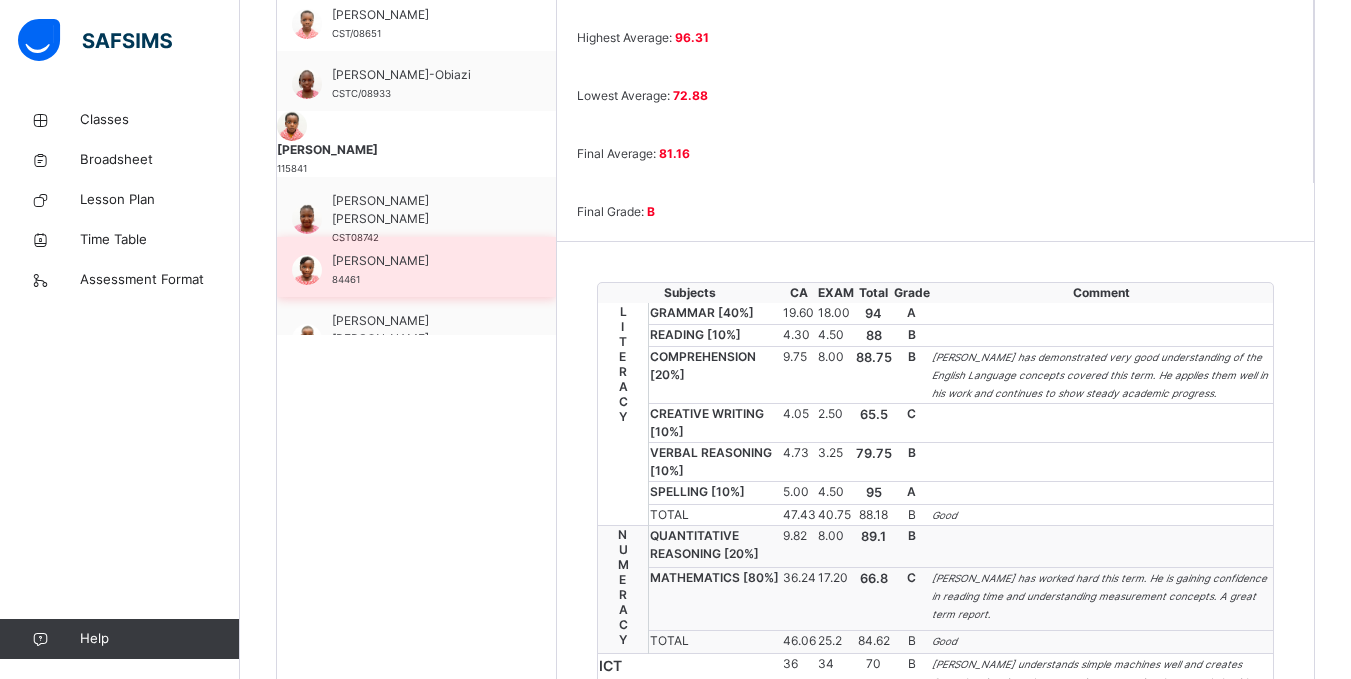 click on "[PERSON_NAME]" at bounding box center [421, 261] 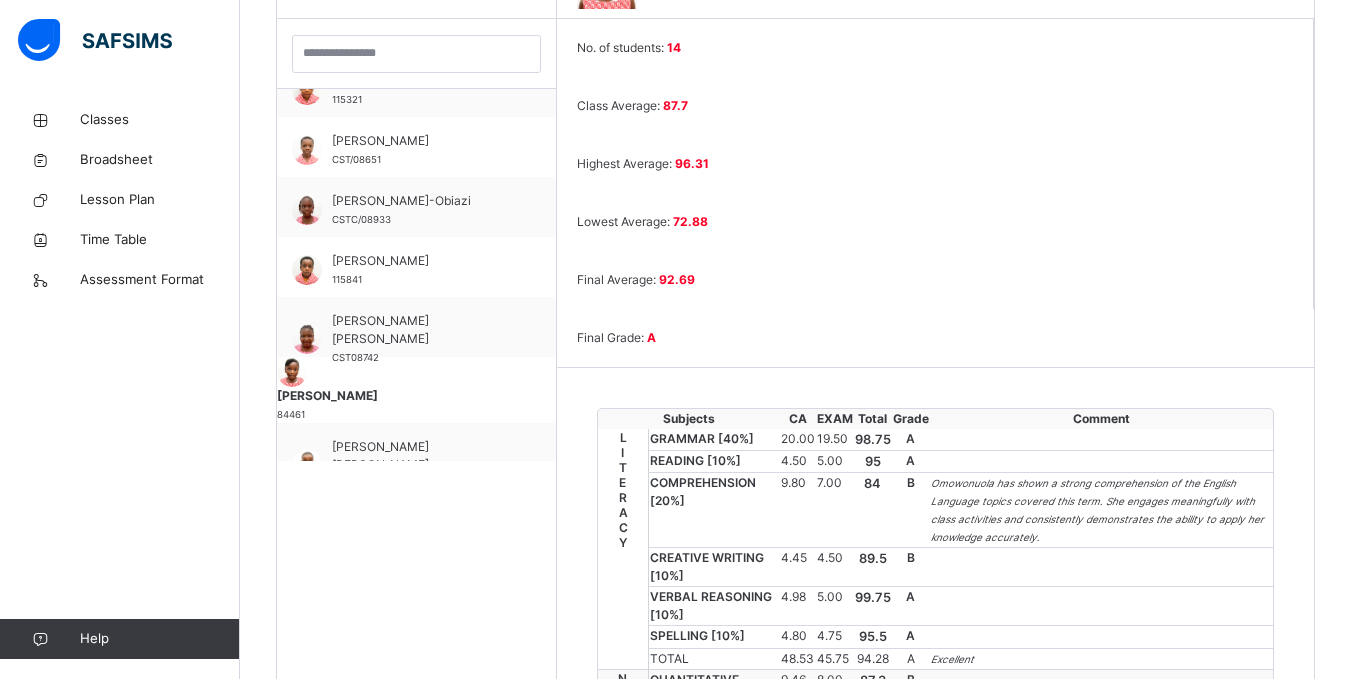 scroll, scrollTop: 707, scrollLeft: 0, axis: vertical 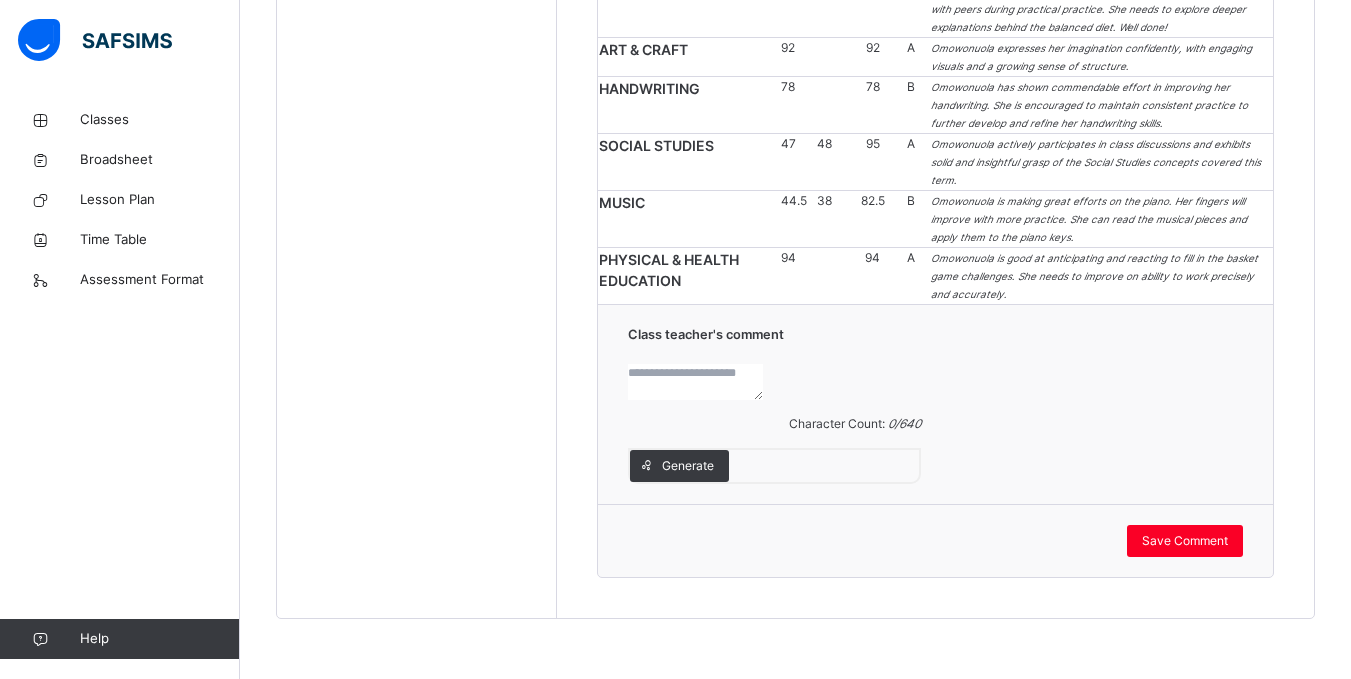 click at bounding box center [695, 382] 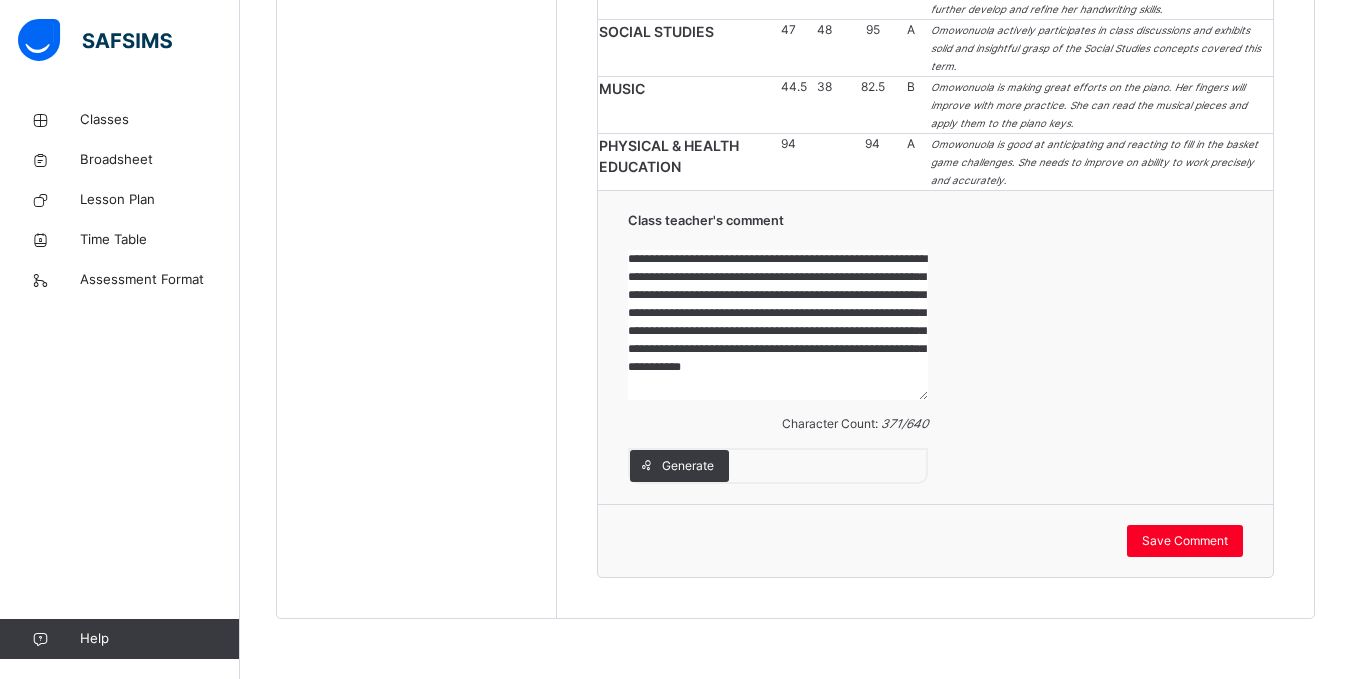 scroll, scrollTop: 23, scrollLeft: 0, axis: vertical 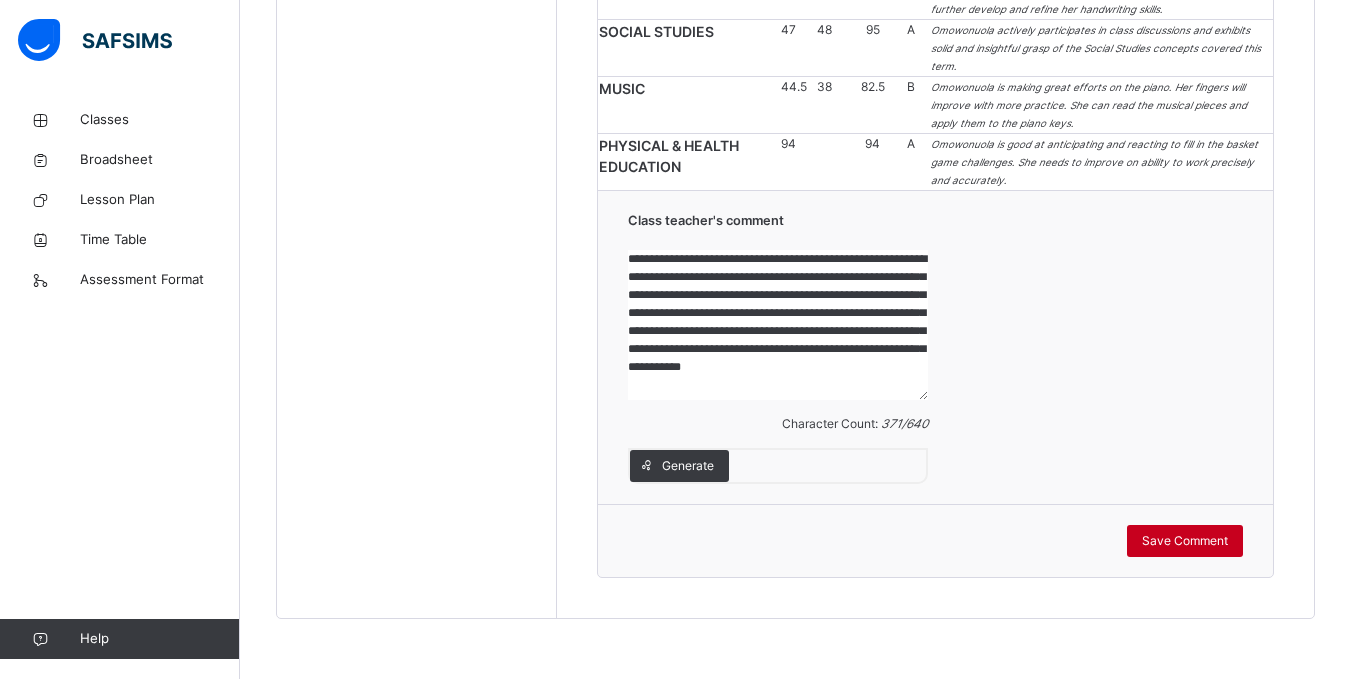 type on "**********" 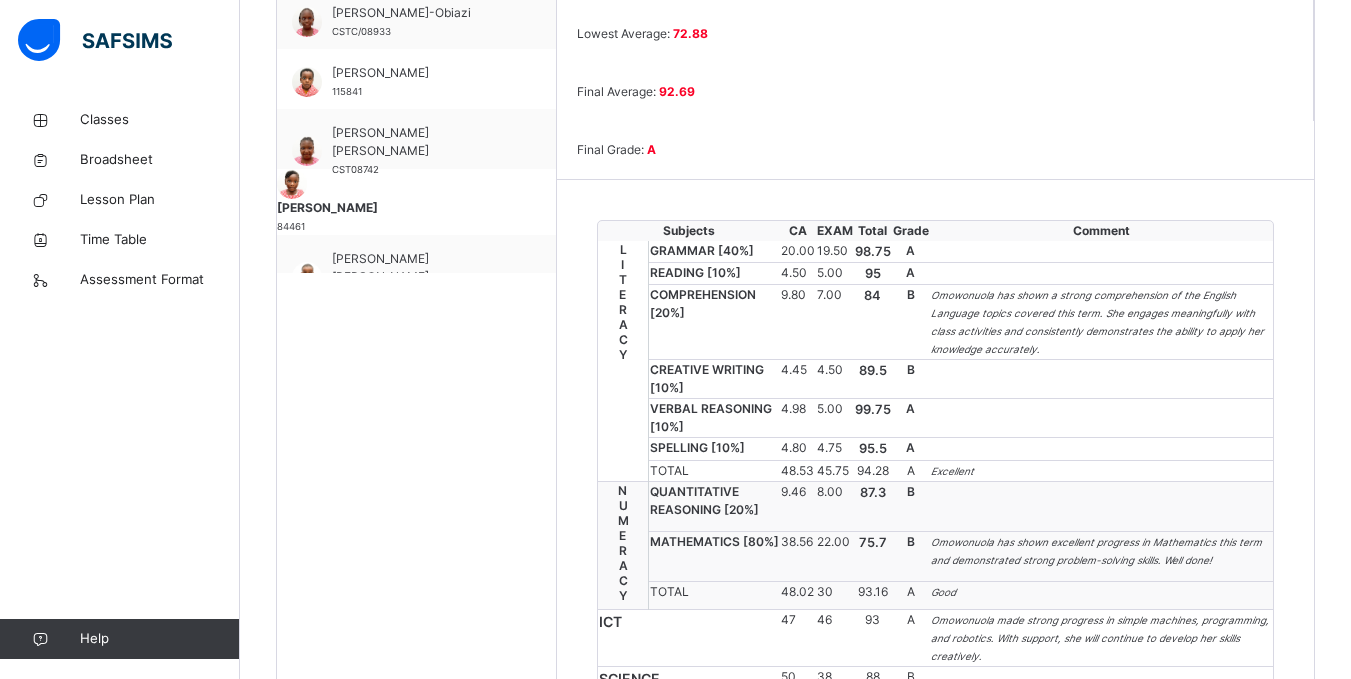 scroll, scrollTop: 779, scrollLeft: 0, axis: vertical 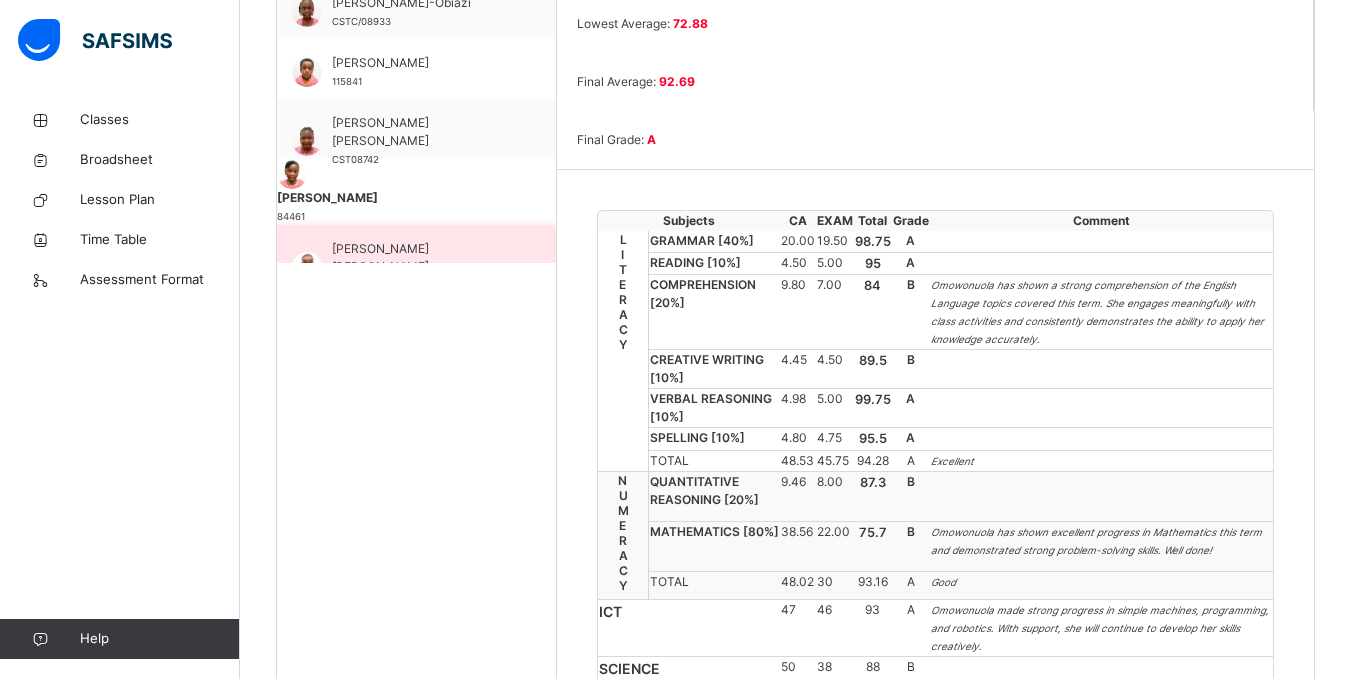 click on "[PERSON_NAME] [PERSON_NAME]" at bounding box center (421, 258) 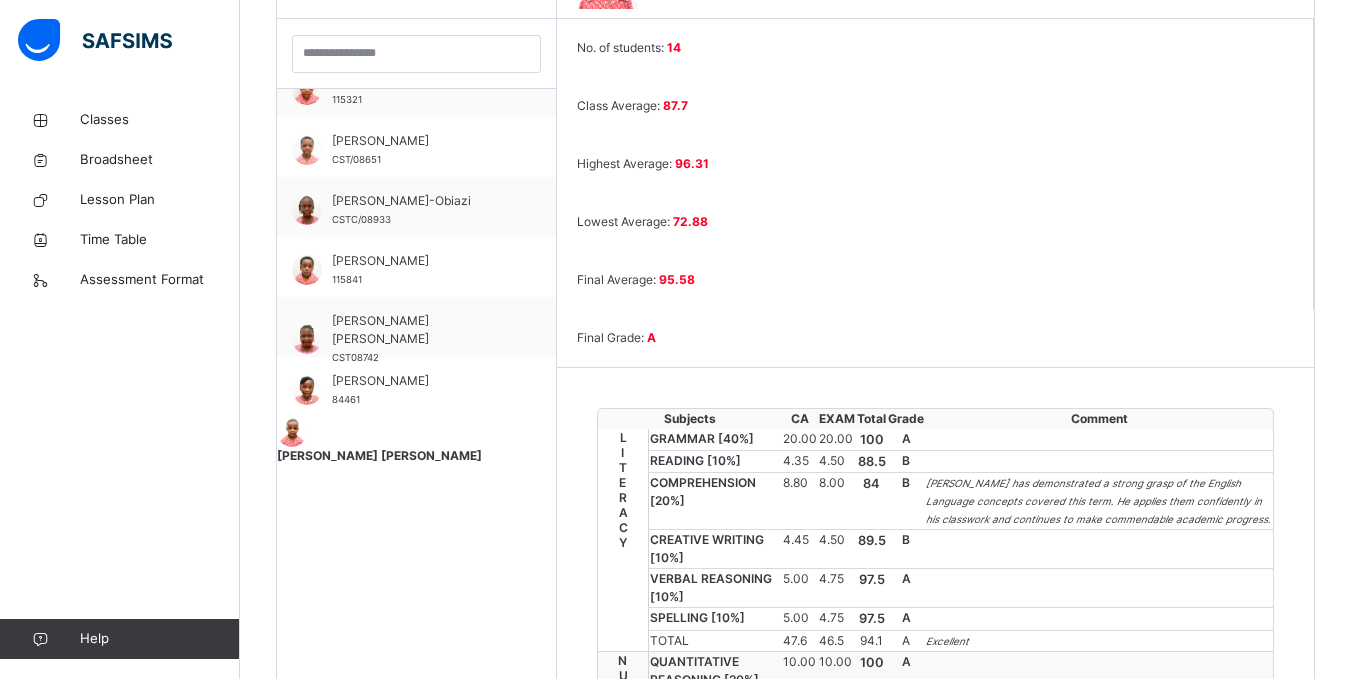 scroll, scrollTop: 779, scrollLeft: 0, axis: vertical 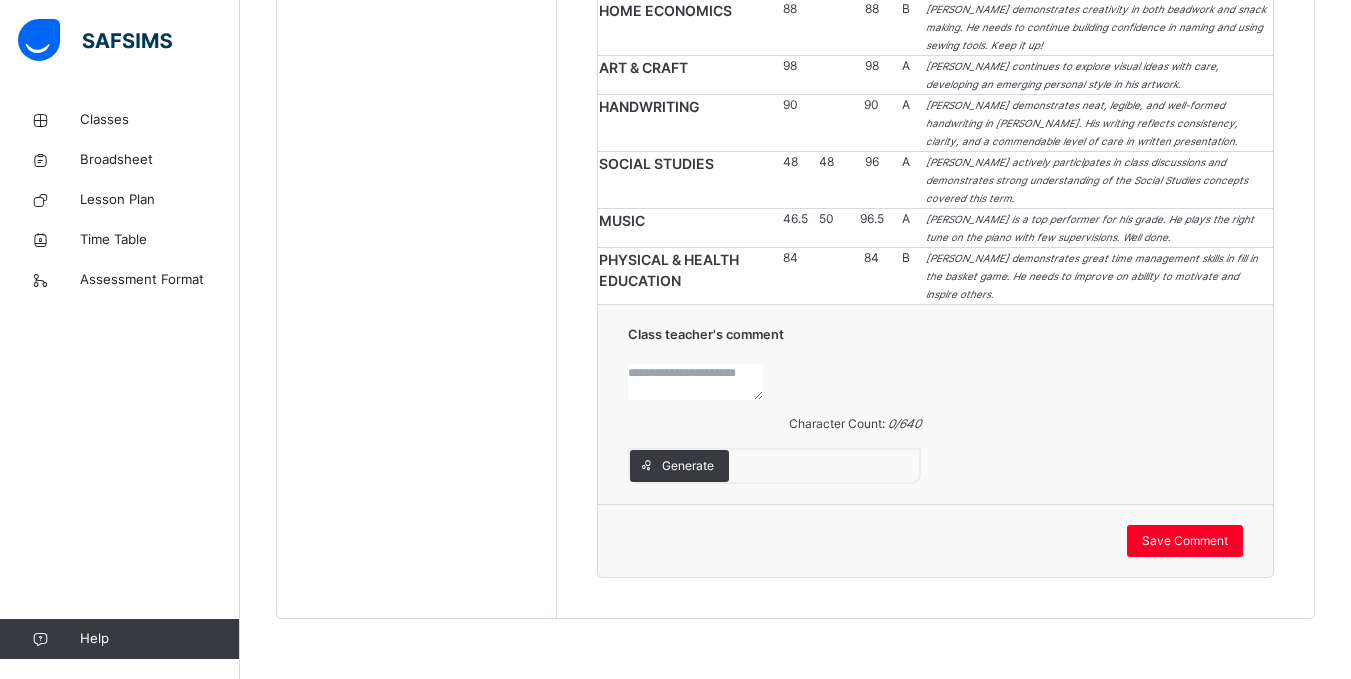 click at bounding box center (695, 382) 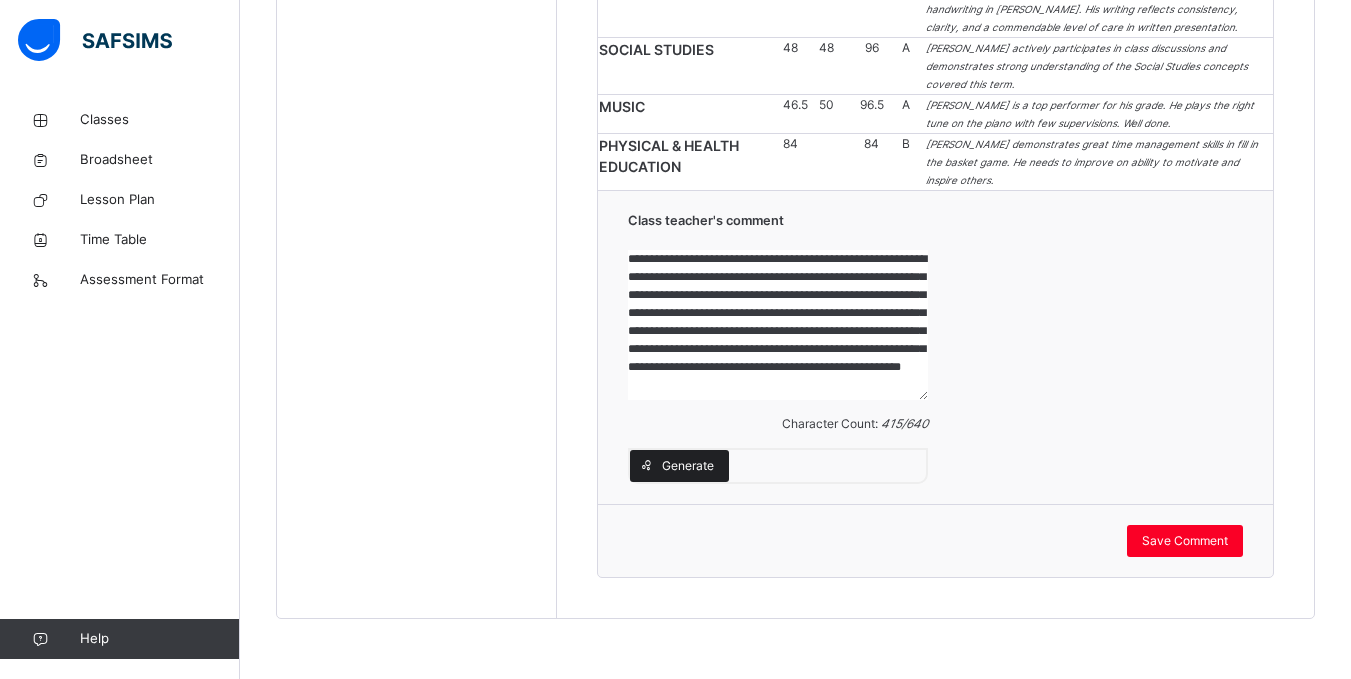 scroll, scrollTop: 41, scrollLeft: 0, axis: vertical 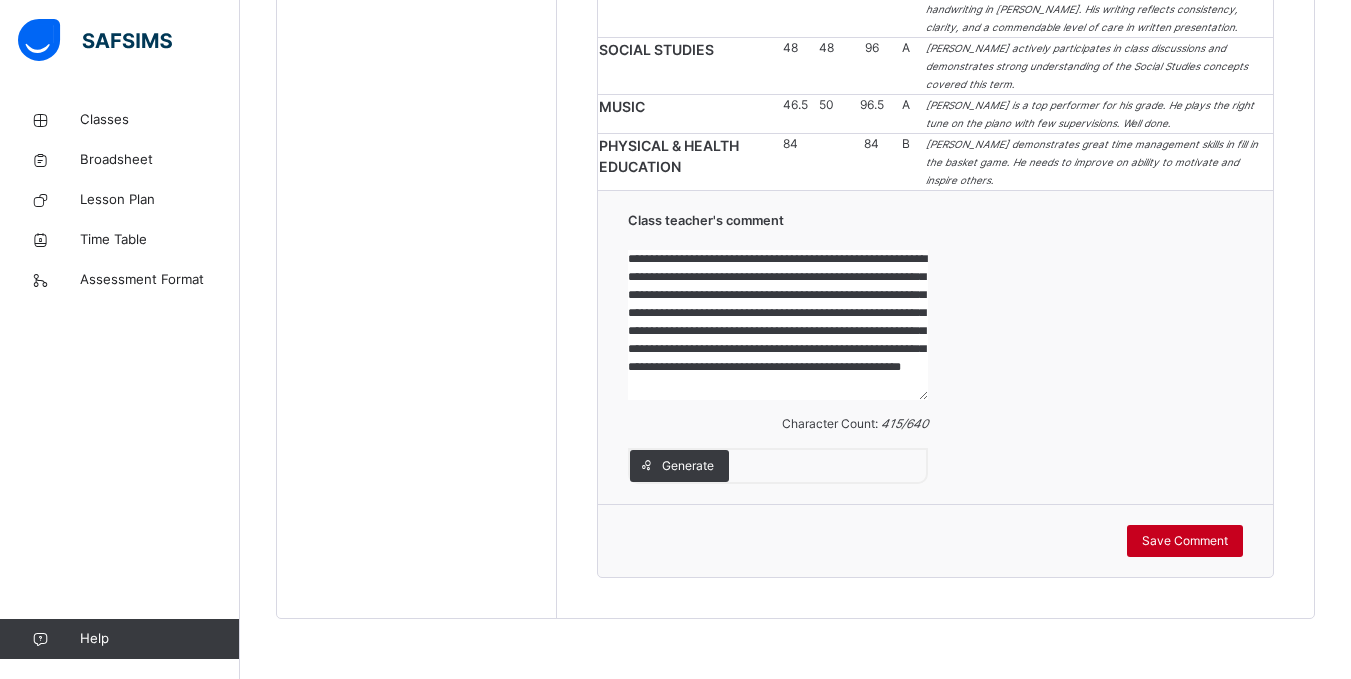 type on "**********" 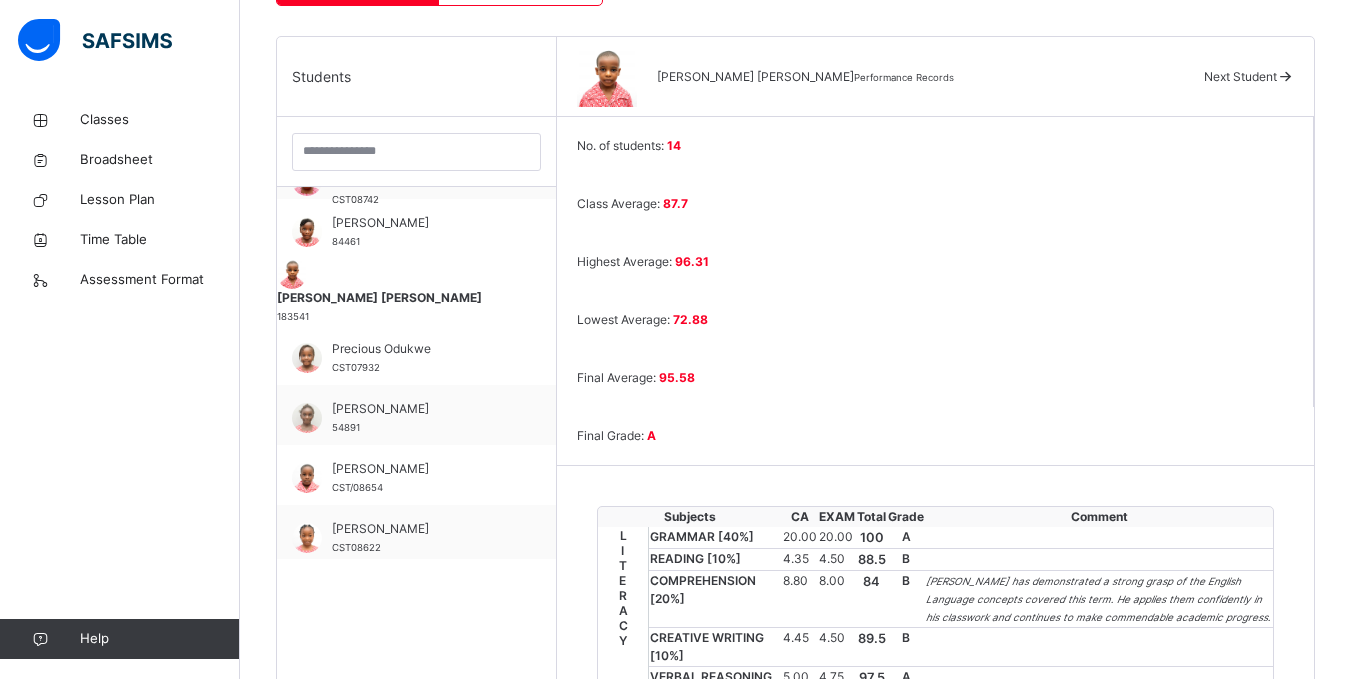 scroll, scrollTop: 492, scrollLeft: 0, axis: vertical 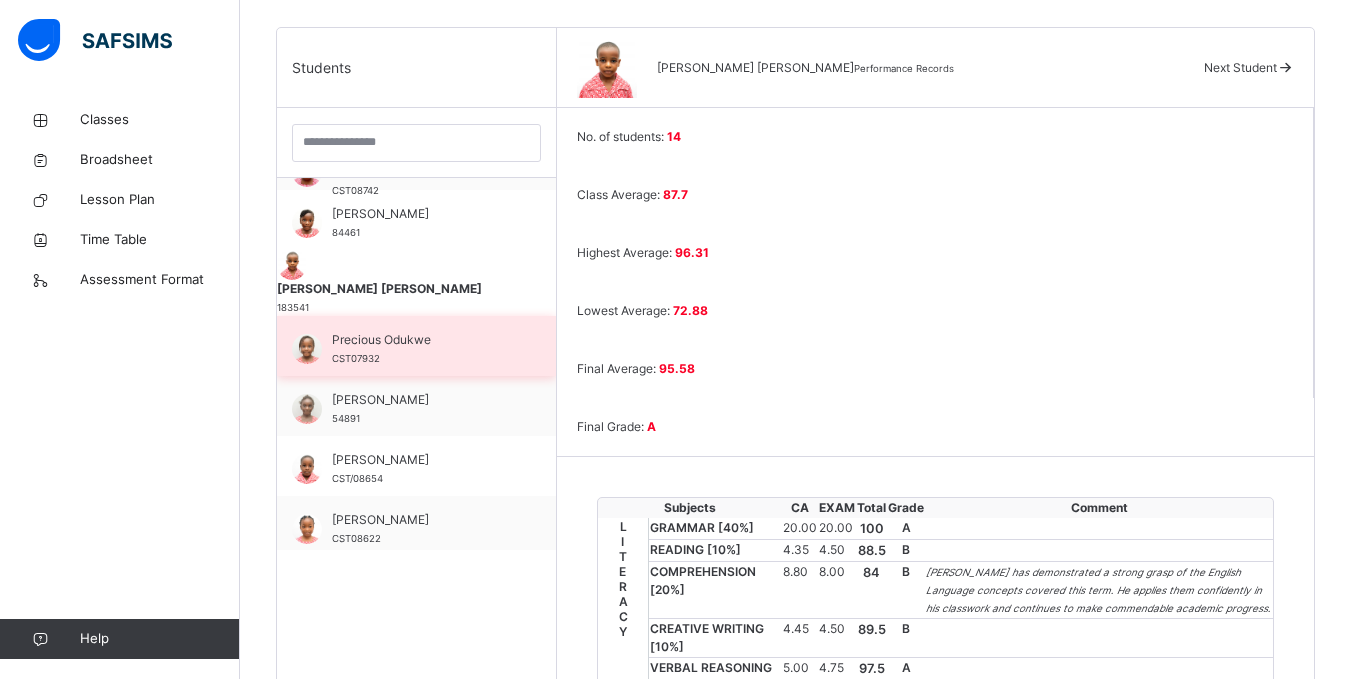 click on "Precious  Odukwe" at bounding box center (421, 340) 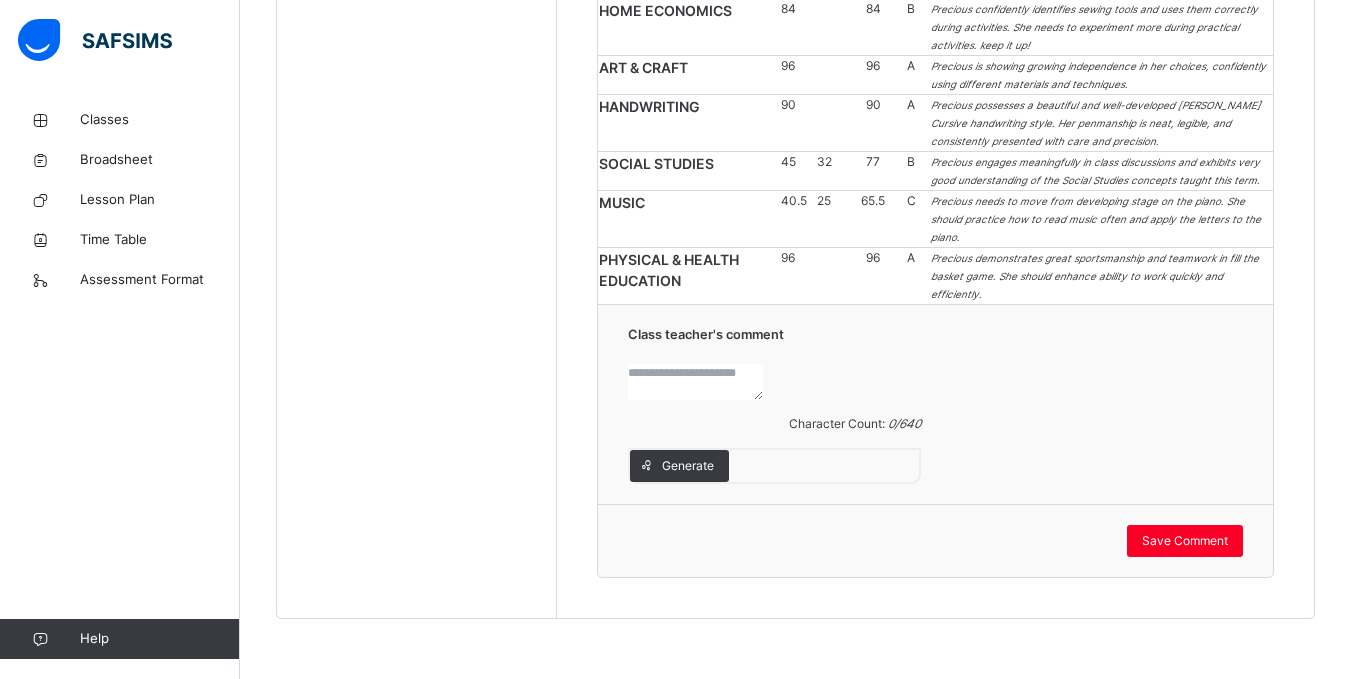 scroll, scrollTop: 2381, scrollLeft: 0, axis: vertical 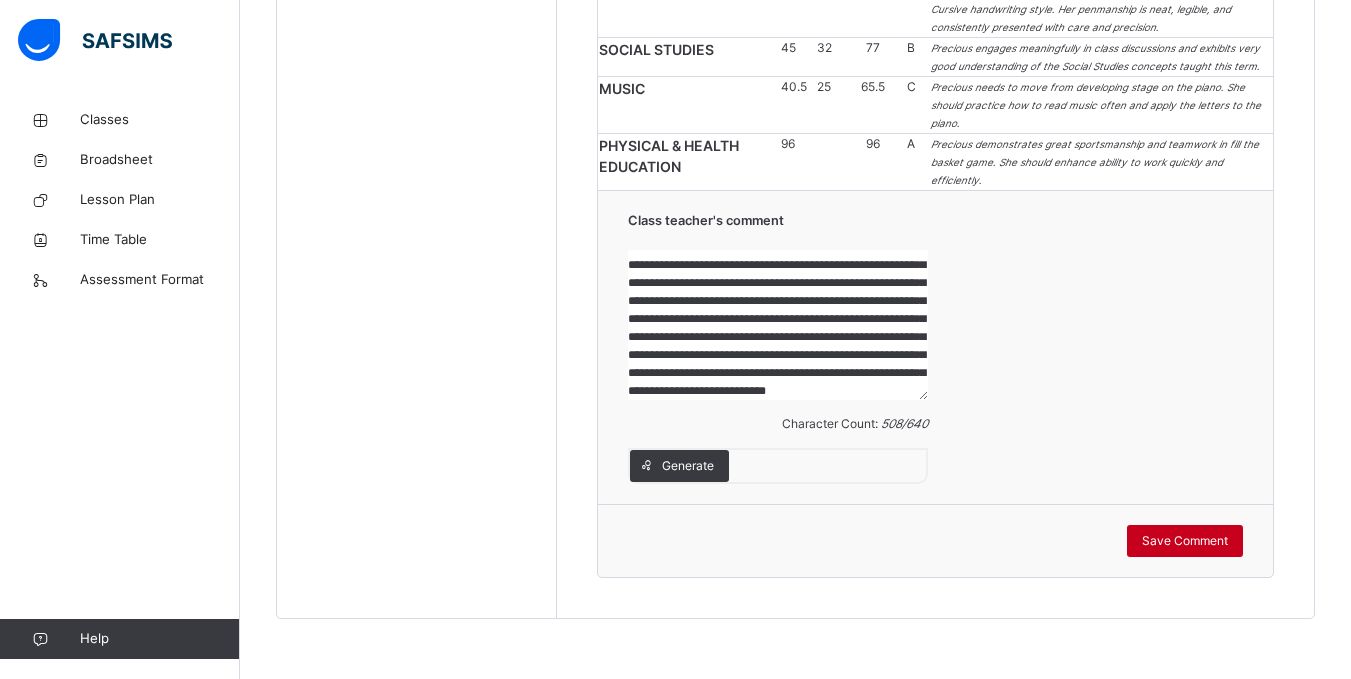 type on "**********" 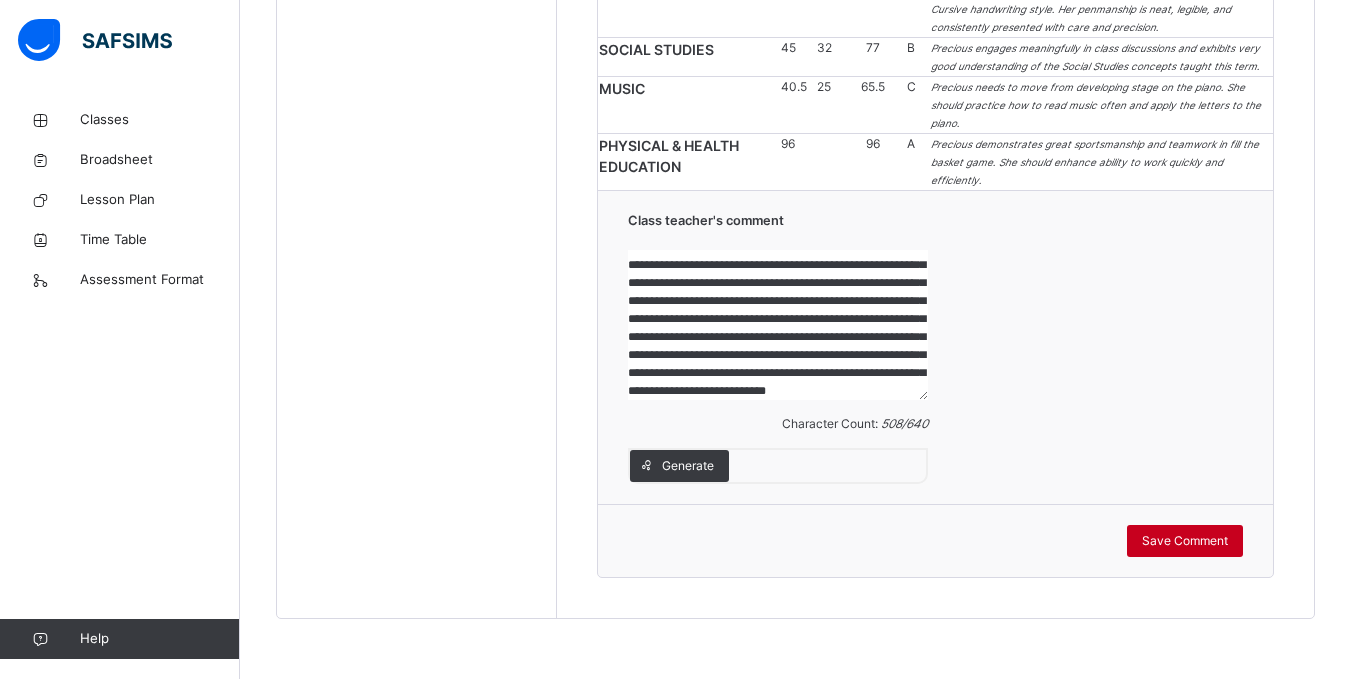 click on "Save Comment" at bounding box center (1185, 541) 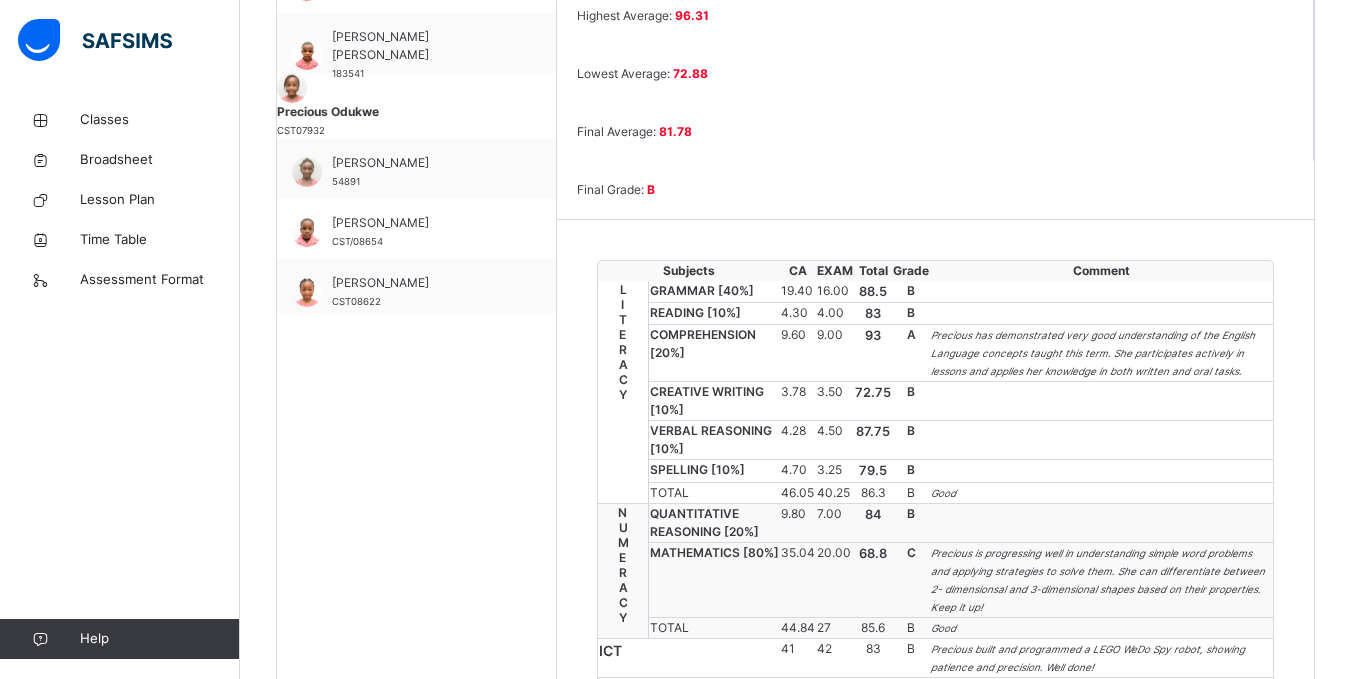 scroll, scrollTop: 700, scrollLeft: 0, axis: vertical 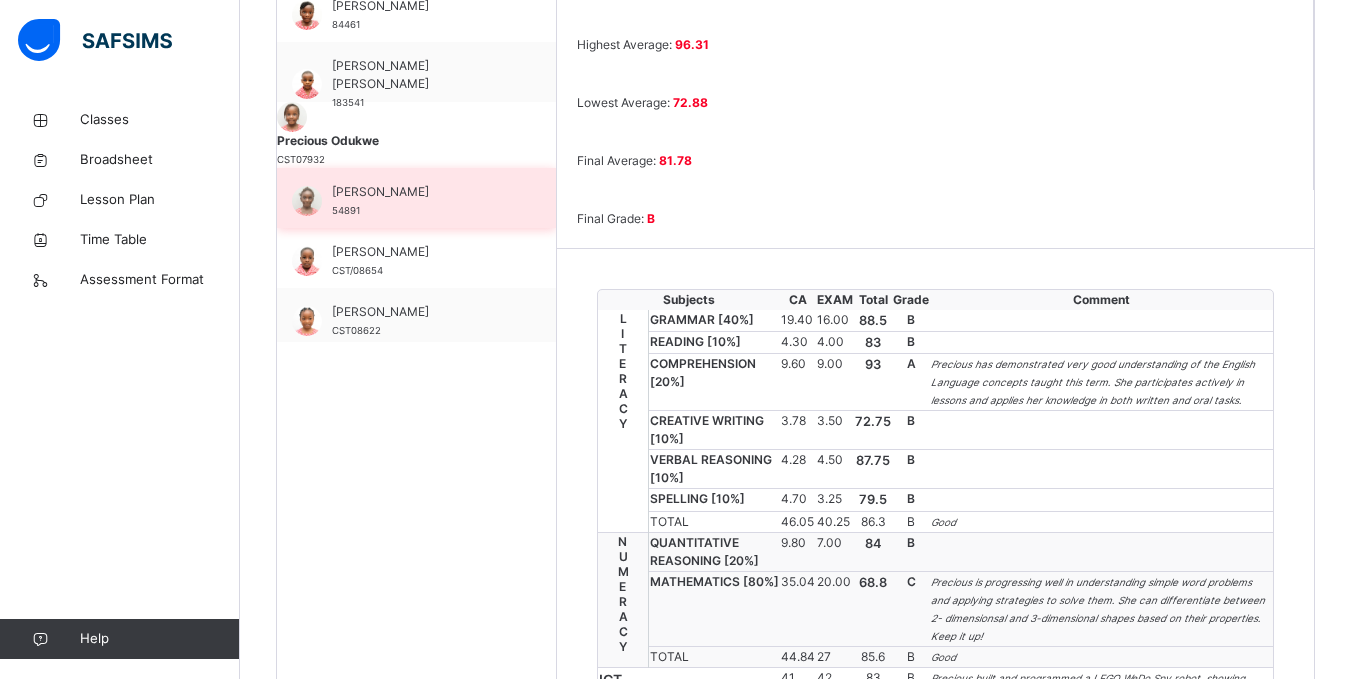 click on "[PERSON_NAME]" at bounding box center (421, 192) 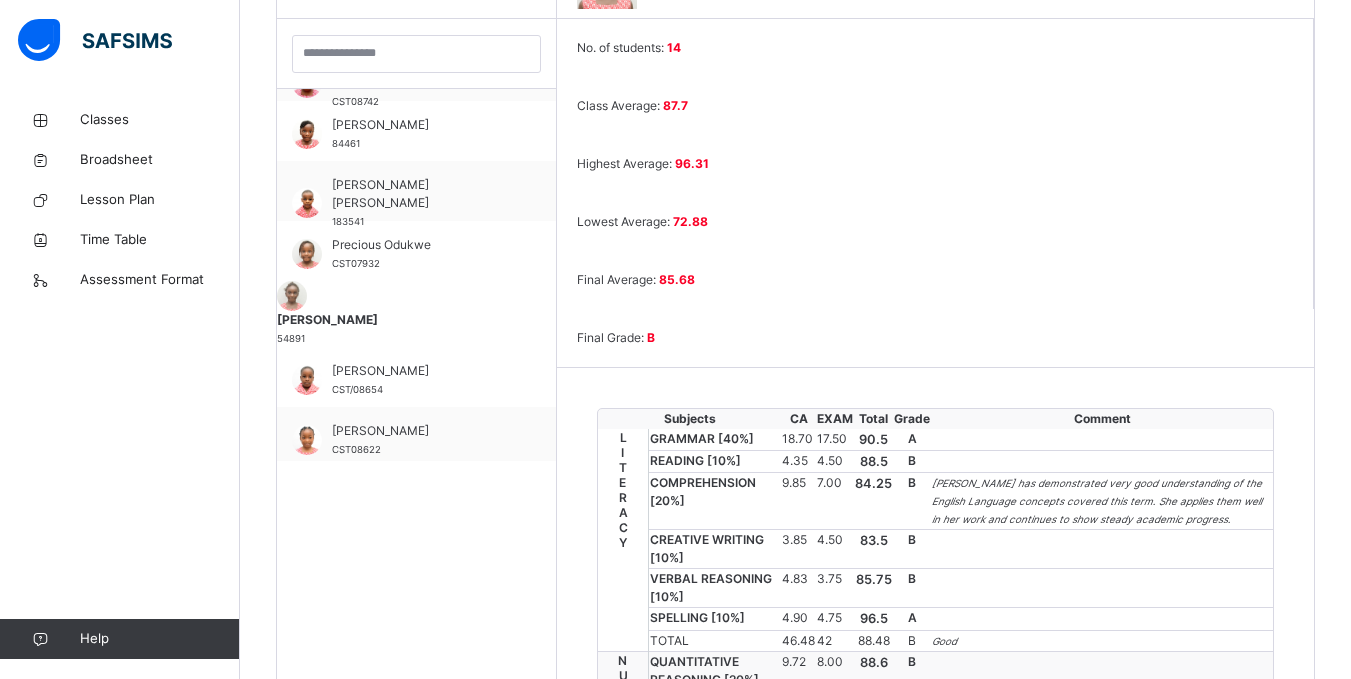 scroll, scrollTop: 700, scrollLeft: 0, axis: vertical 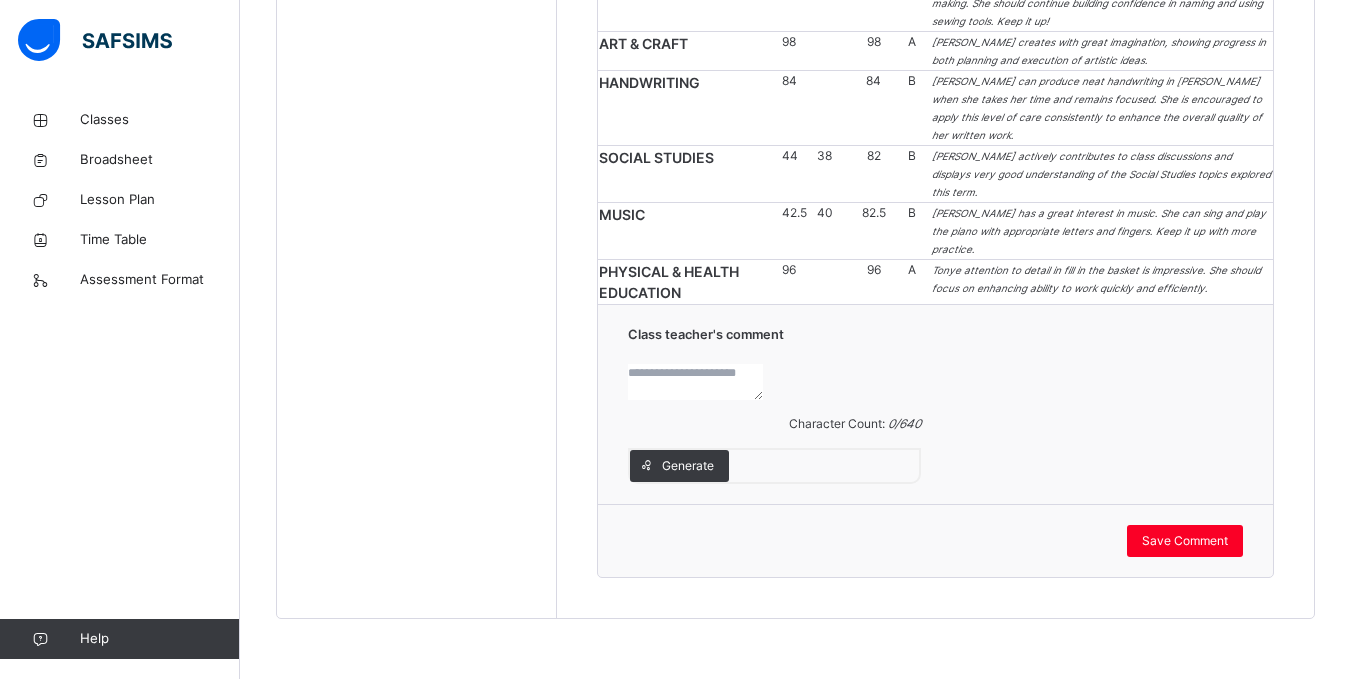 click at bounding box center [695, 382] 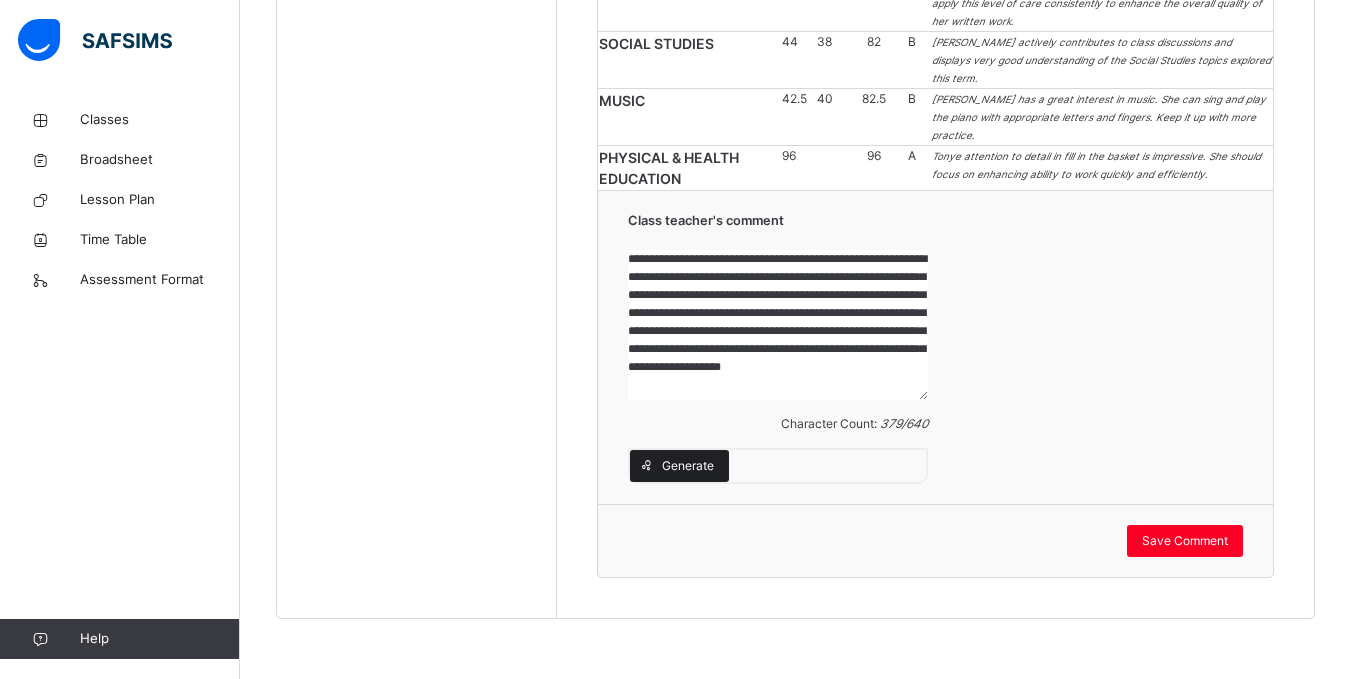 scroll, scrollTop: 23, scrollLeft: 0, axis: vertical 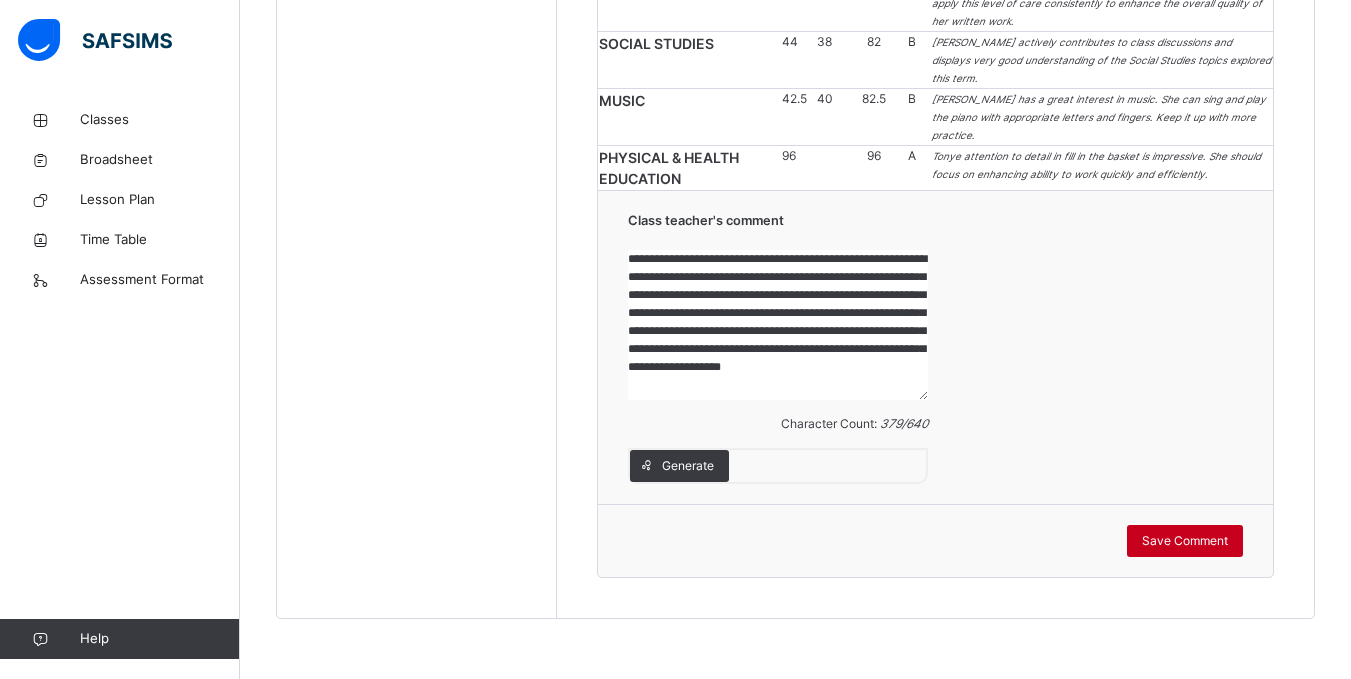 type on "**********" 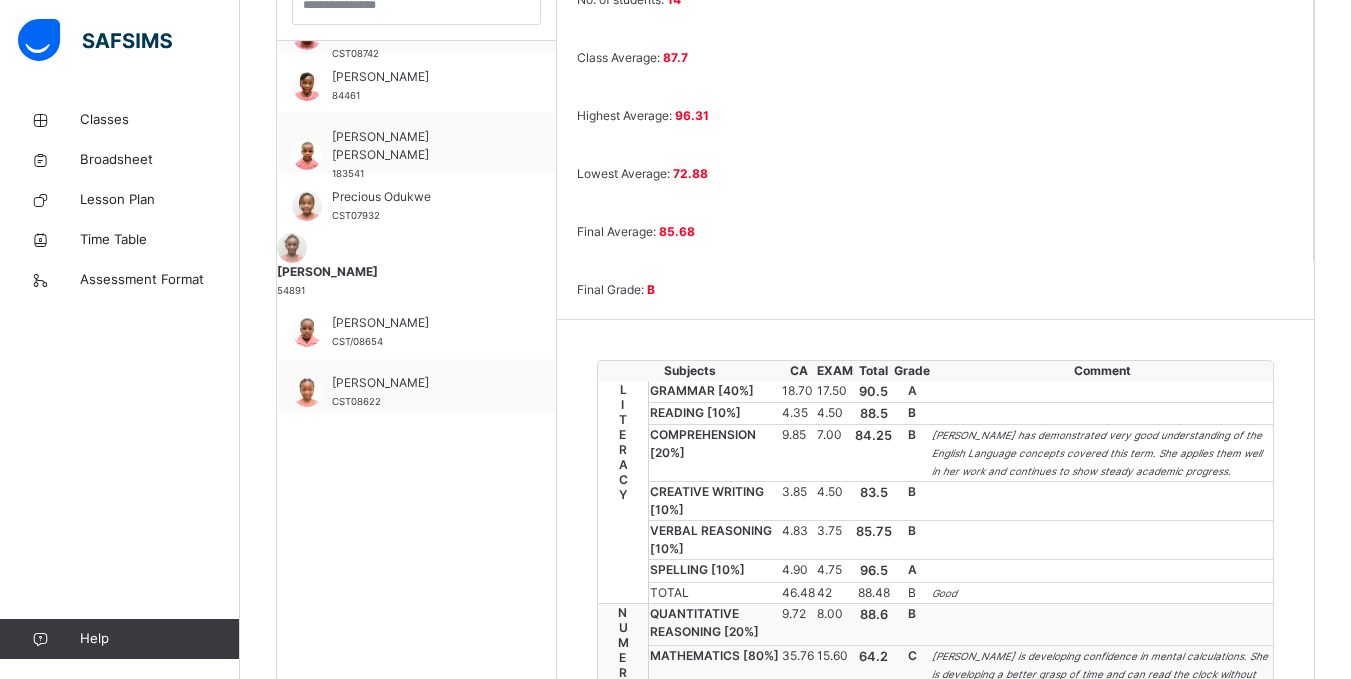 scroll, scrollTop: 648, scrollLeft: 0, axis: vertical 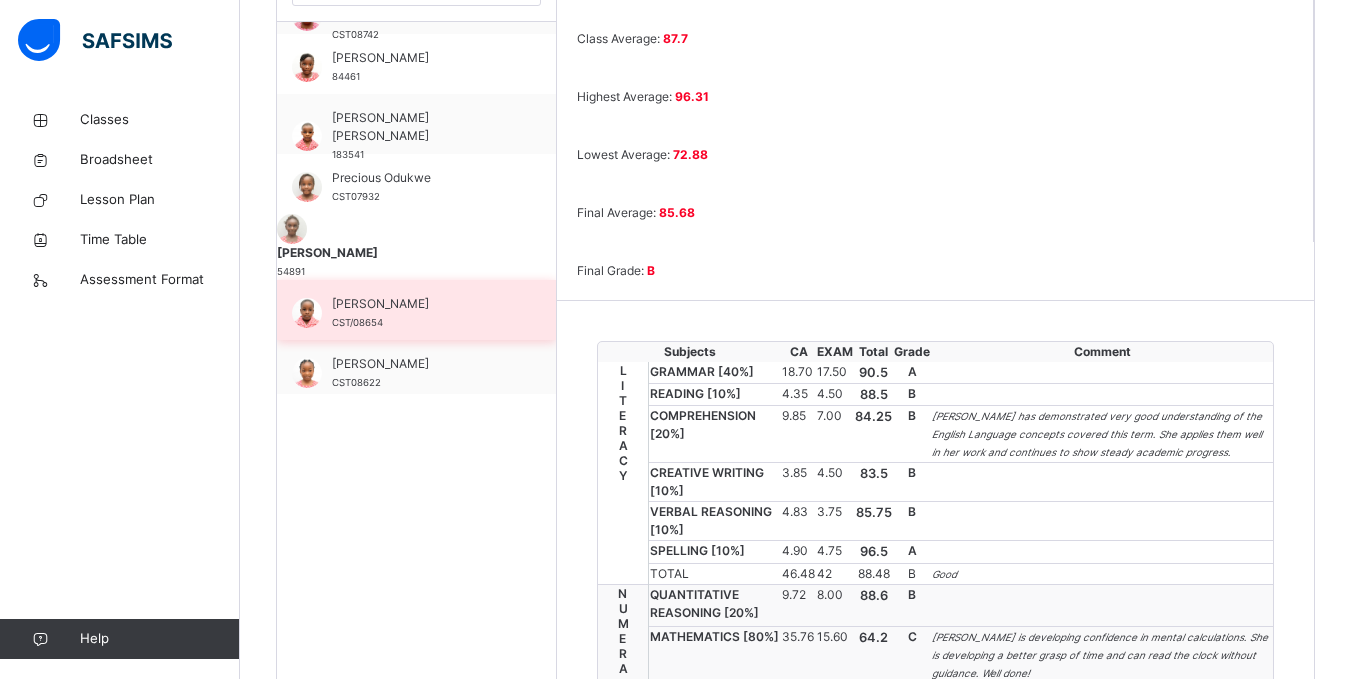 click on "[PERSON_NAME] CST/08654" at bounding box center [421, 313] 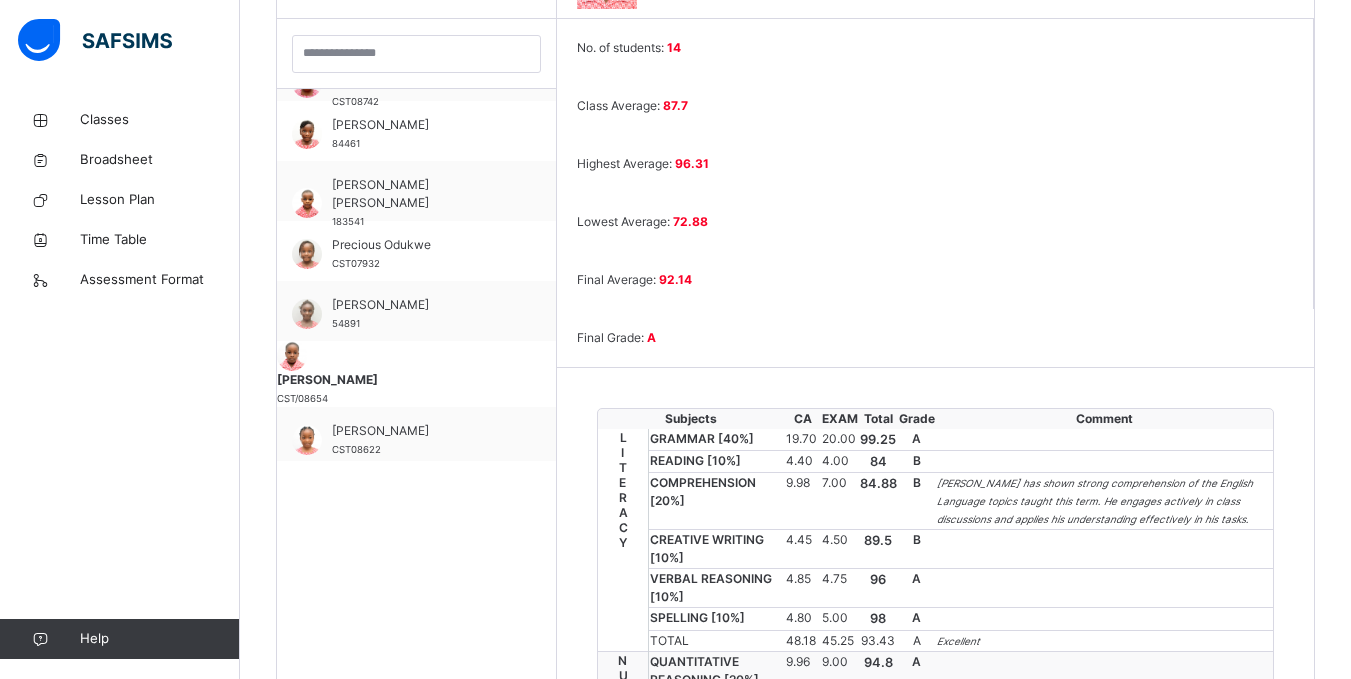 scroll, scrollTop: 648, scrollLeft: 0, axis: vertical 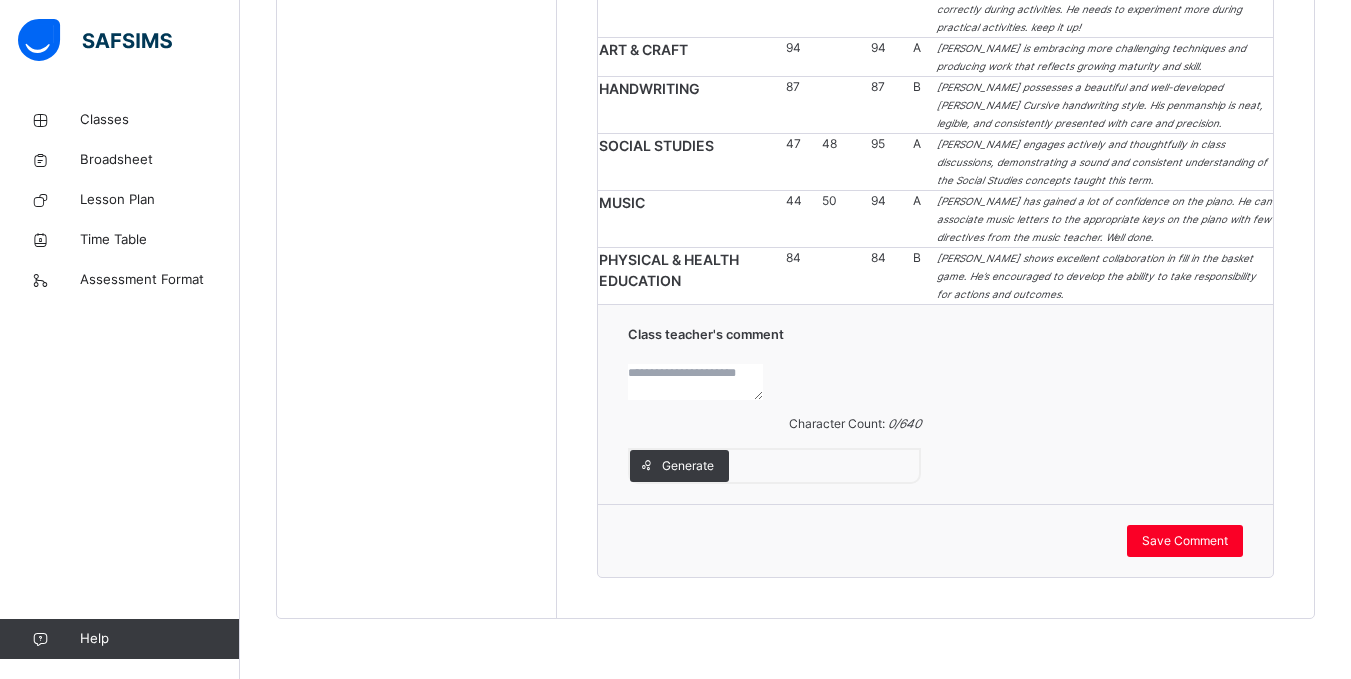 click at bounding box center (695, 382) 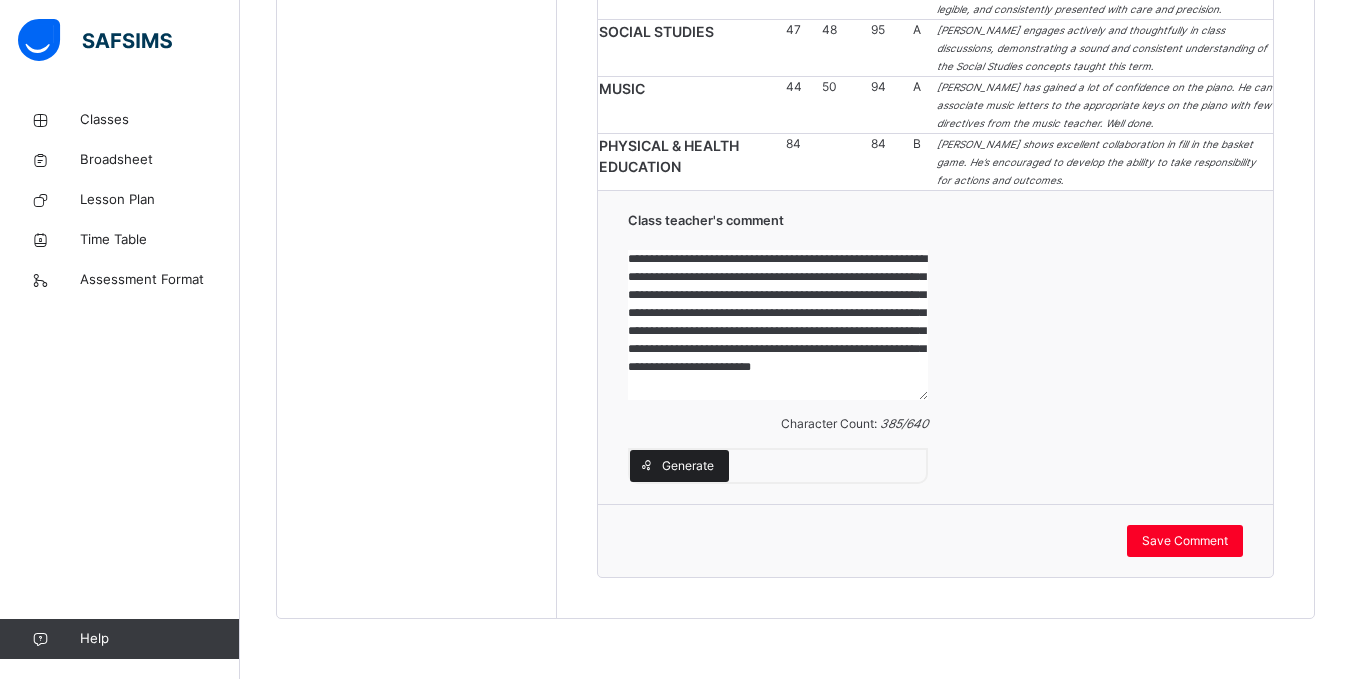 scroll, scrollTop: 23, scrollLeft: 0, axis: vertical 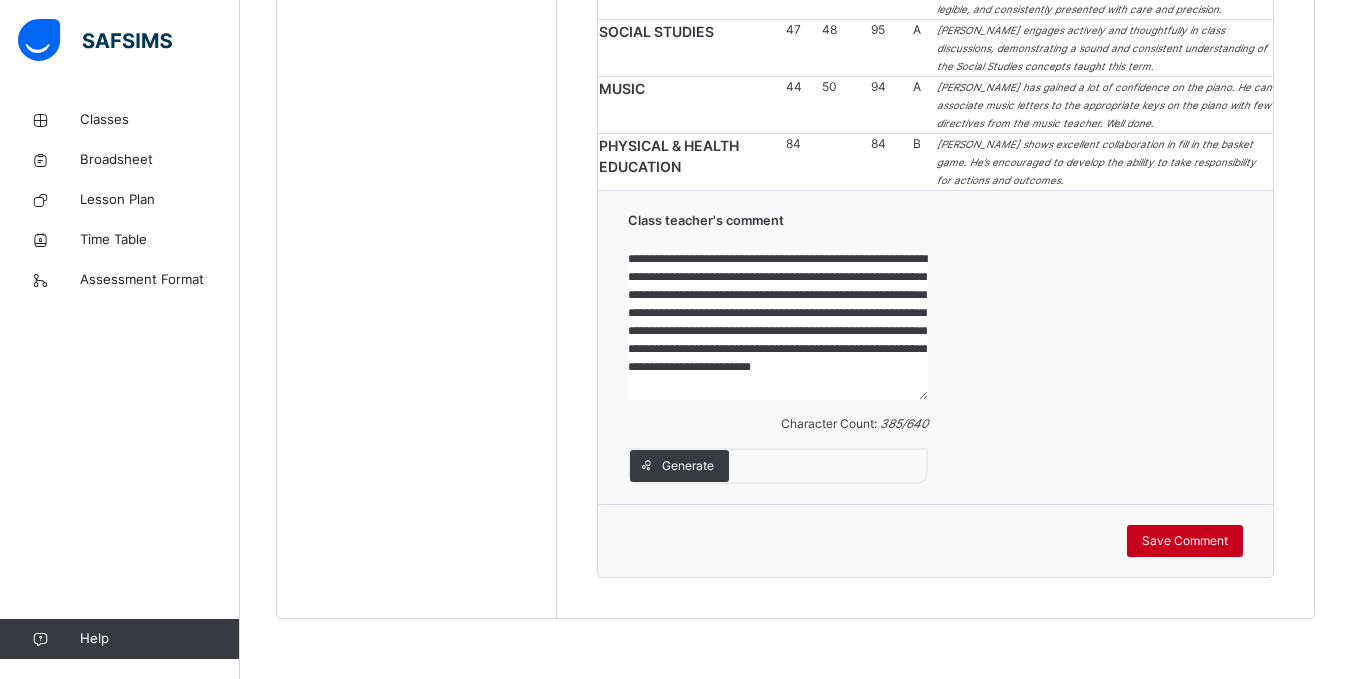 type on "**********" 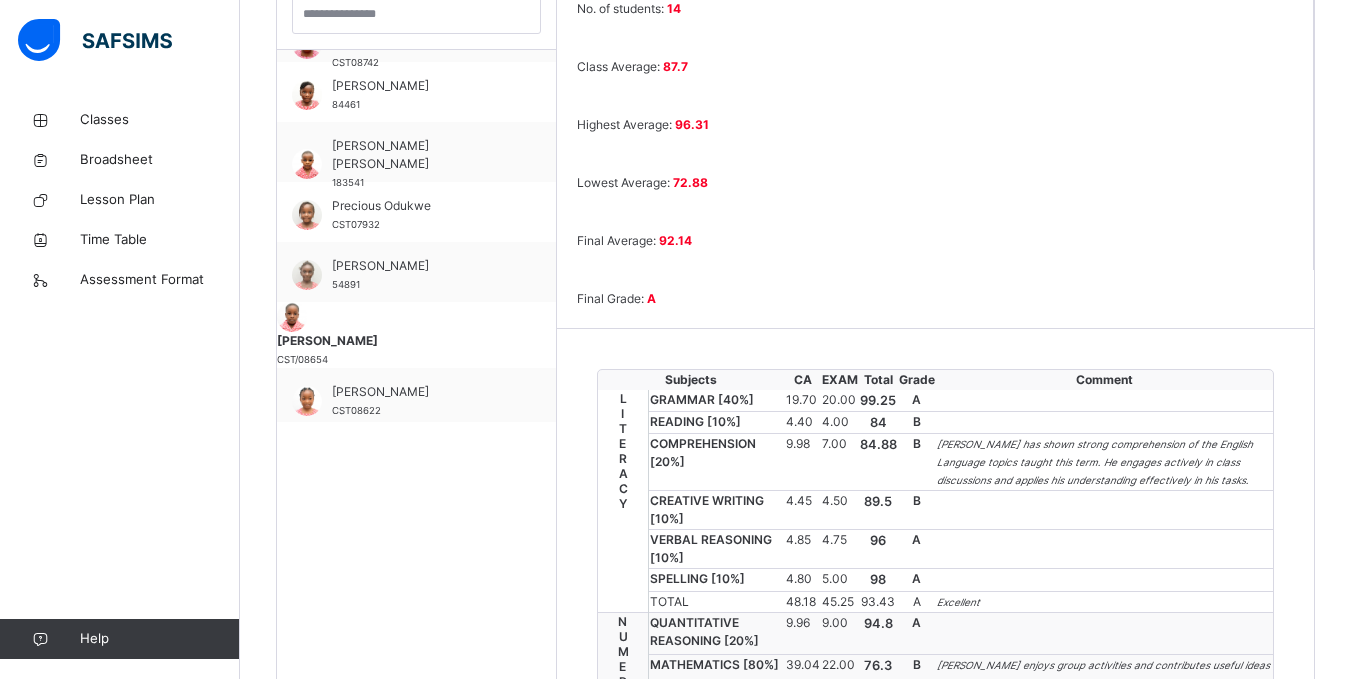 scroll, scrollTop: 808, scrollLeft: 0, axis: vertical 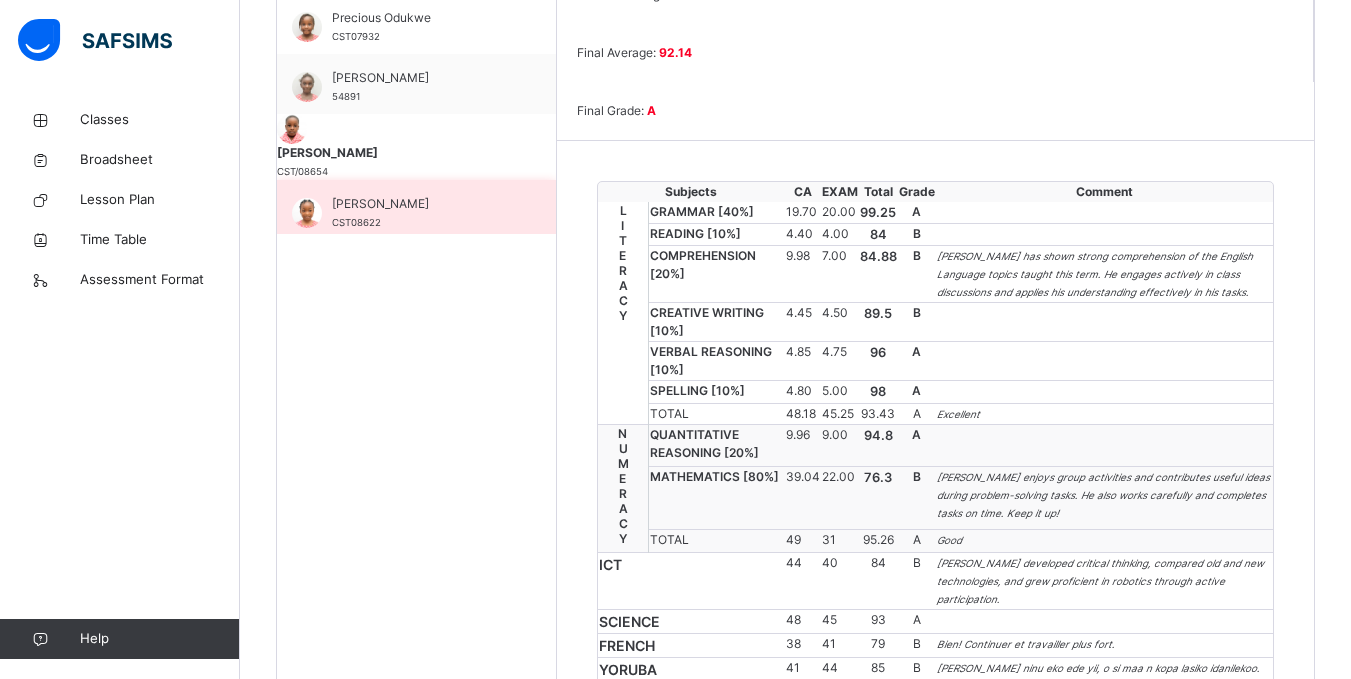 click on "[PERSON_NAME] CST08622" at bounding box center [421, 213] 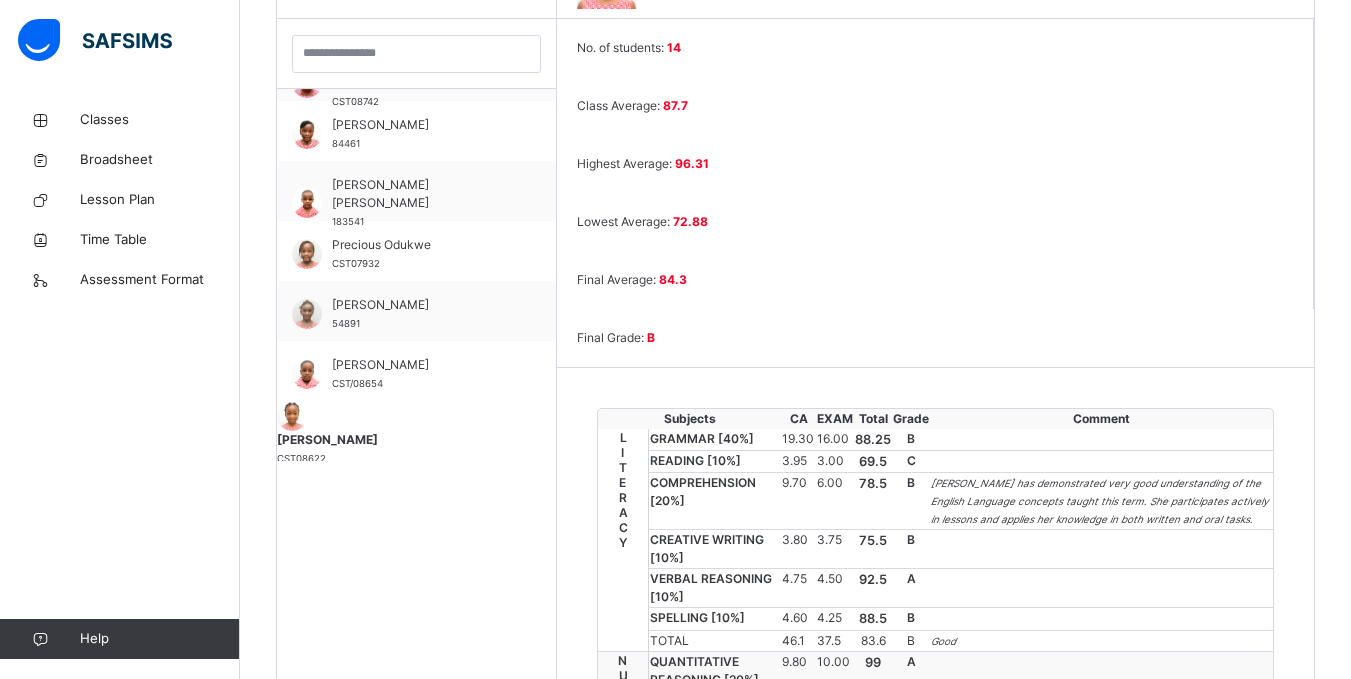 scroll, scrollTop: 808, scrollLeft: 0, axis: vertical 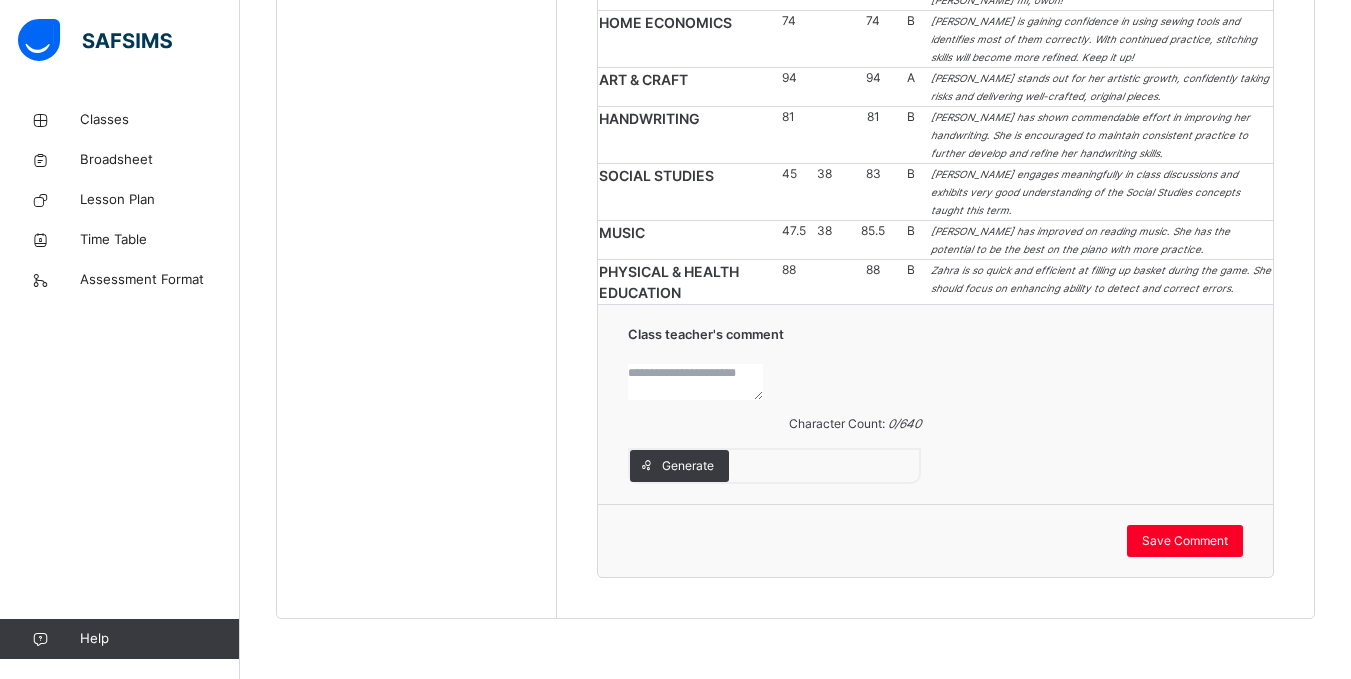 click at bounding box center (695, 382) 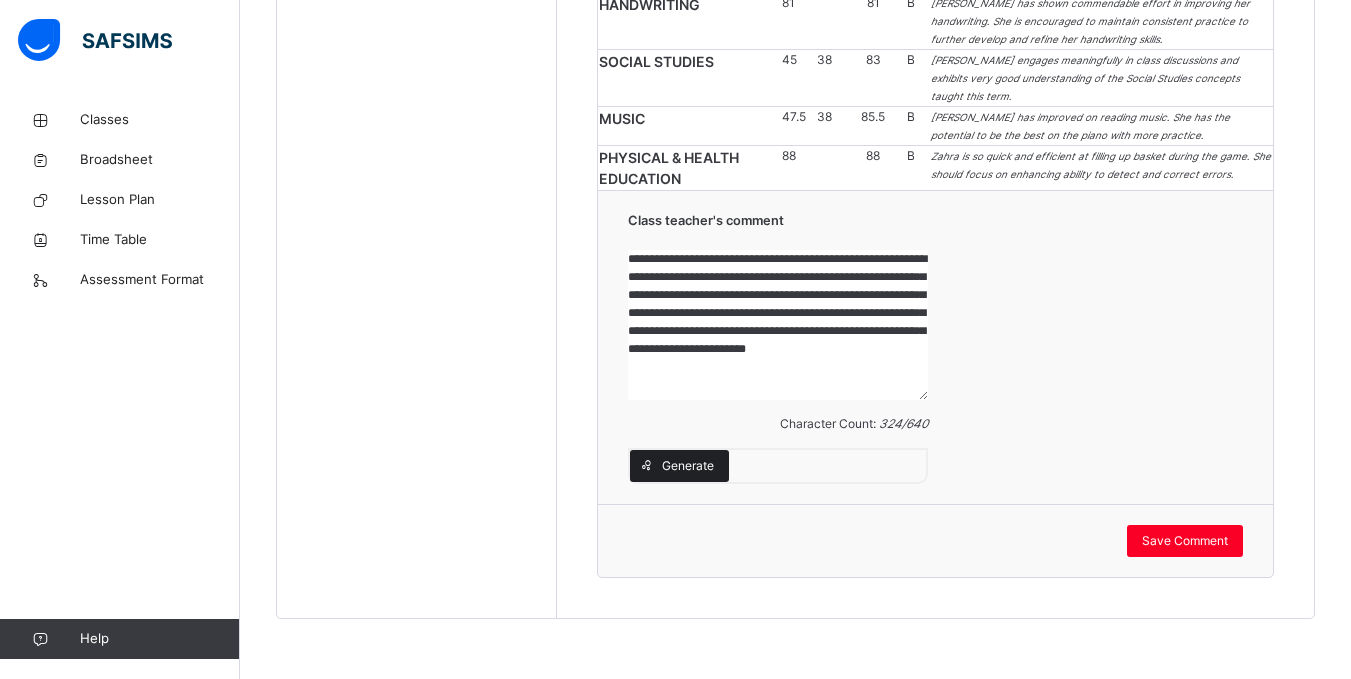 scroll, scrollTop: 5, scrollLeft: 0, axis: vertical 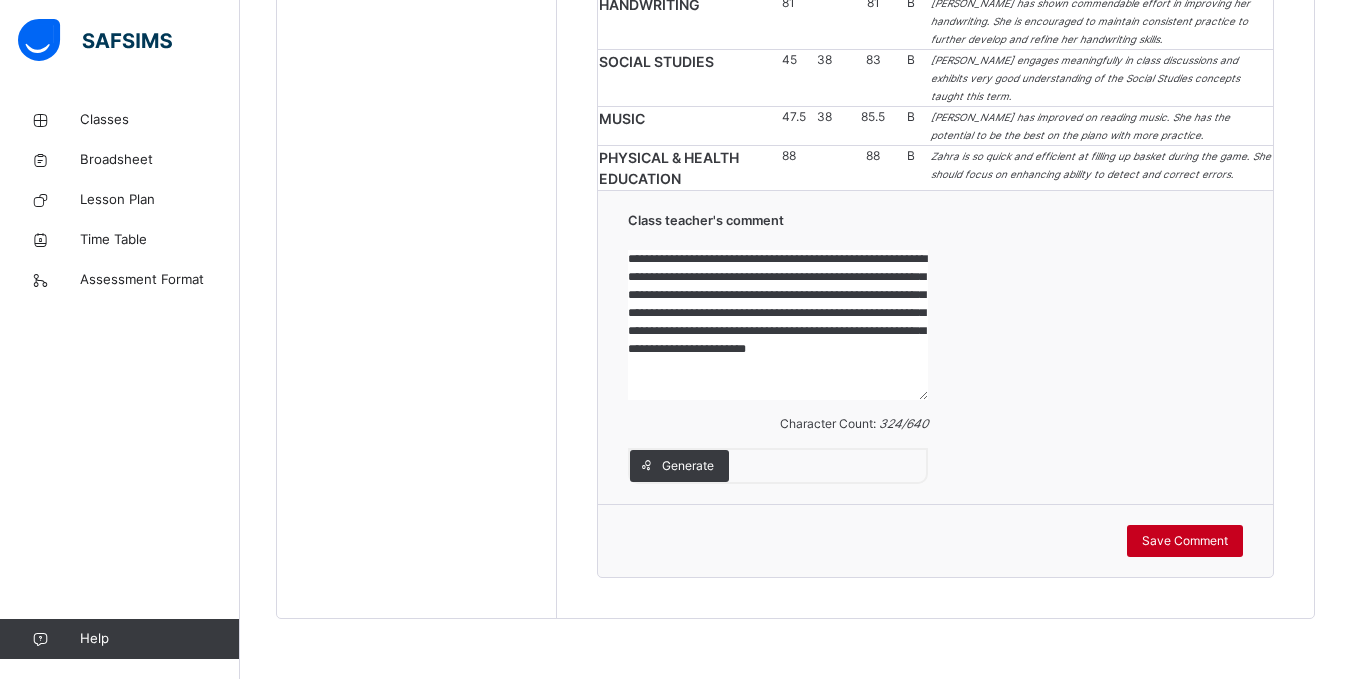 type on "**********" 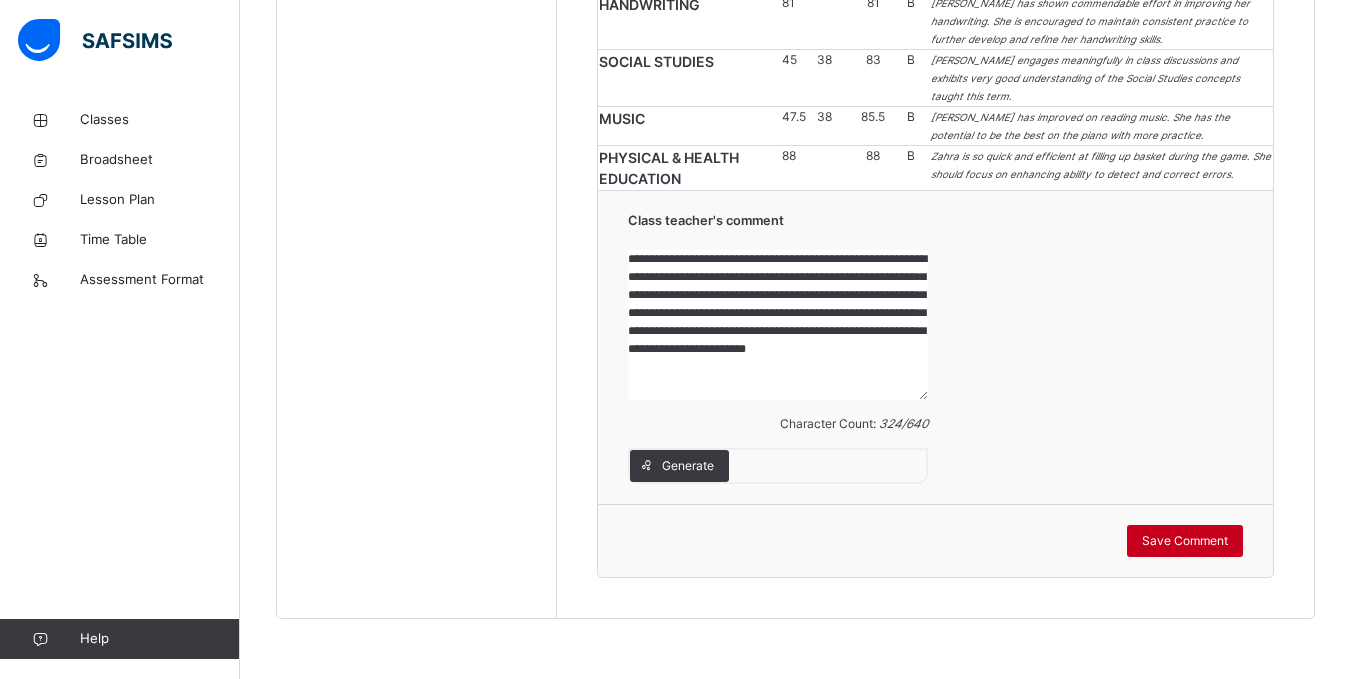 click on "Save Comment" at bounding box center [1185, 541] 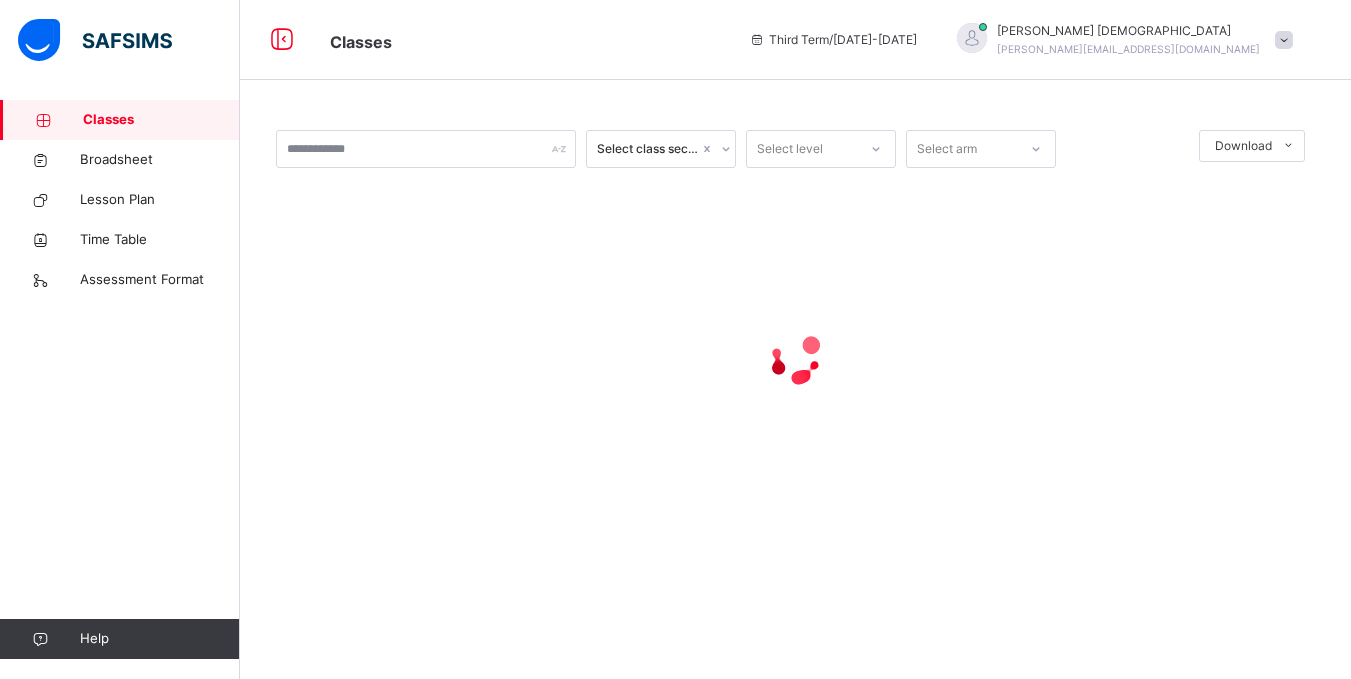 scroll, scrollTop: 0, scrollLeft: 0, axis: both 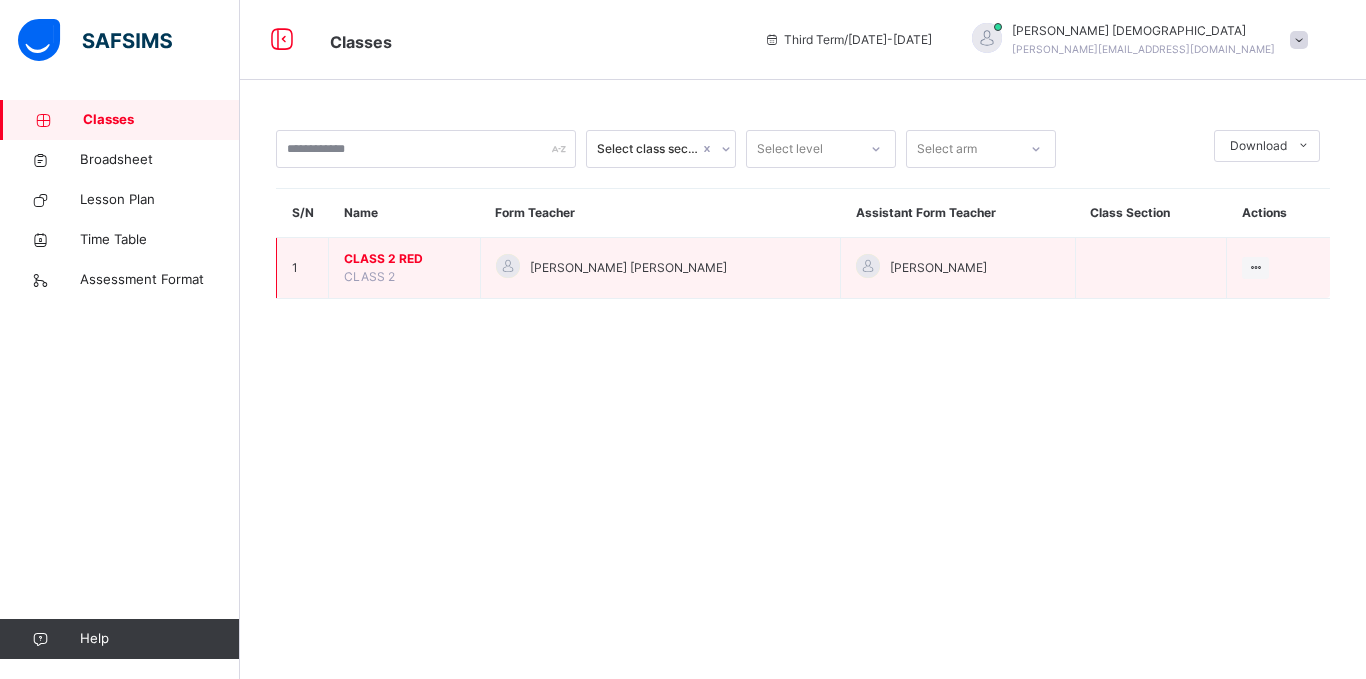 click on "CLASS 2   RED" at bounding box center [404, 259] 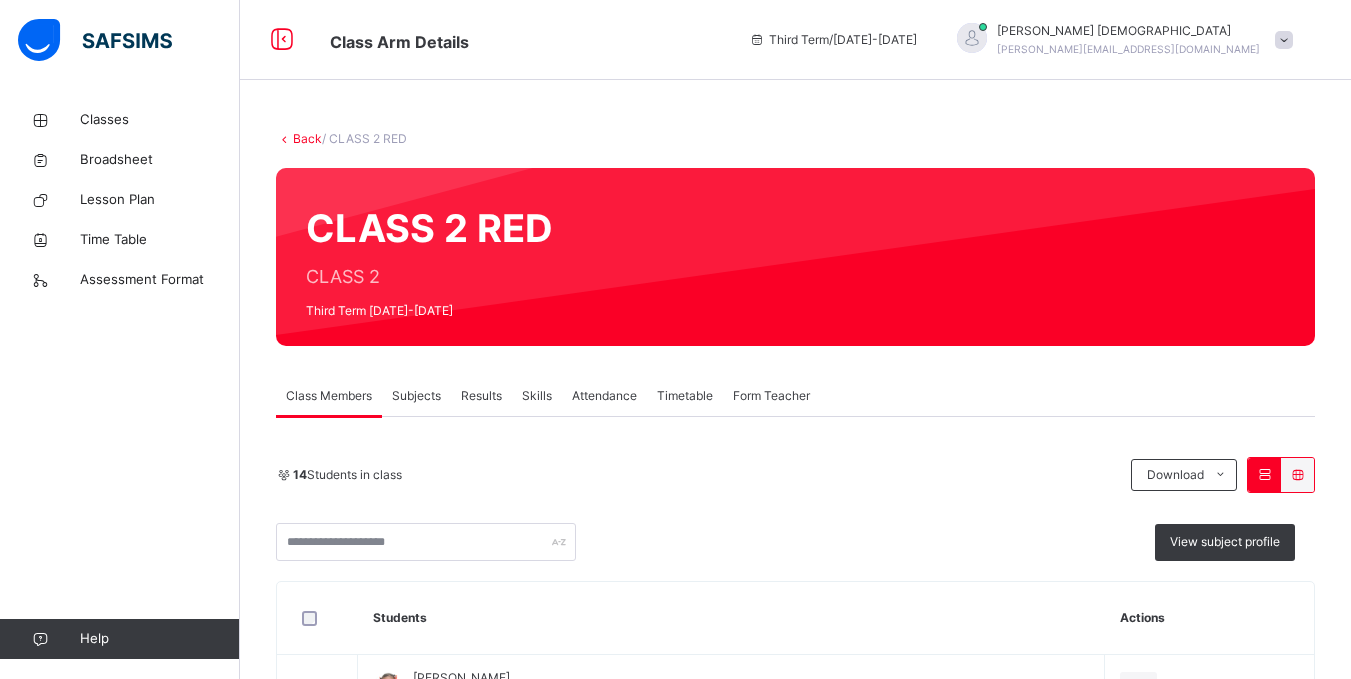 click on "Skills" at bounding box center [537, 396] 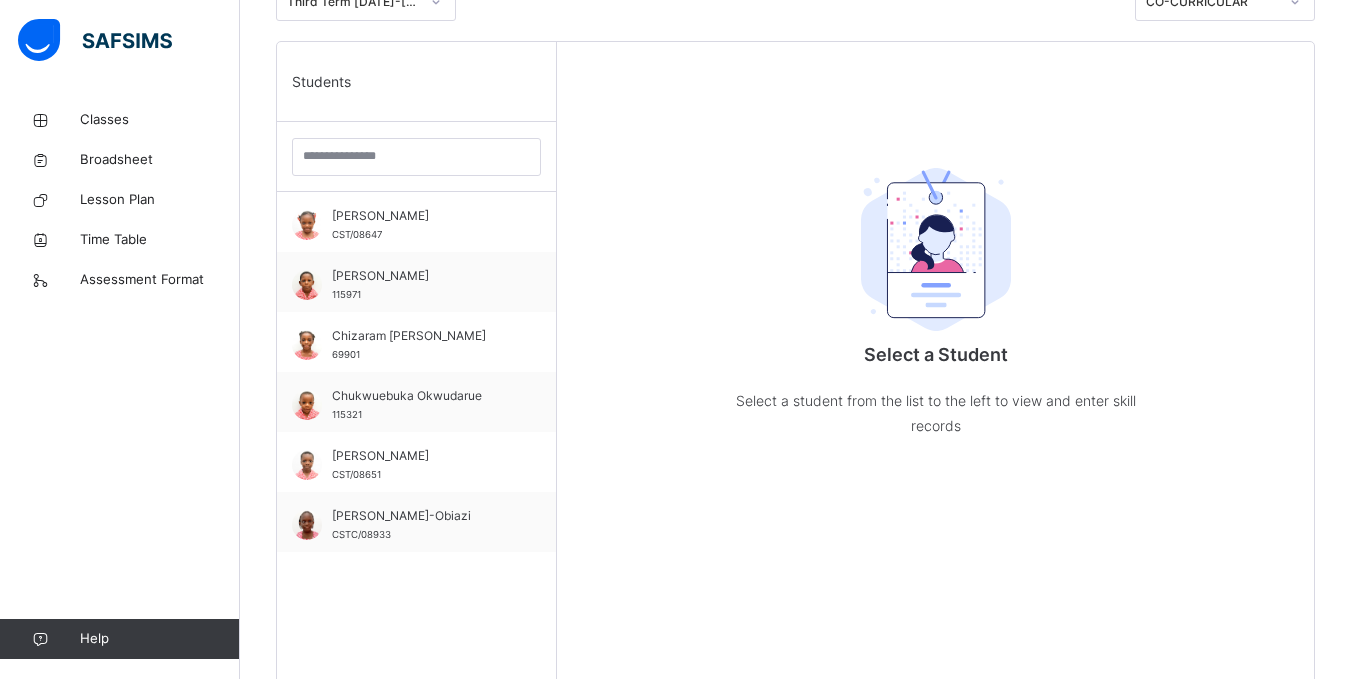 scroll, scrollTop: 486, scrollLeft: 0, axis: vertical 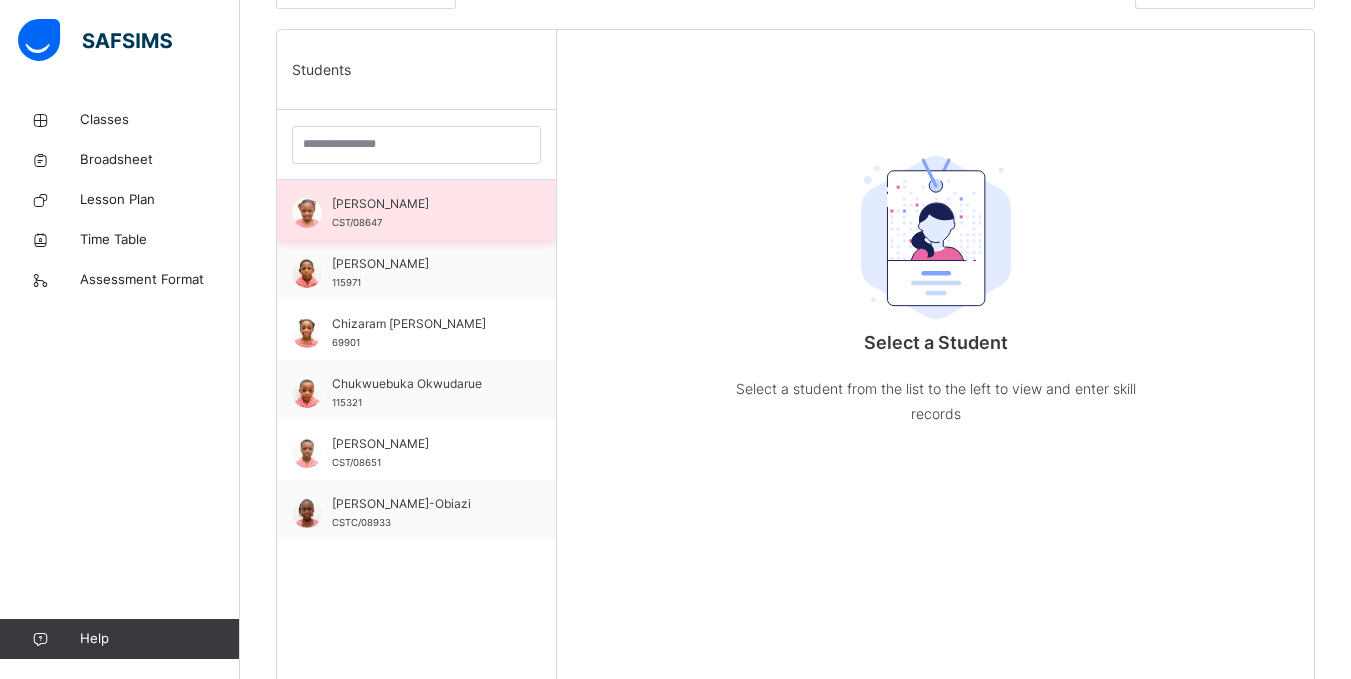 click on "[PERSON_NAME] CST/08647" at bounding box center (421, 213) 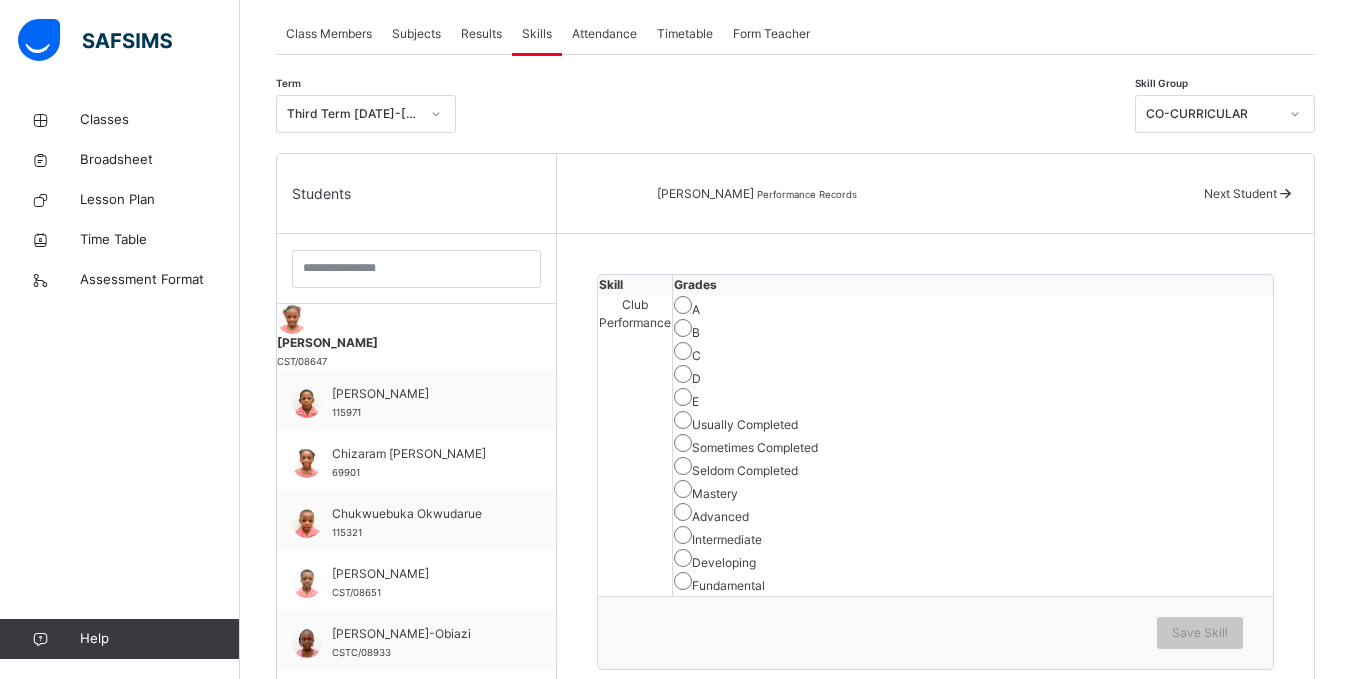 scroll, scrollTop: 343, scrollLeft: 0, axis: vertical 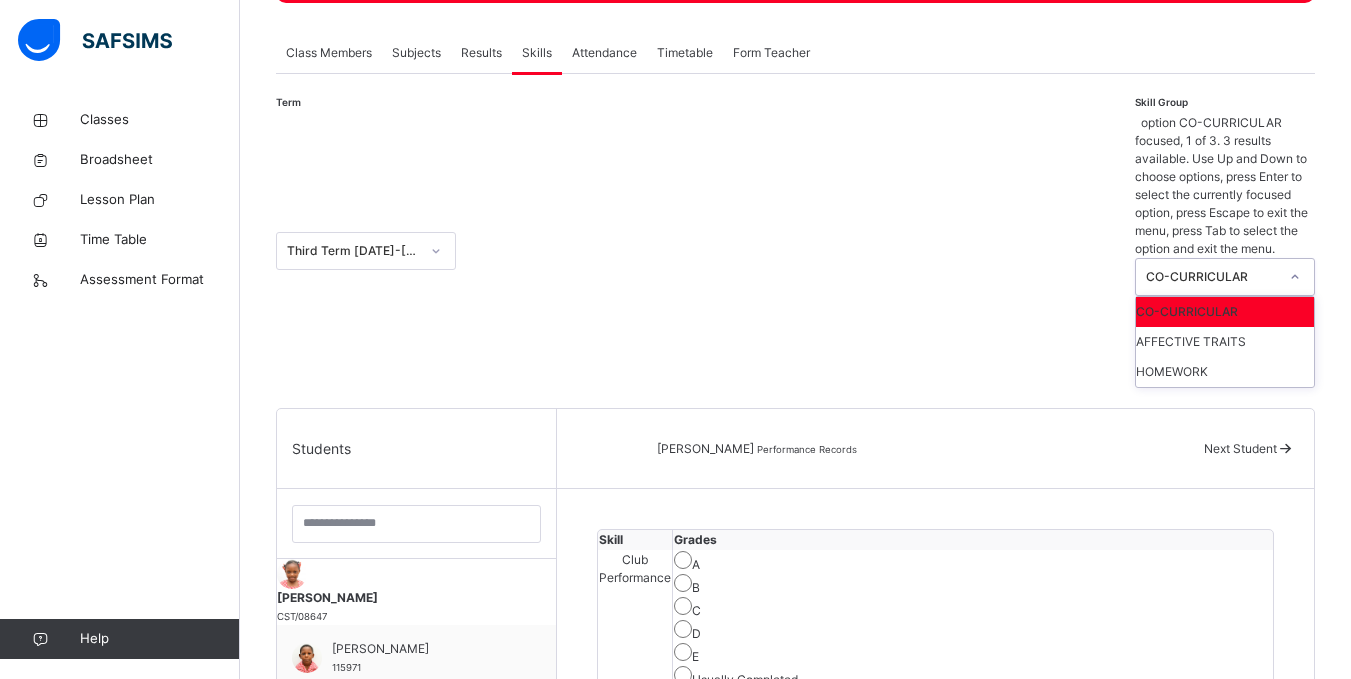 click 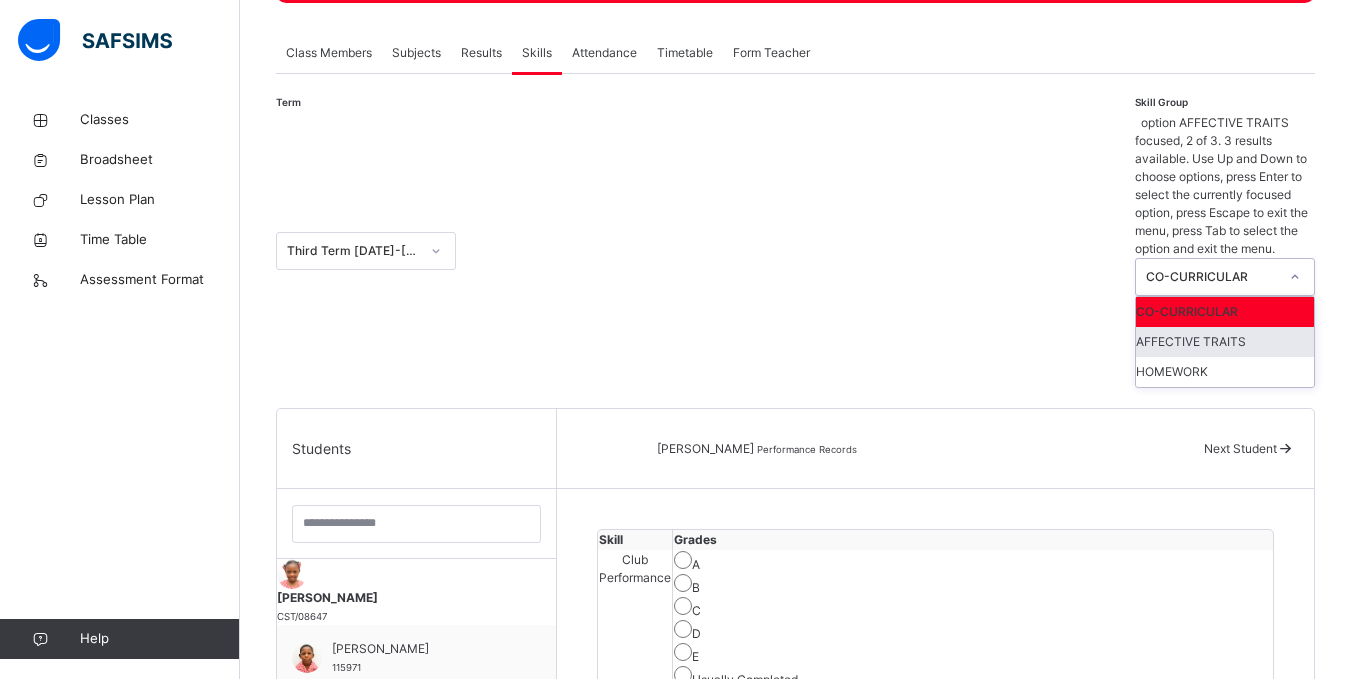click on "AFFECTIVE TRAITS" at bounding box center [1225, 342] 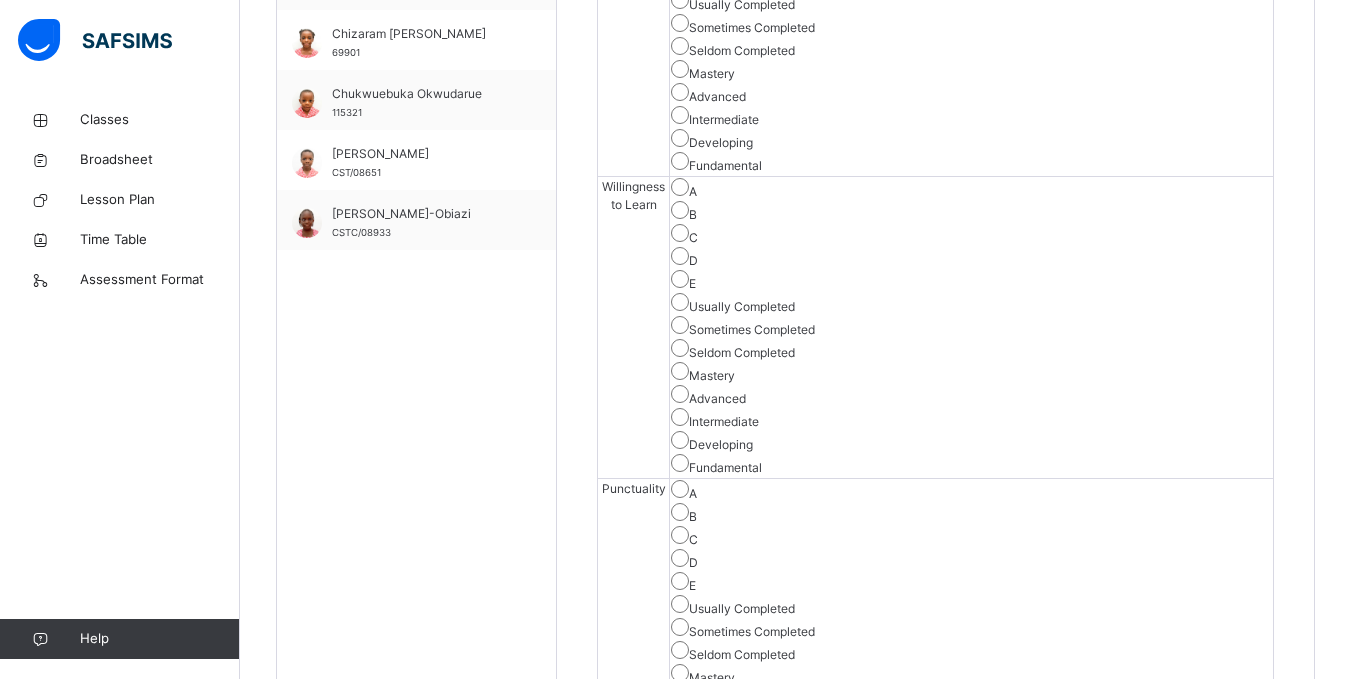 scroll, scrollTop: 804, scrollLeft: 0, axis: vertical 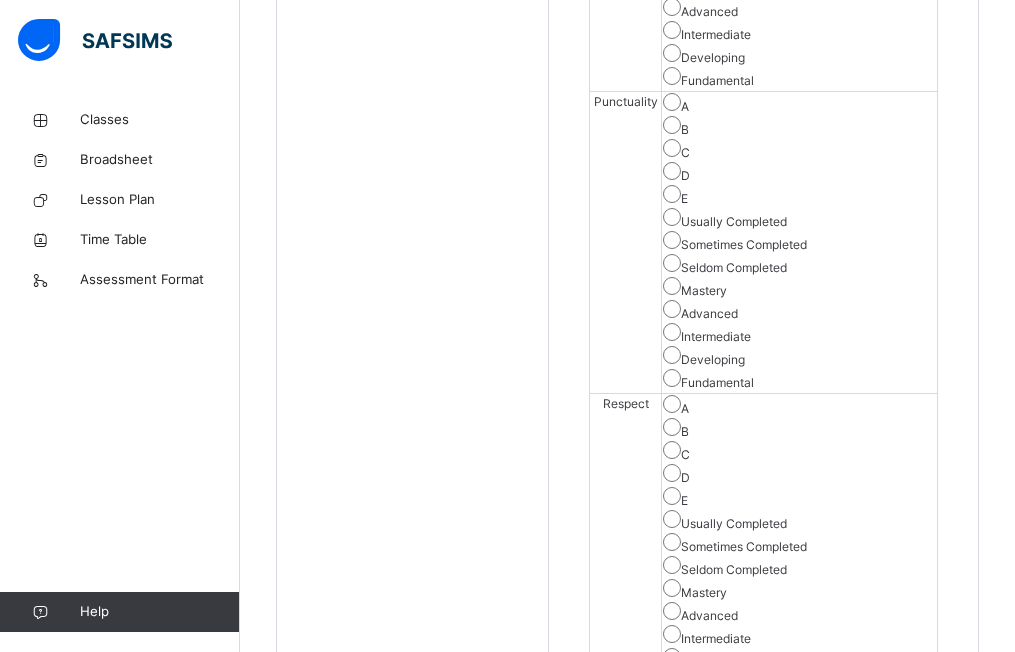 click on "Back  / CLASS 2 RED CLASS 2 RED CLASS 2 Third Term [DATE]-[DATE] Class Members Subjects Results Skills Attendance Timetable Form Teacher Skills More Options   14  Students in class Download Pdf Report Excel Report View subject profile Corona School Lekki Date: [DATE] 12:35:25 pm Class Members Class:  CLASS 2 RED Total no. of Students:  14 Term:  Third Term Session:  [DATE]-[DATE] S/NO Admission No. Last Name First Name Other Name 1 CST/08647 [PERSON_NAME] 2 115971 [PERSON_NAME] Chikamara 3 69901 [PERSON_NAME] [PERSON_NAME] 4 115321 Okwudarue Chukwuebuka 5 CST/08651 [PERSON_NAME] 6 CSTC/08933 Egbe-[PERSON_NAME] 7 115841 [PERSON_NAME] 8 CST08742 [PERSON_NAME] [PERSON_NAME] 9 84461 [PERSON_NAME] 10 183541 [PERSON_NAME] 11 CST07932 Odukwe Precious 12 54891 Otrofanowei Tonye 13 CST/08654 [PERSON_NAME] 14 CST08622 [PERSON_NAME] Students Actions [PERSON_NAME] CST/08647 [PERSON_NAME] 115971 Chizaram [PERSON_NAME] 69901 Chukwuebuka  Okwudarue 115321 [PERSON_NAME] CST/08651 [PERSON_NAME]-obiazi CSTC/08933 115841" at bounding box center [627, 751] 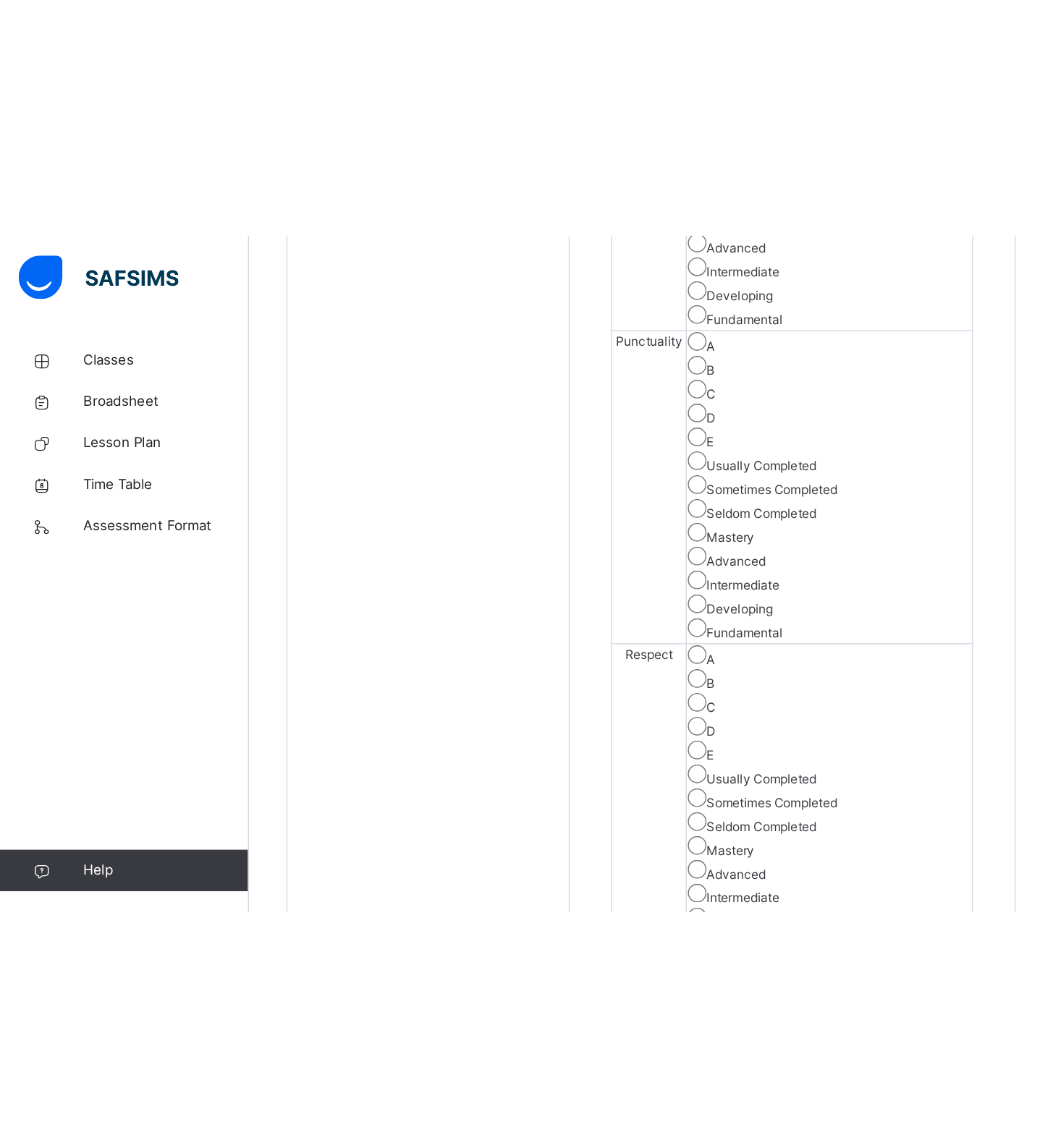 scroll, scrollTop: 417, scrollLeft: 0, axis: vertical 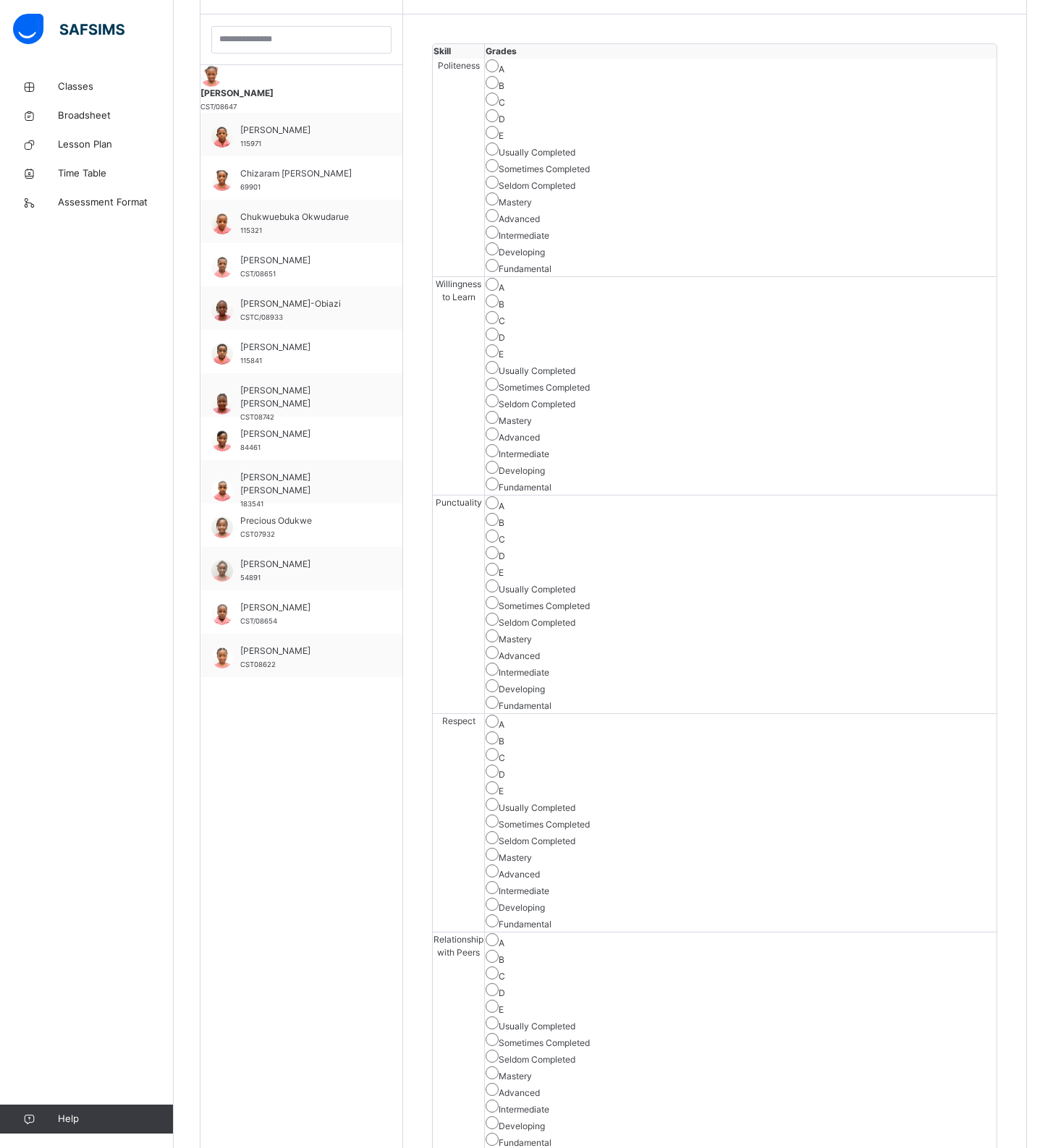 drag, startPoint x: 1023, startPoint y: 994, endPoint x: 1133, endPoint y: 1007, distance: 110.76552 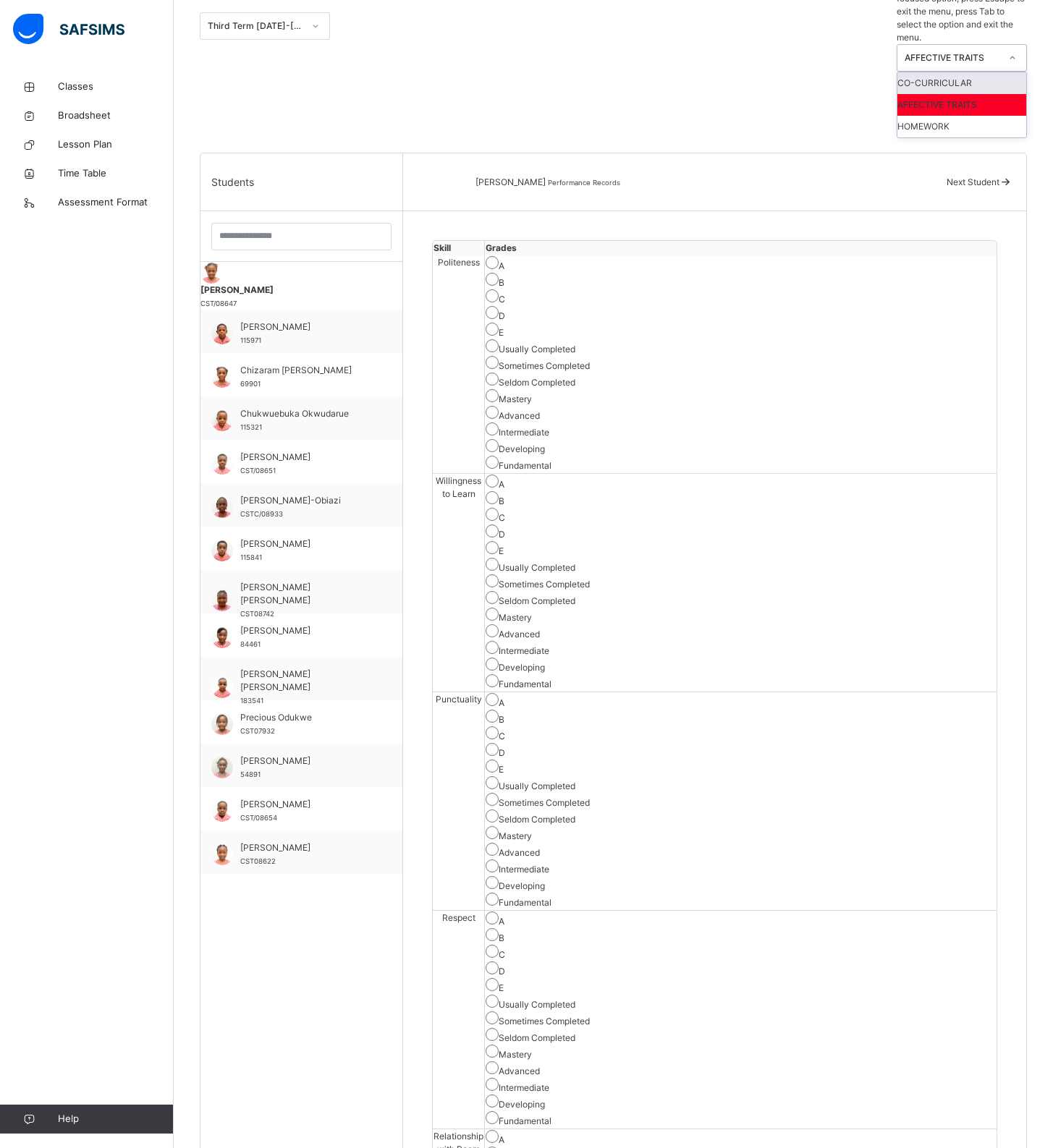 click 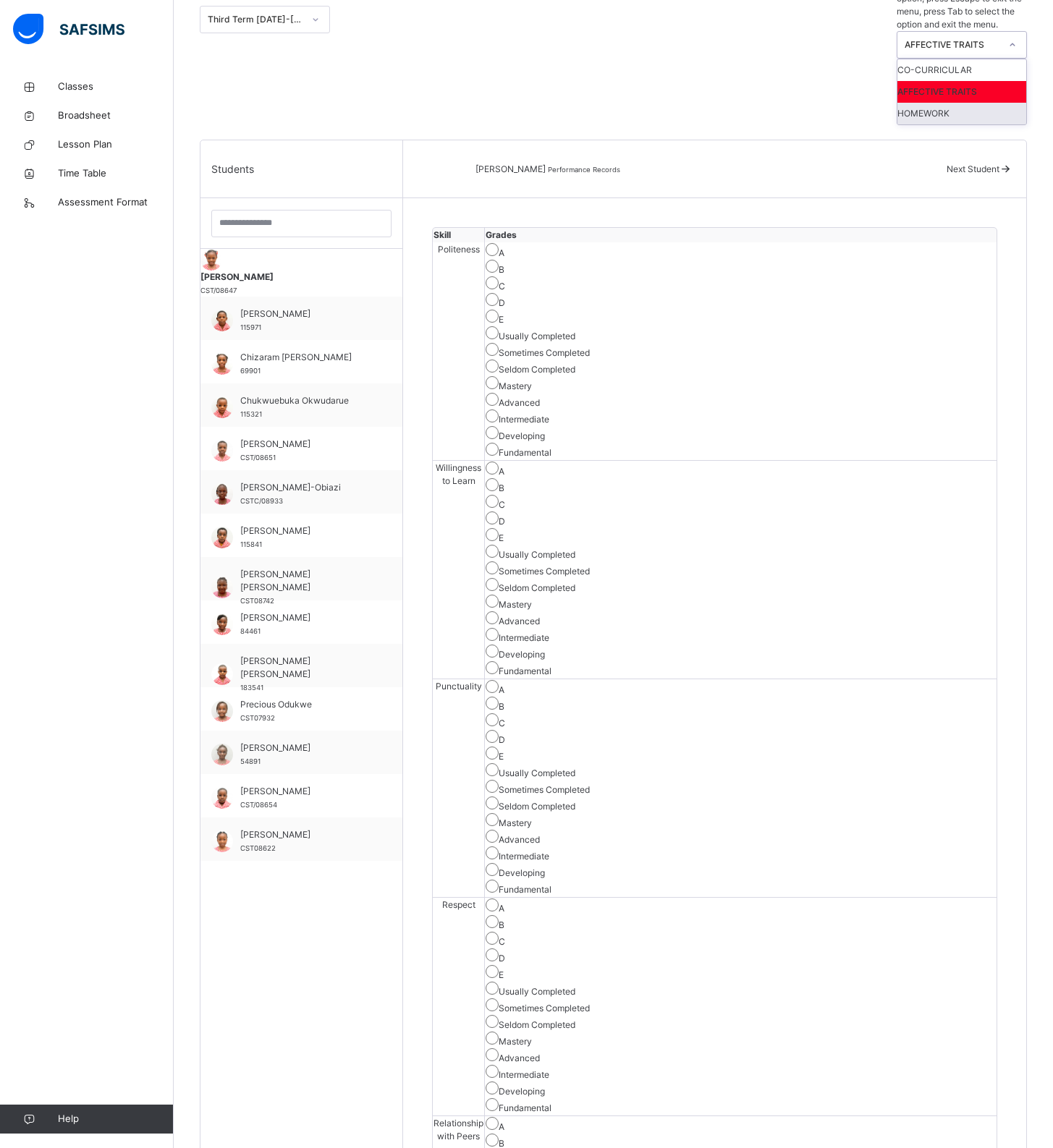 click on "HOMEWORK" at bounding box center [962, 114] 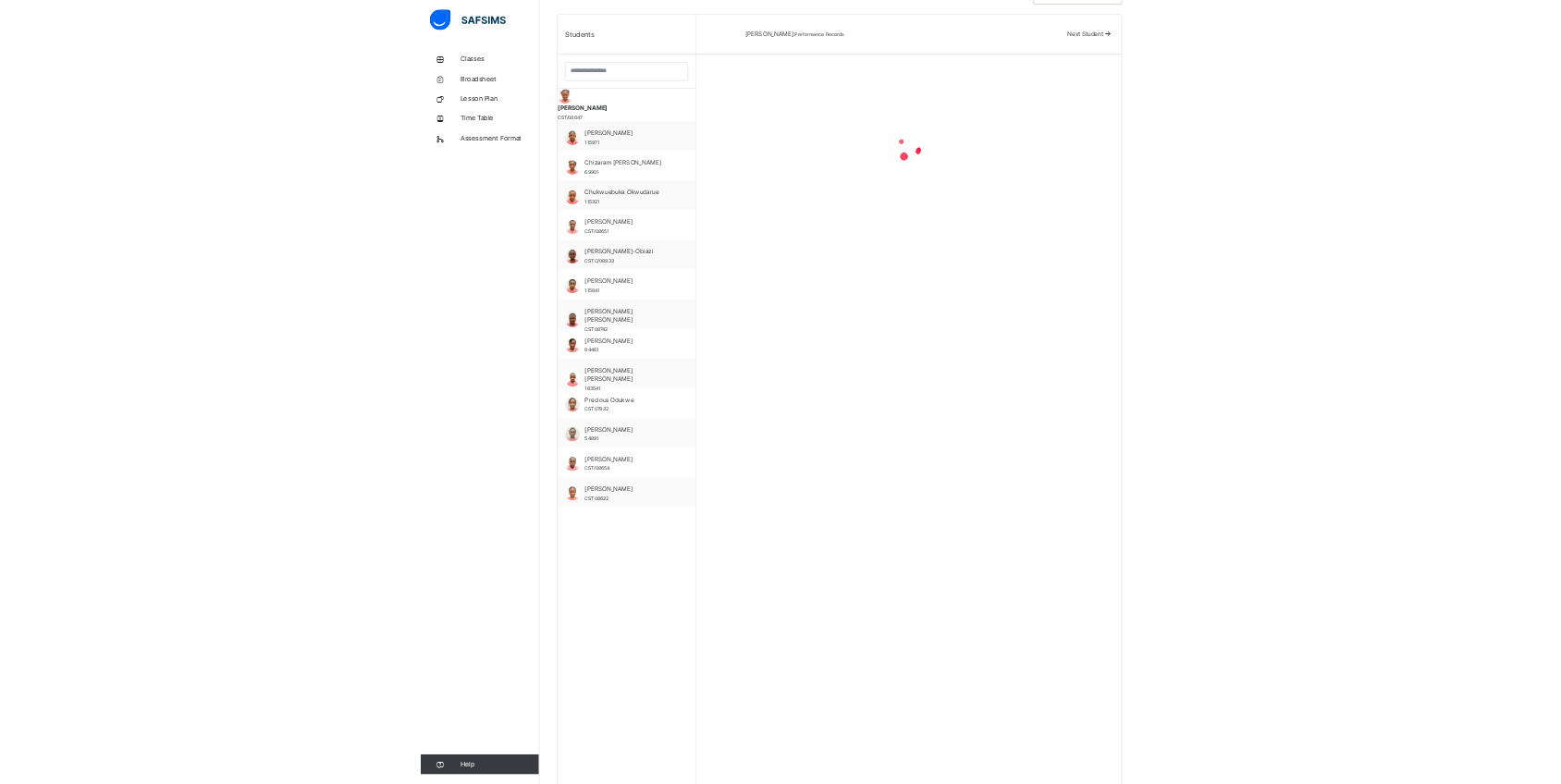 scroll, scrollTop: 104, scrollLeft: 0, axis: vertical 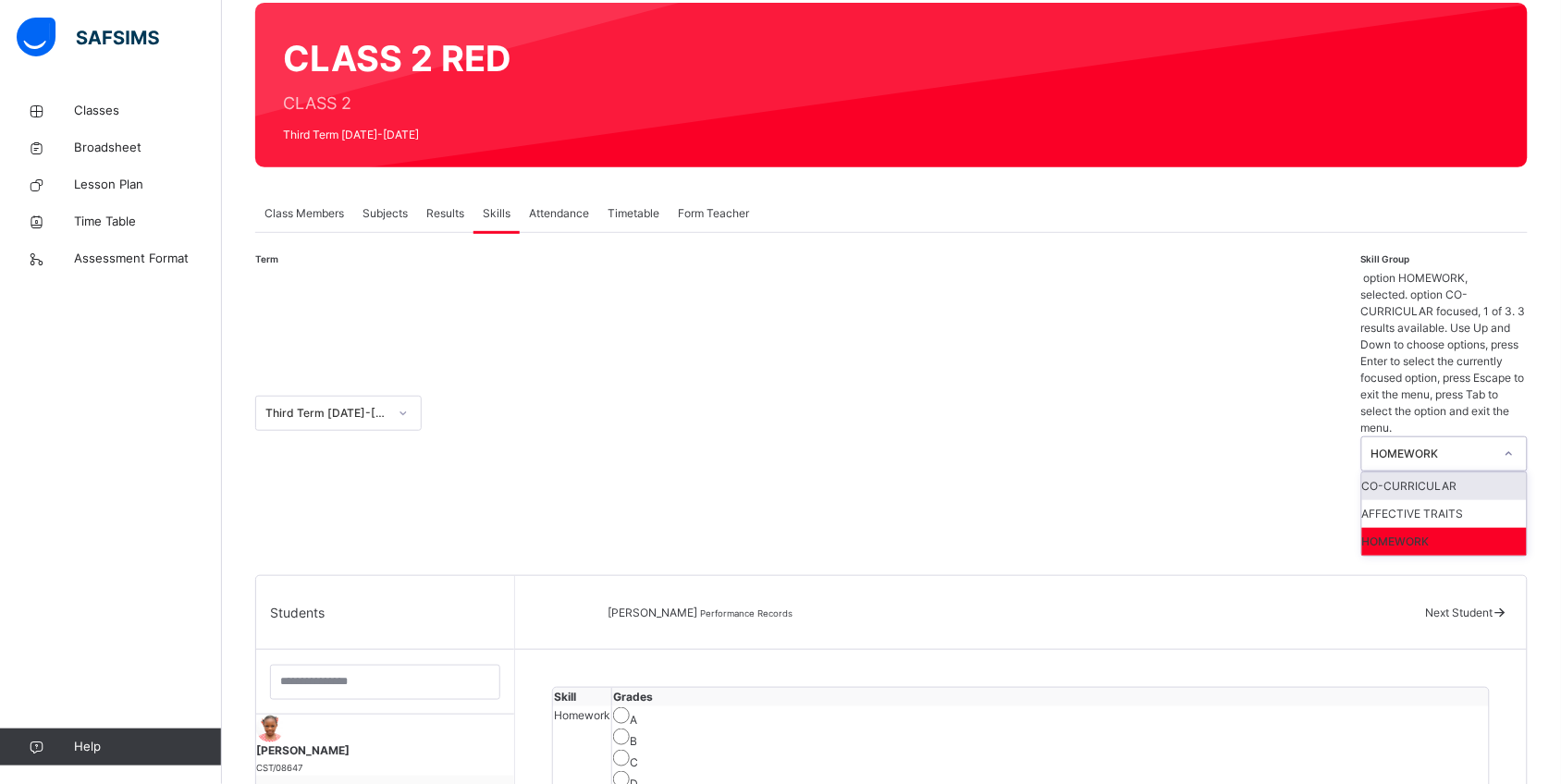click 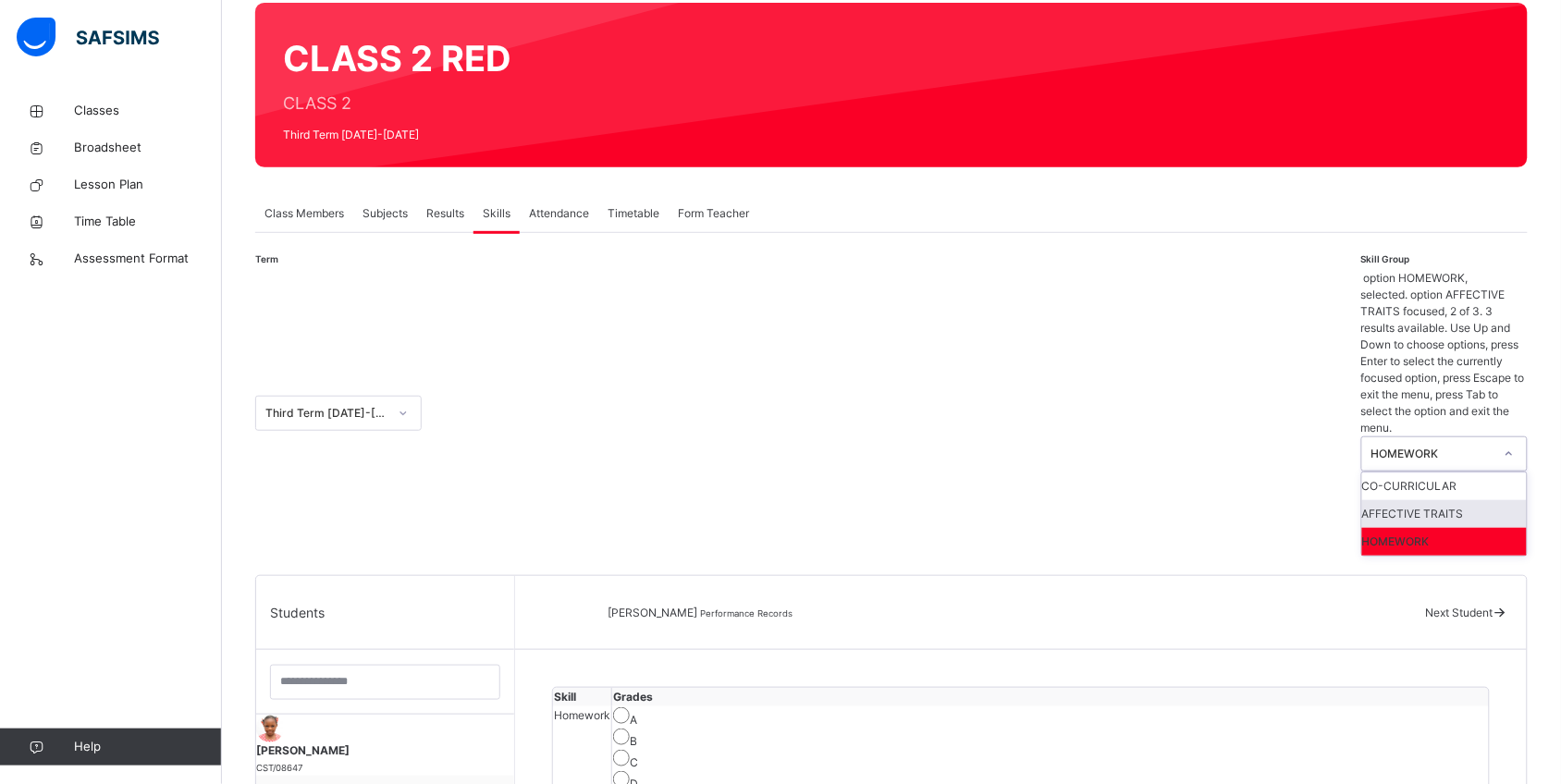 click on "AFFECTIVE TRAITS" at bounding box center [1444, 514] 